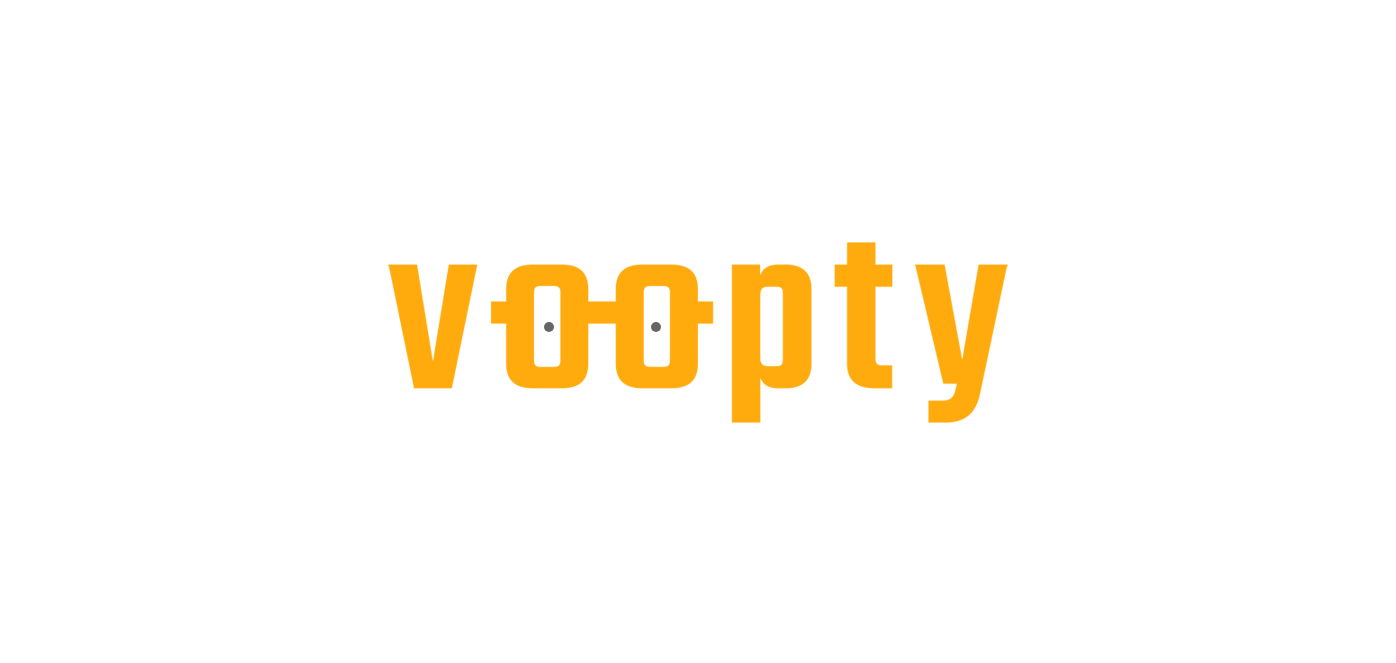 scroll, scrollTop: 0, scrollLeft: 0, axis: both 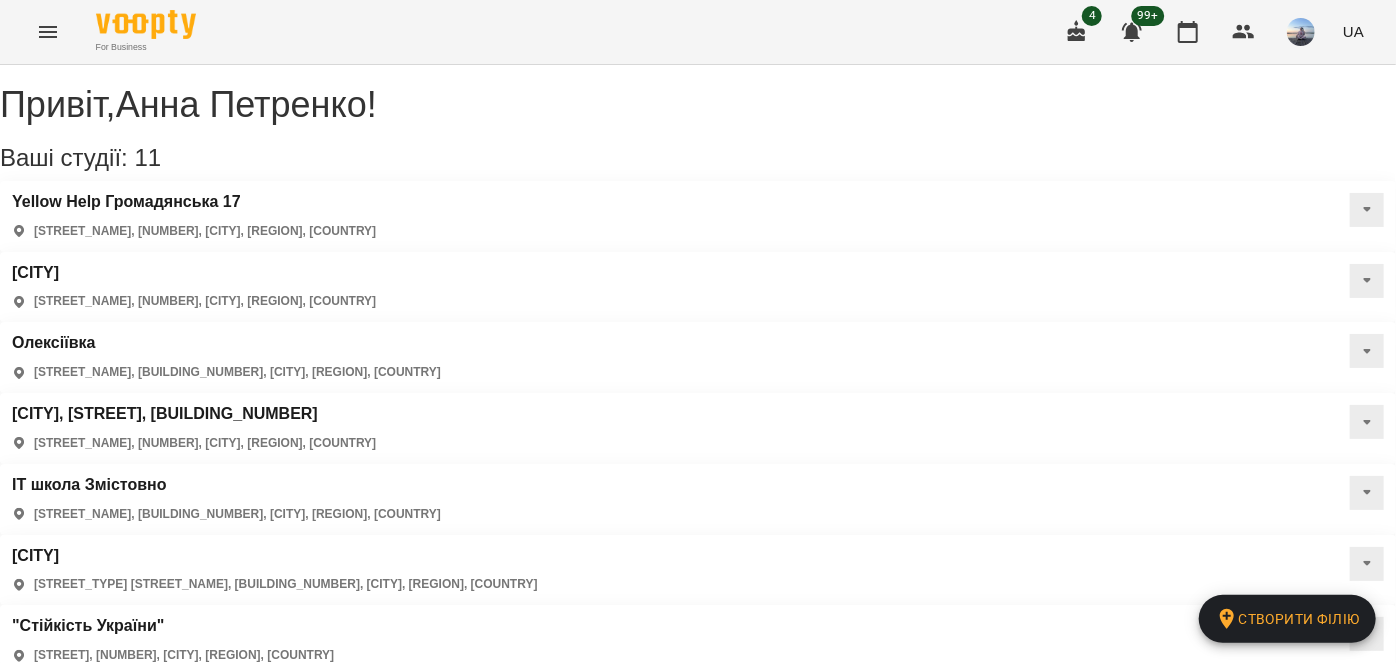 click on "пн ,  09:30 Міні-садок 1 зміна  Урок №391 Попередні уроки пт 01 серп 2025 09:30 чт 31 лип 2025 09:30 ср 30 лип 2025 09:30 вт 29 лип 2025 09:30 пн 28 лип 2025 09:30   Міні-садок 1 зміна  ( 240 хв. ) Міні садочок (розвиток)  Змінити урок Скасувати Урок [NAME]  [NAME] Ігрова кімната  Кімната Навчальний клас  Кімната міні-садок 1 зміна 2025-08-04 15:08:59 Створити розсилку Клієнти ( 6 ) ****** Клієнти ( 6 ) ПІБ ПІБ [NAME]  +[PHONE] Прогул Скасувати ПІБ [NAME]  +[PHONE] Відвідав Прогул Rows per page: 100 *** 1-100 of 3220" at bounding box center [698, 158] 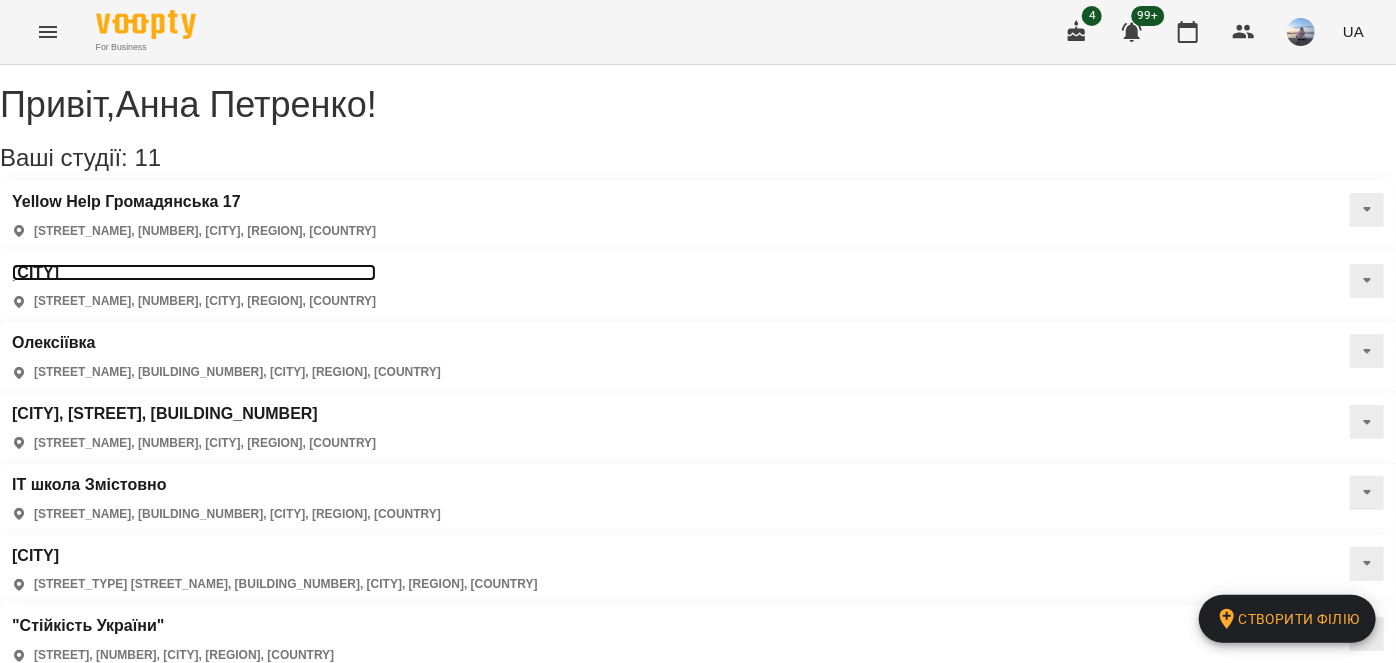click on "[CITY]" at bounding box center [194, 273] 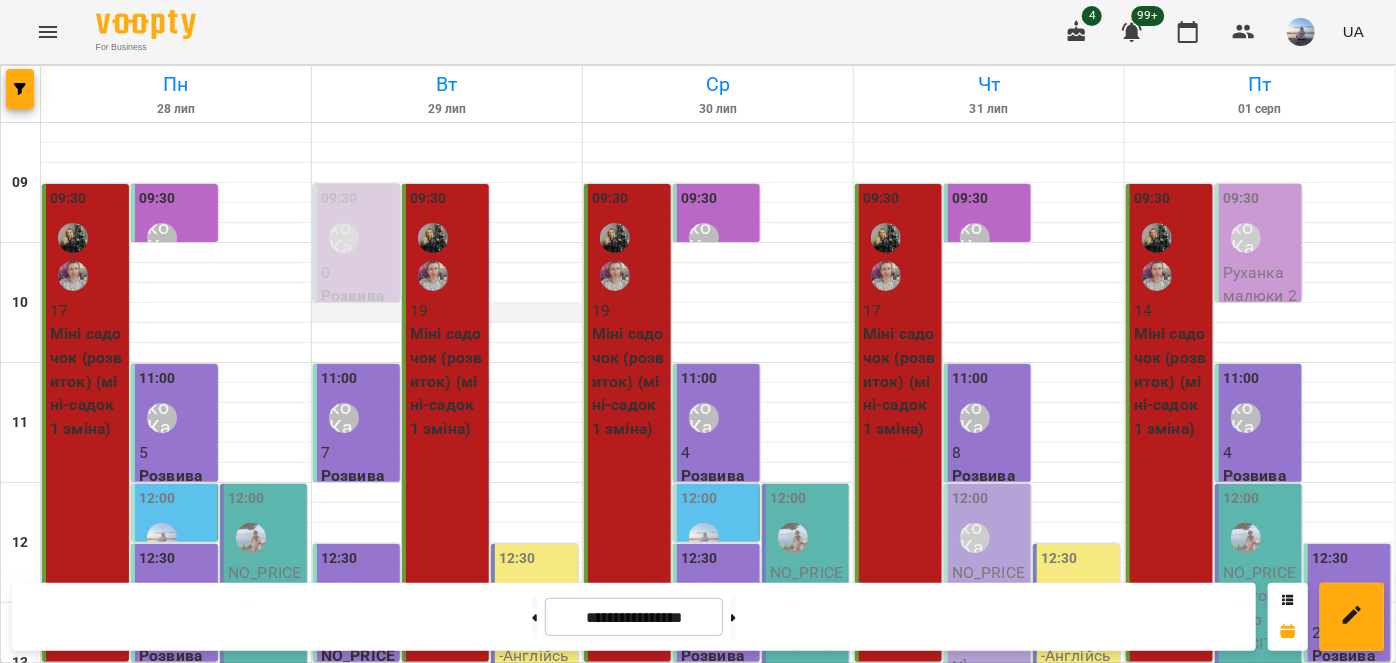 scroll, scrollTop: 629, scrollLeft: 0, axis: vertical 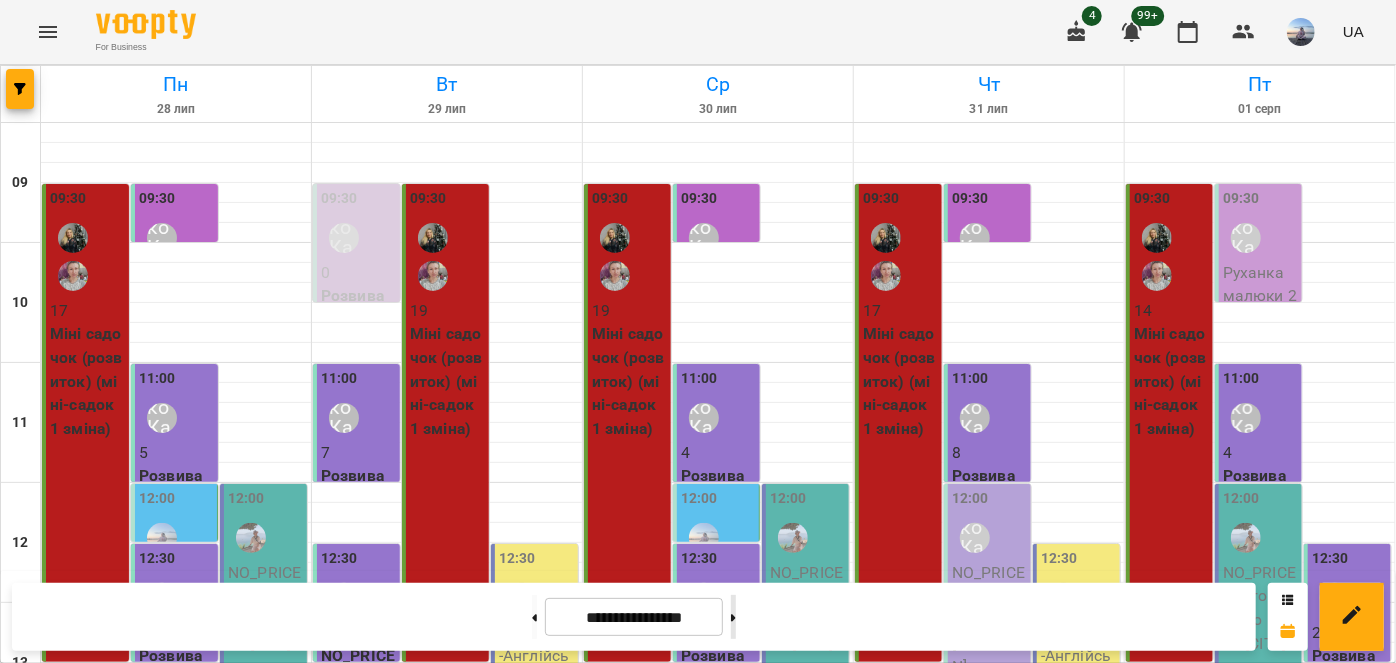 click at bounding box center [733, 617] 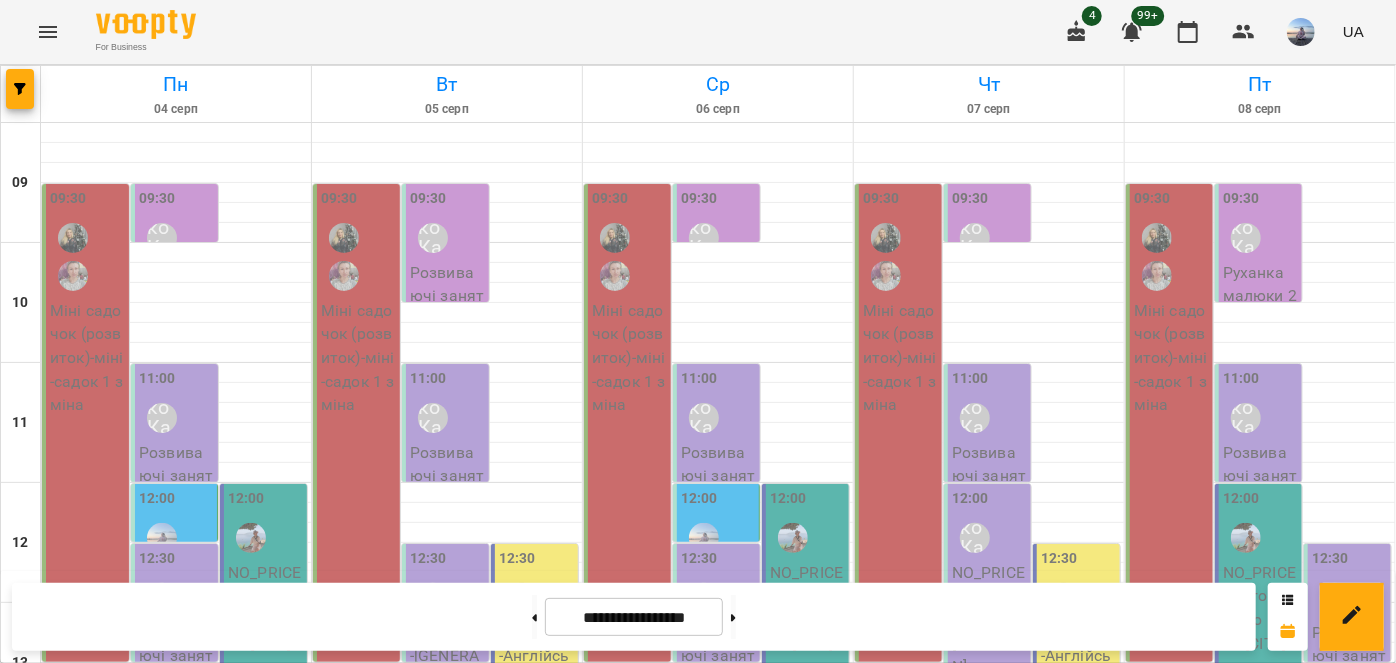 scroll, scrollTop: 0, scrollLeft: 0, axis: both 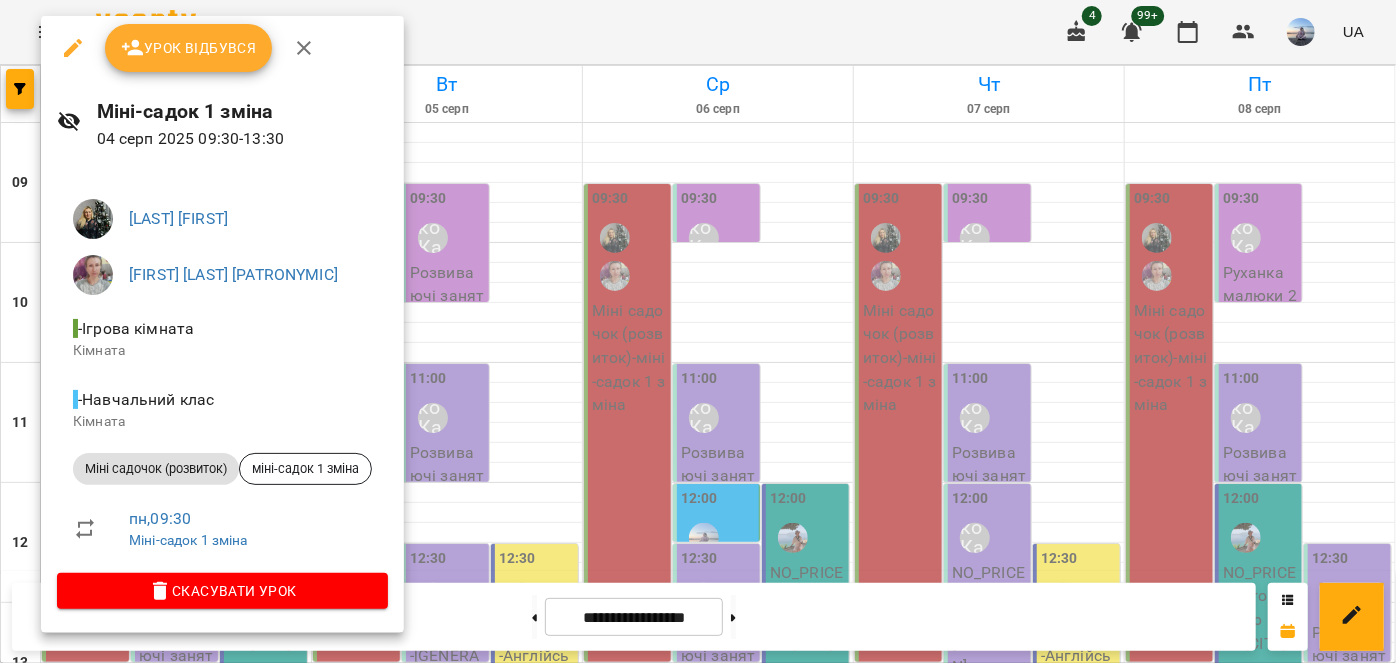 click on "Урок відбувся" at bounding box center (189, 48) 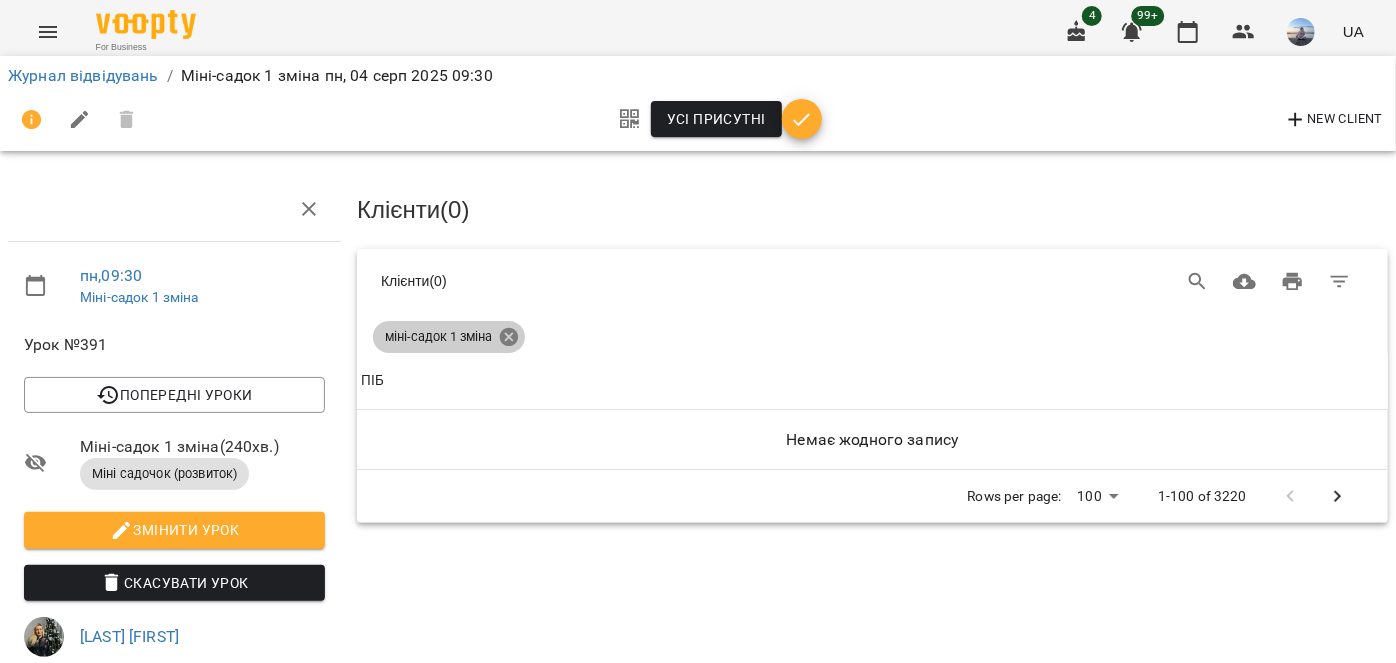 click 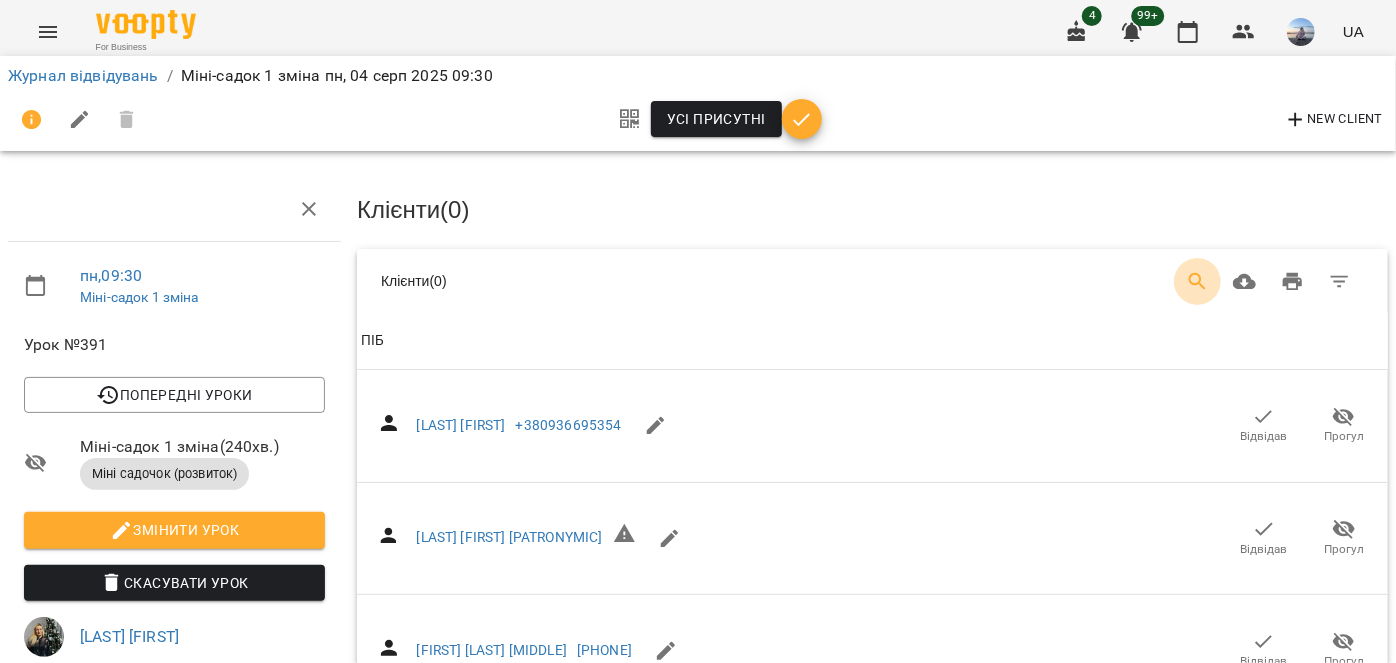 click 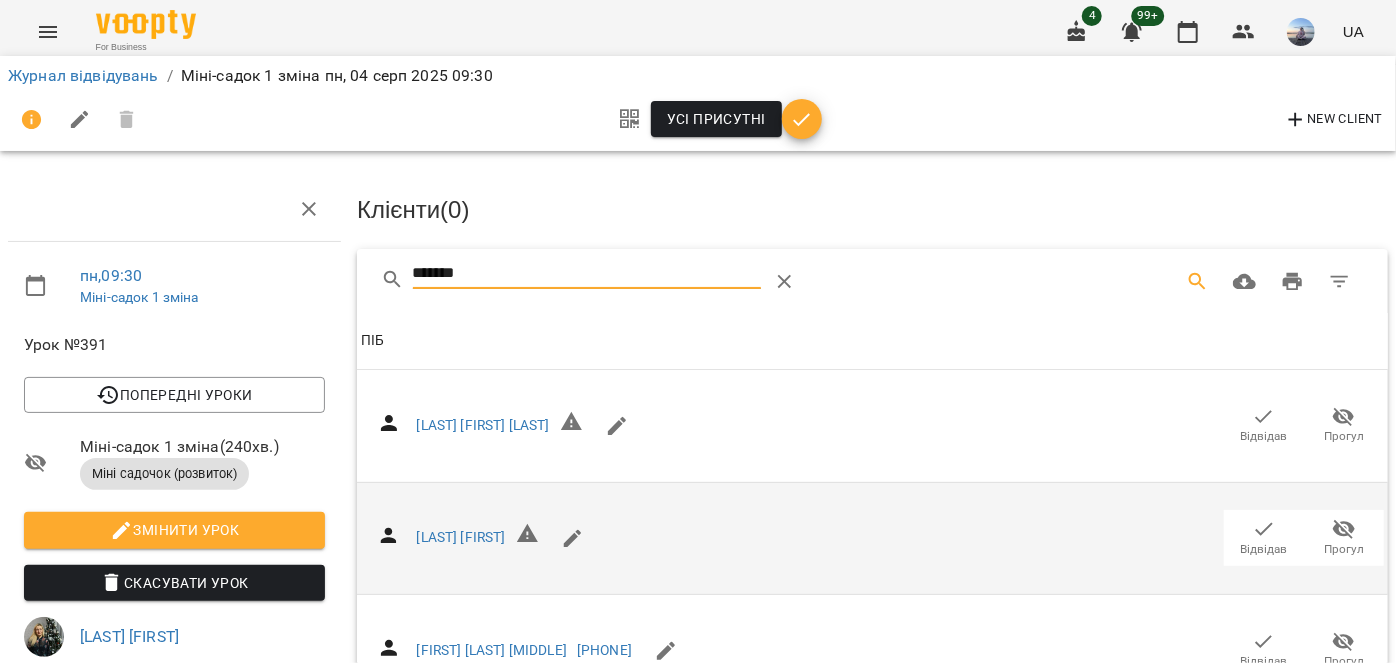 type on "*******" 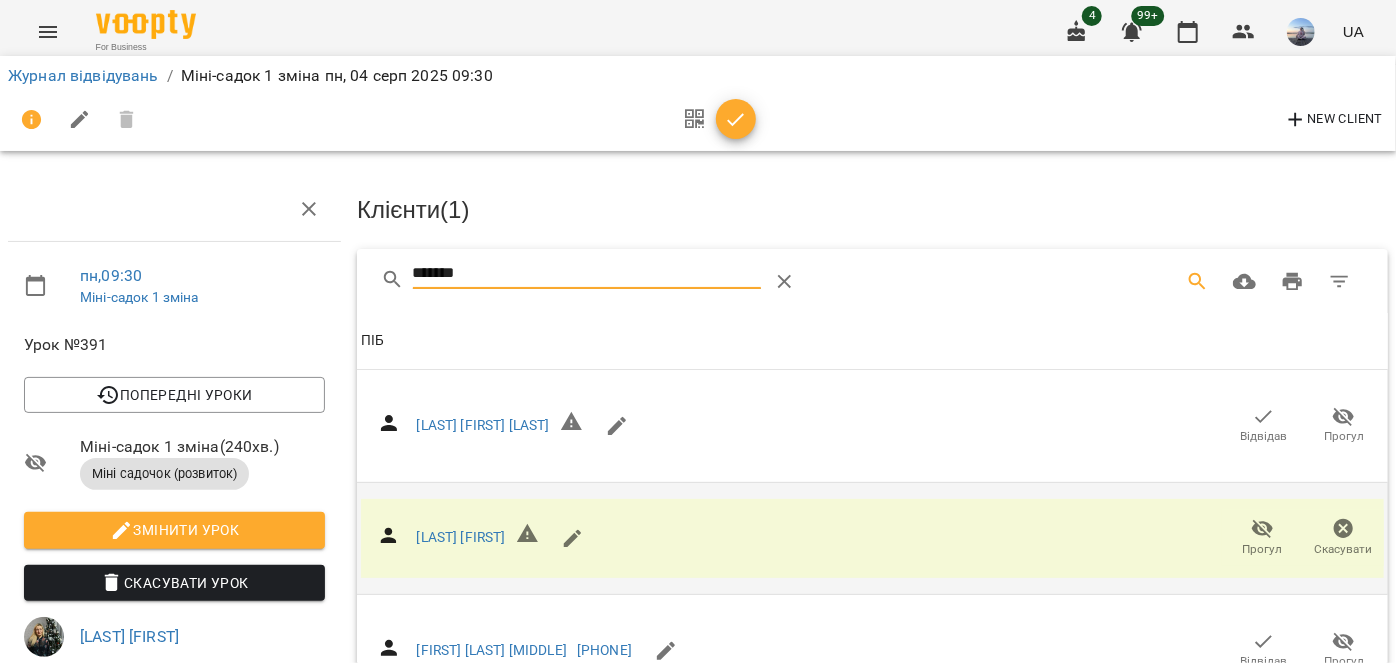 drag, startPoint x: 498, startPoint y: 262, endPoint x: 349, endPoint y: 270, distance: 149.21461 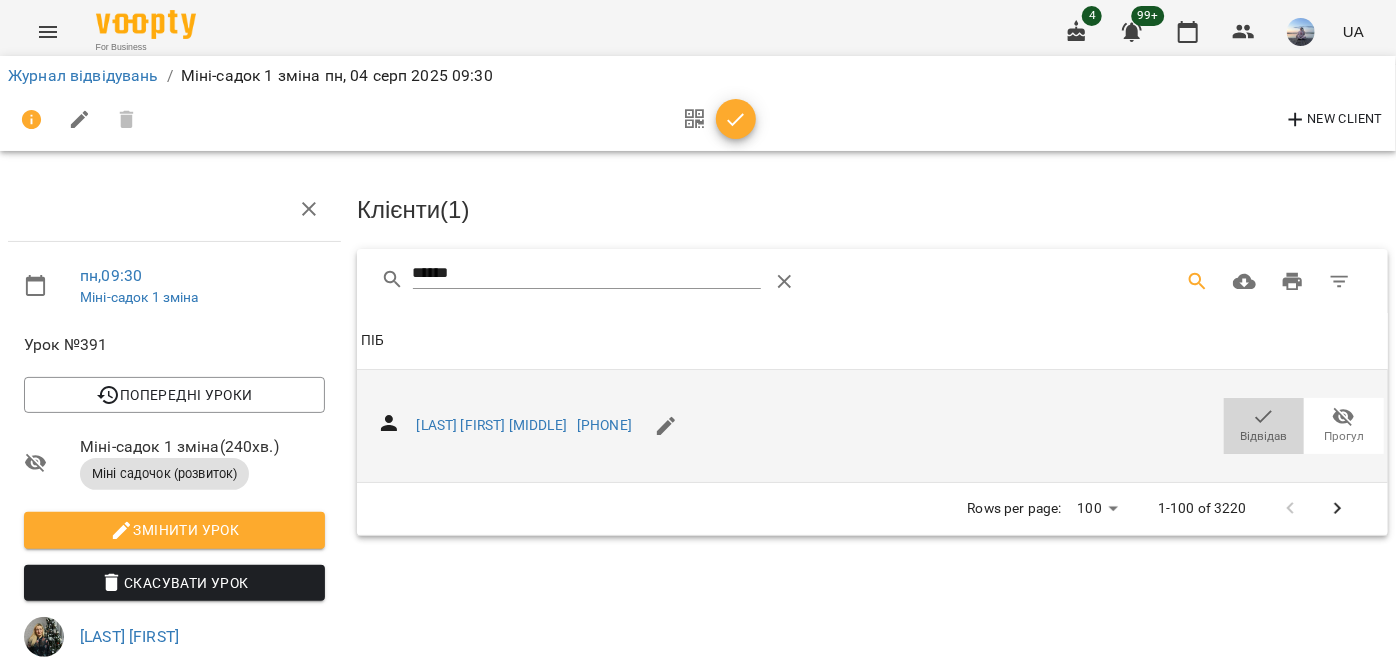 click on "Відвідав" at bounding box center [1264, 436] 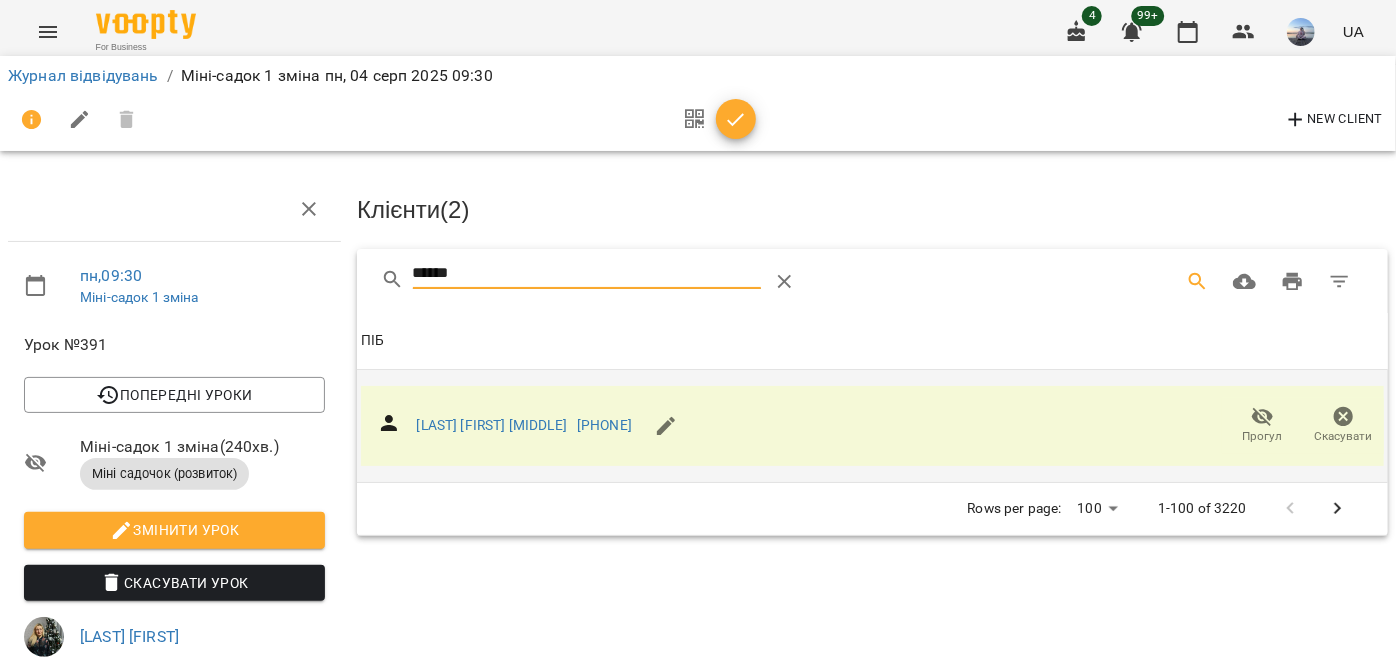 drag, startPoint x: 579, startPoint y: 272, endPoint x: 432, endPoint y: 296, distance: 148.9463 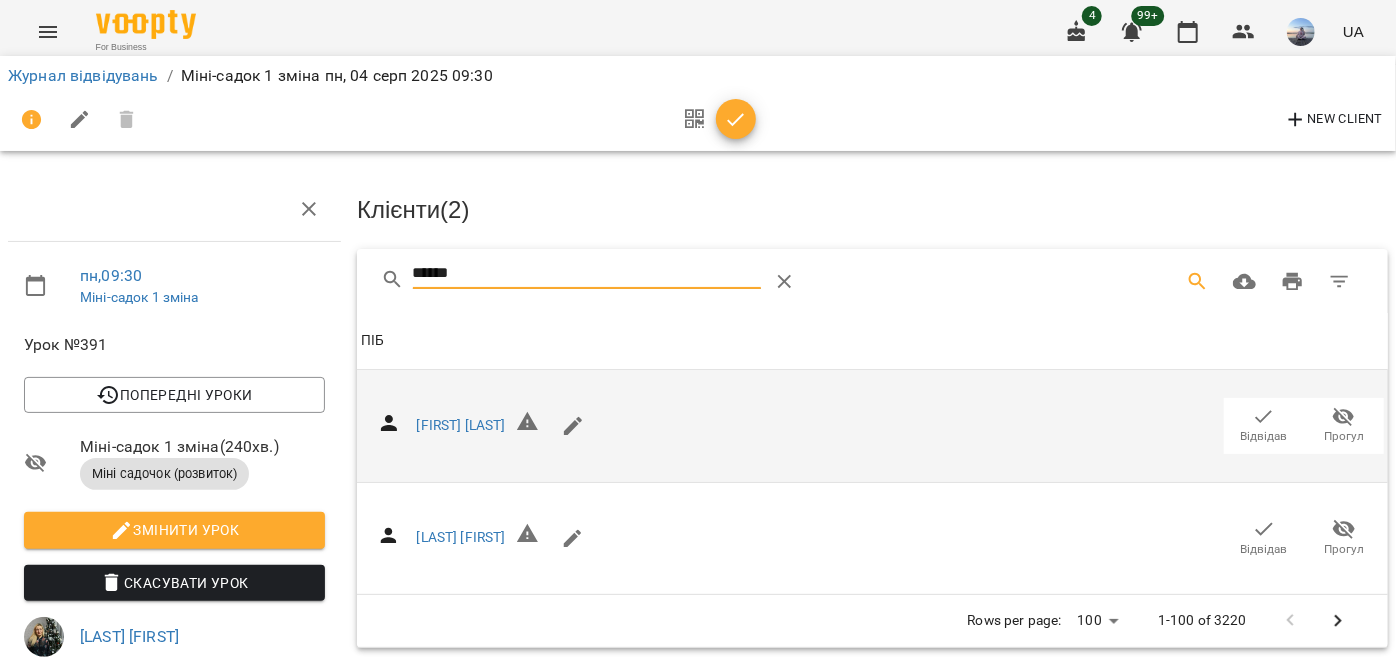 type on "******" 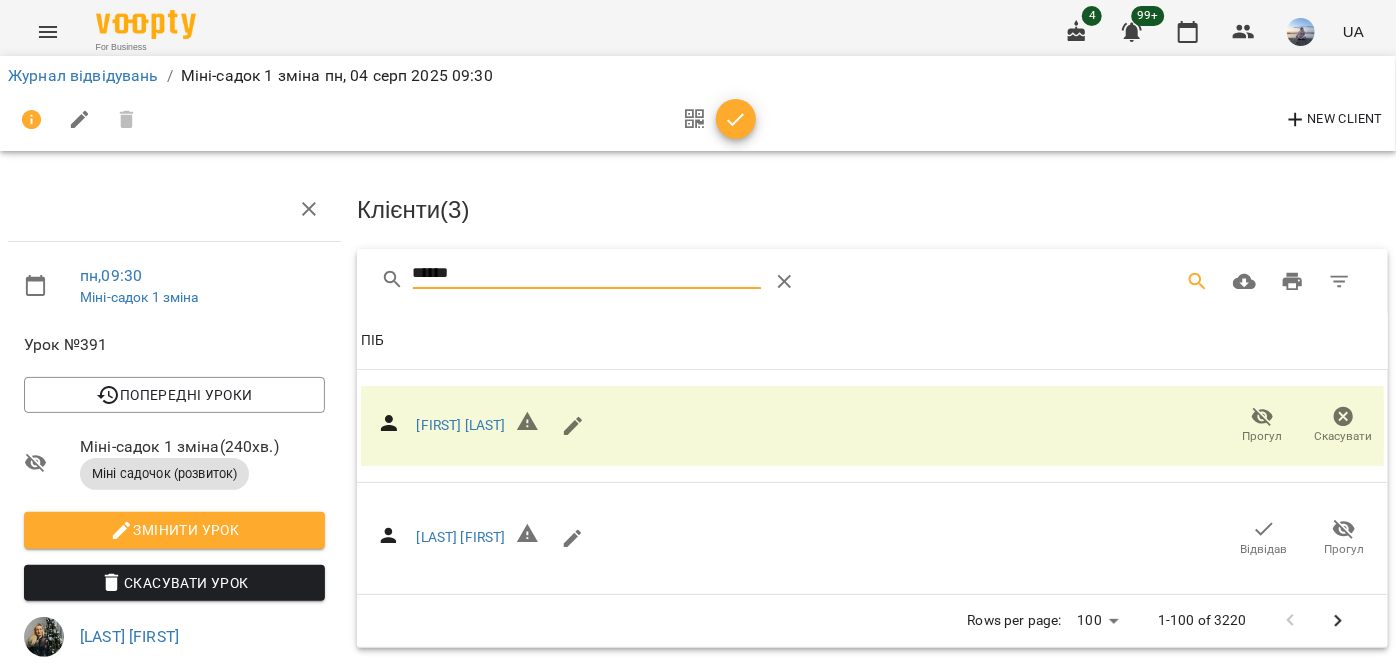 drag, startPoint x: 527, startPoint y: 275, endPoint x: 382, endPoint y: 265, distance: 145.34442 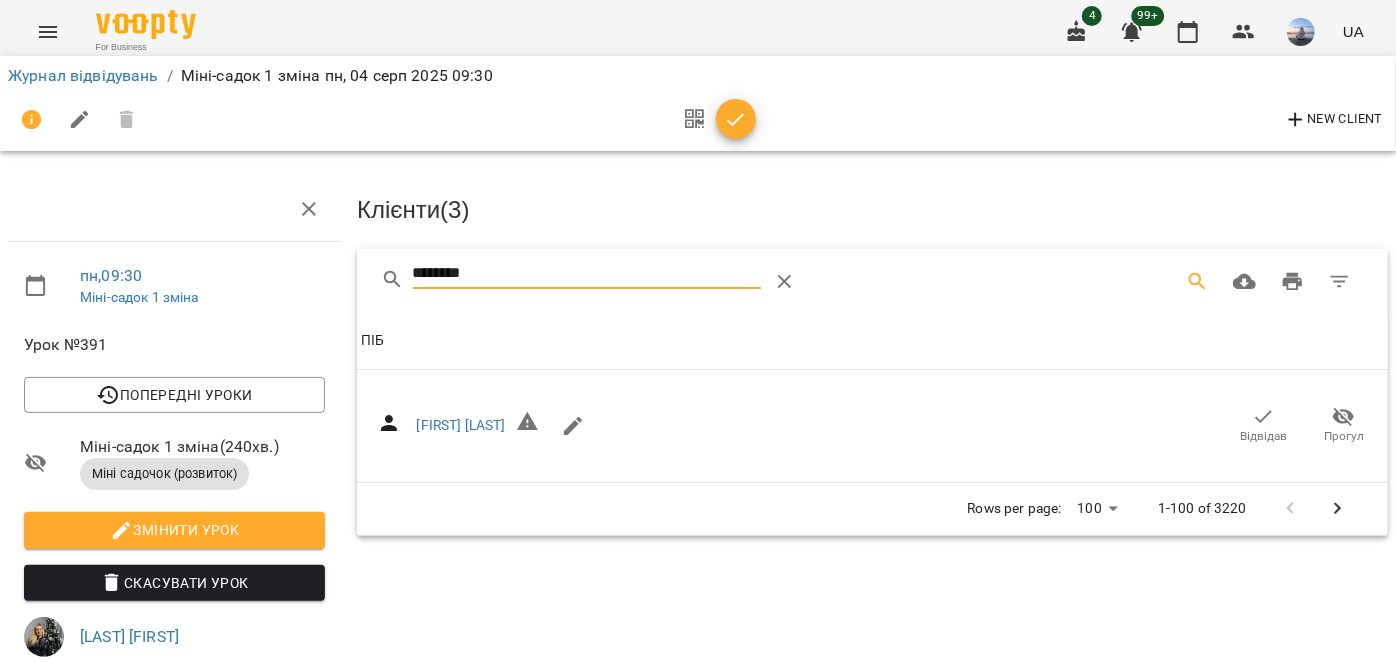 type on "********" 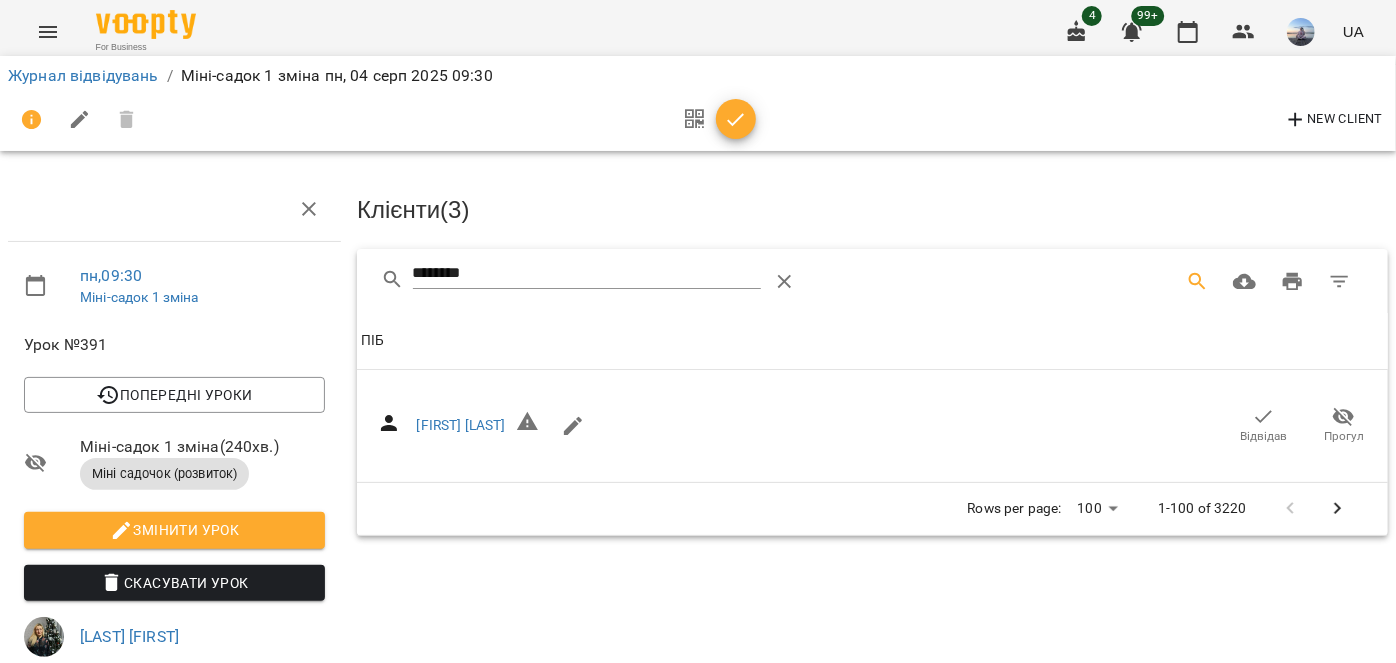 click 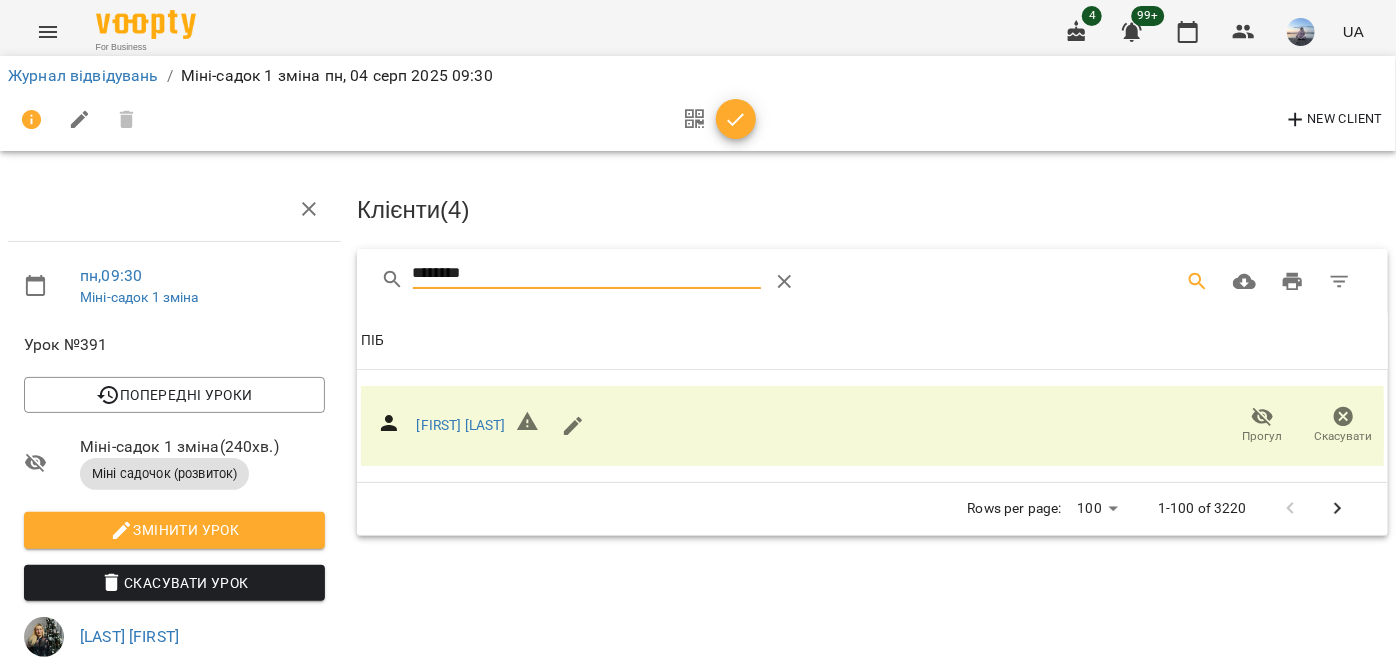 drag, startPoint x: 522, startPoint y: 266, endPoint x: 365, endPoint y: 286, distance: 158.26875 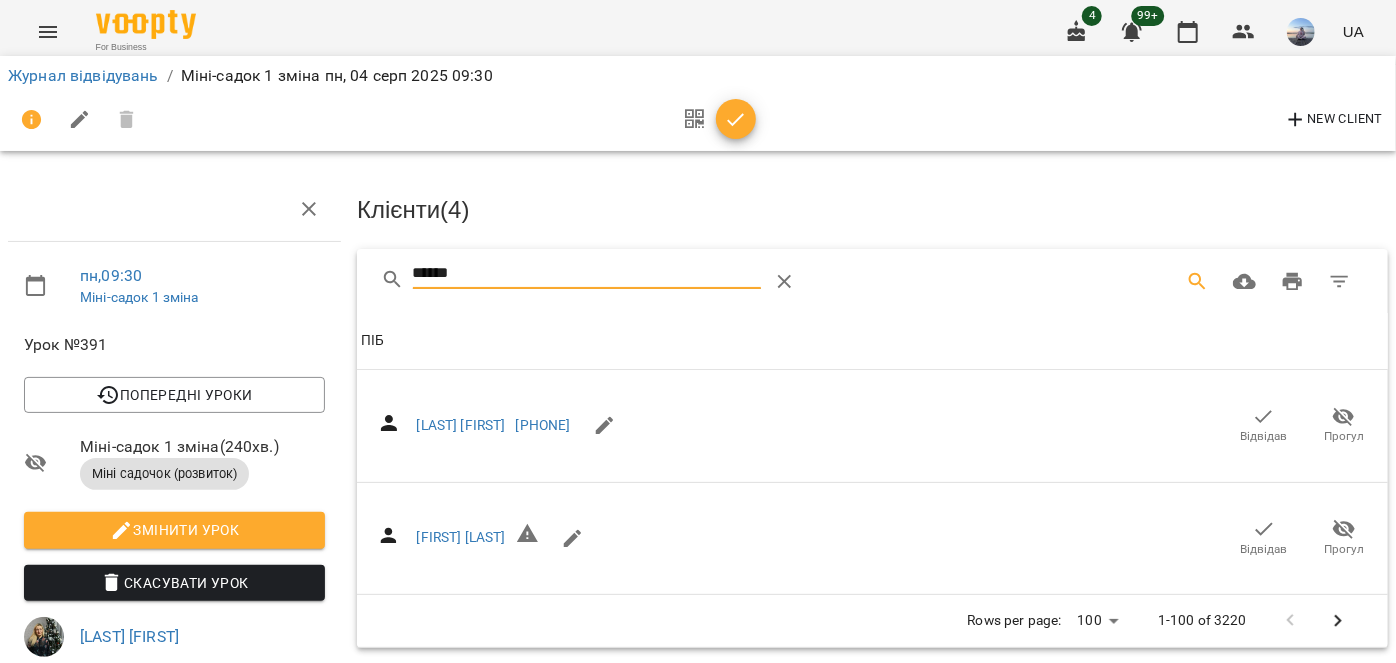 type on "******" 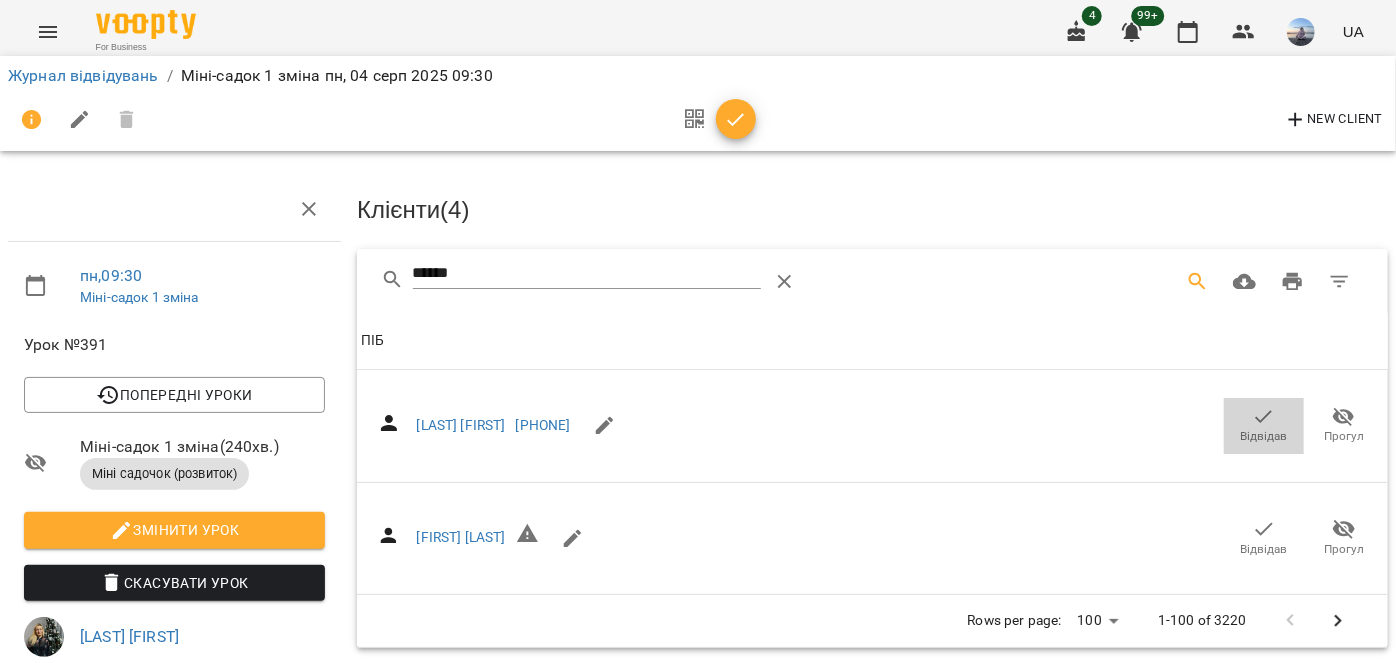click on "Відвідав" at bounding box center (1264, 436) 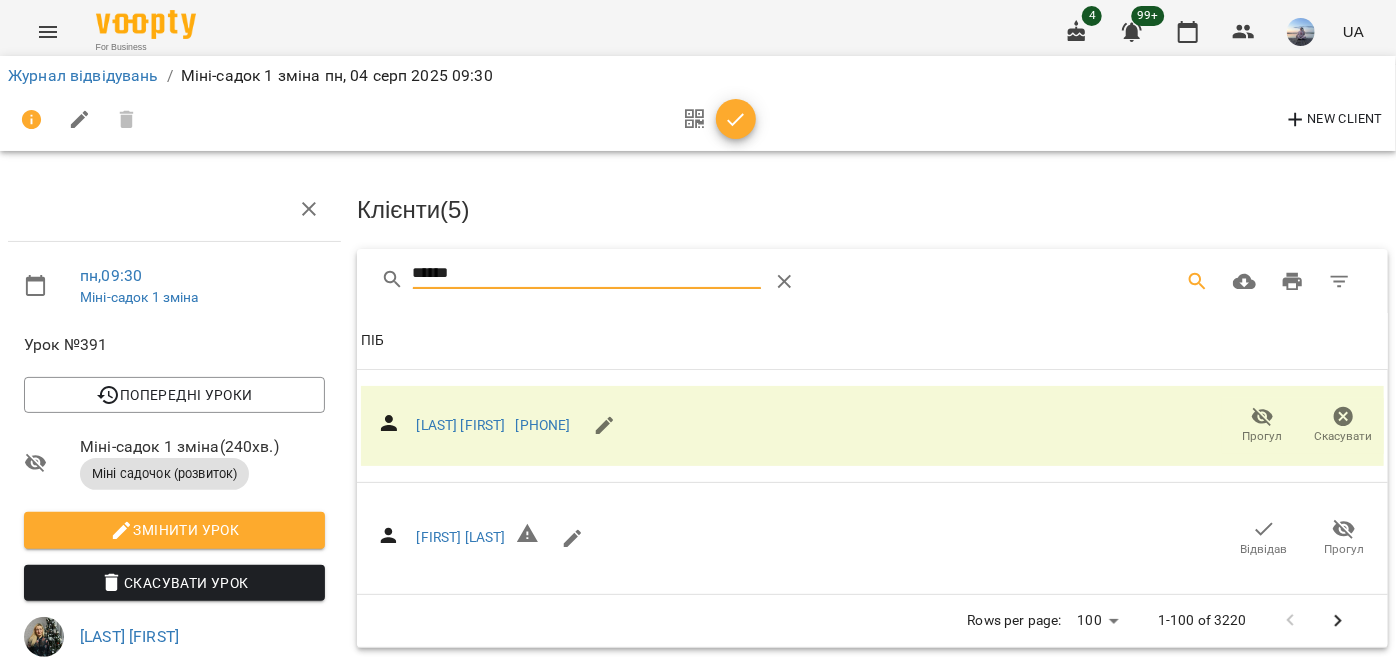 drag, startPoint x: 504, startPoint y: 275, endPoint x: 330, endPoint y: 282, distance: 174.14075 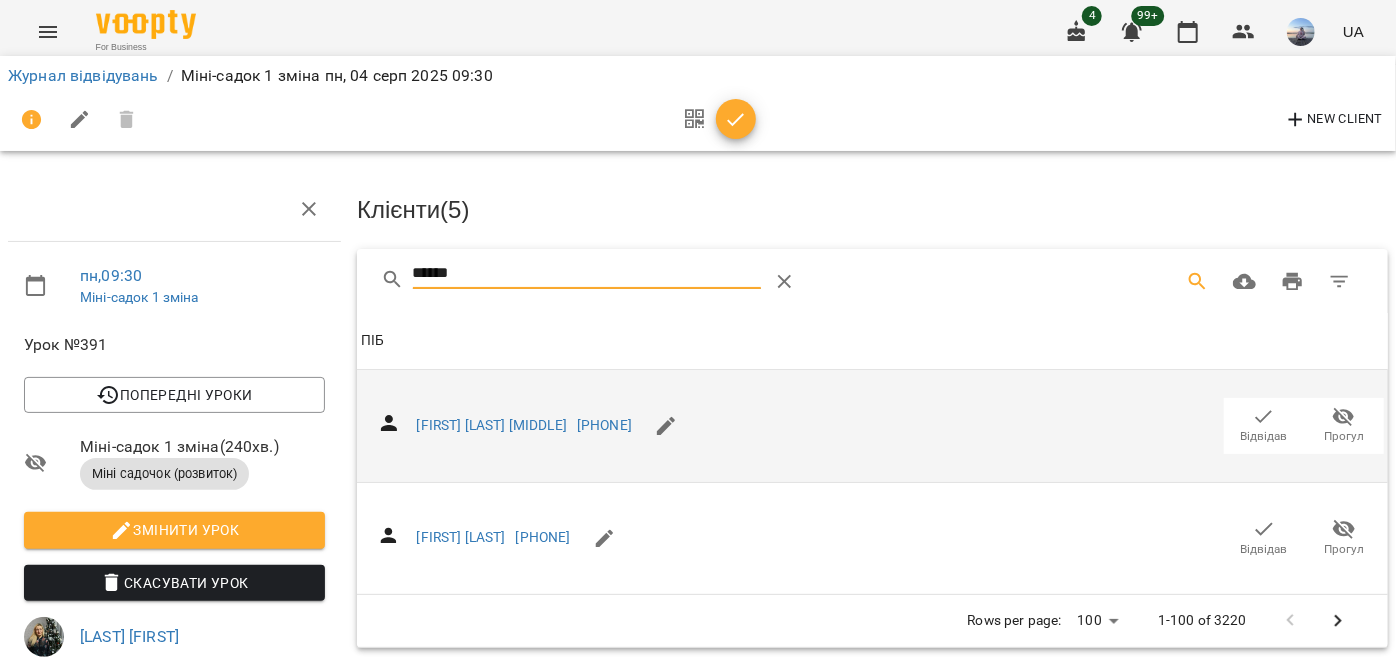 type on "******" 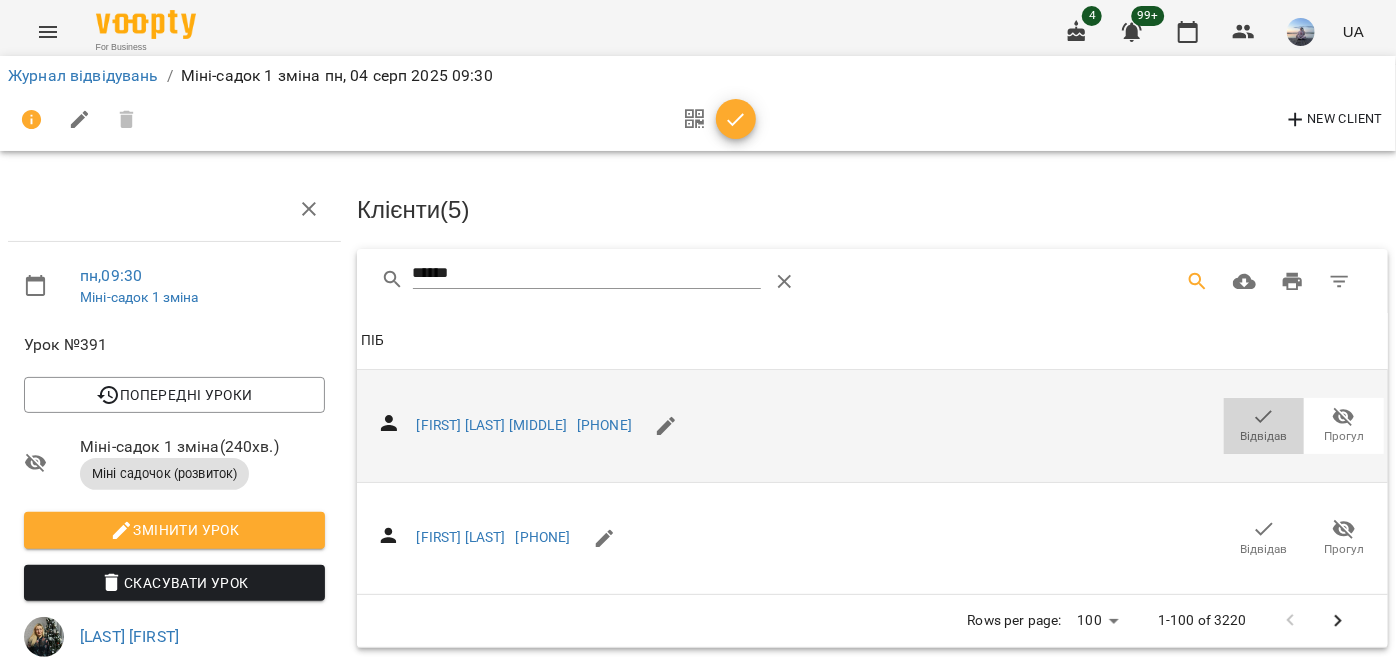 click on "Відвідав" at bounding box center (1264, 425) 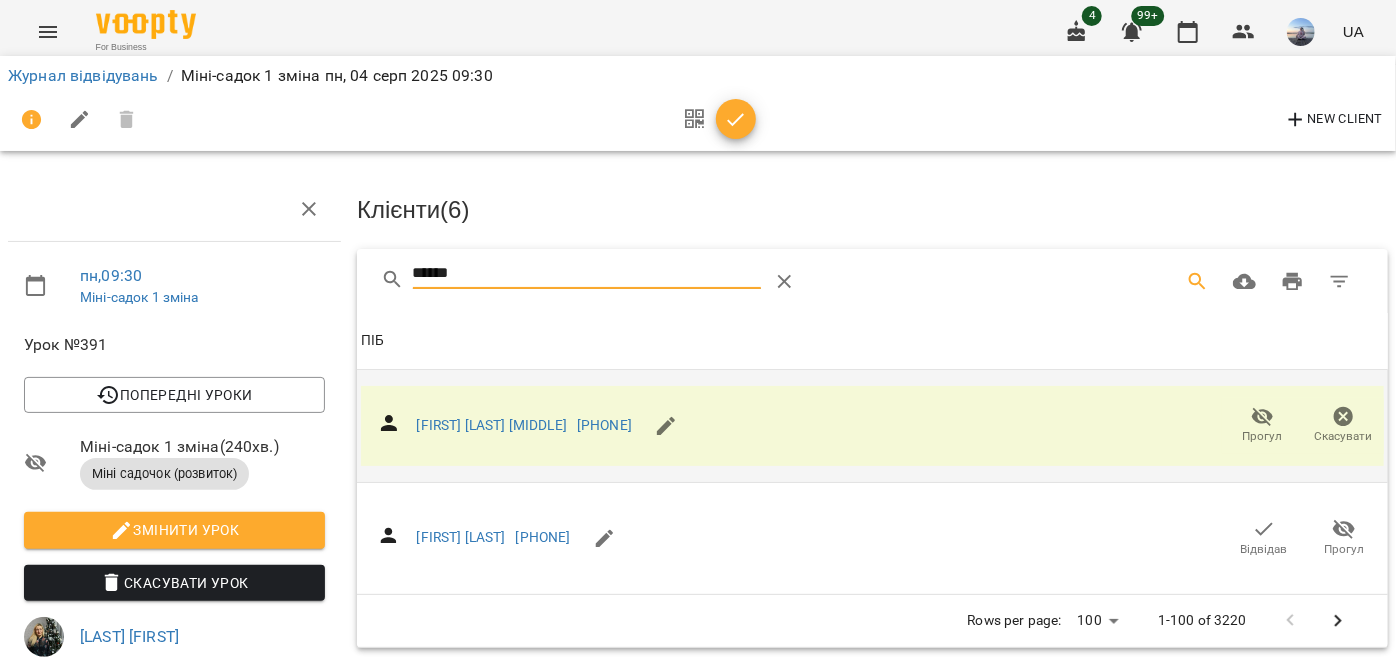 drag, startPoint x: 562, startPoint y: 261, endPoint x: 342, endPoint y: 278, distance: 220.65584 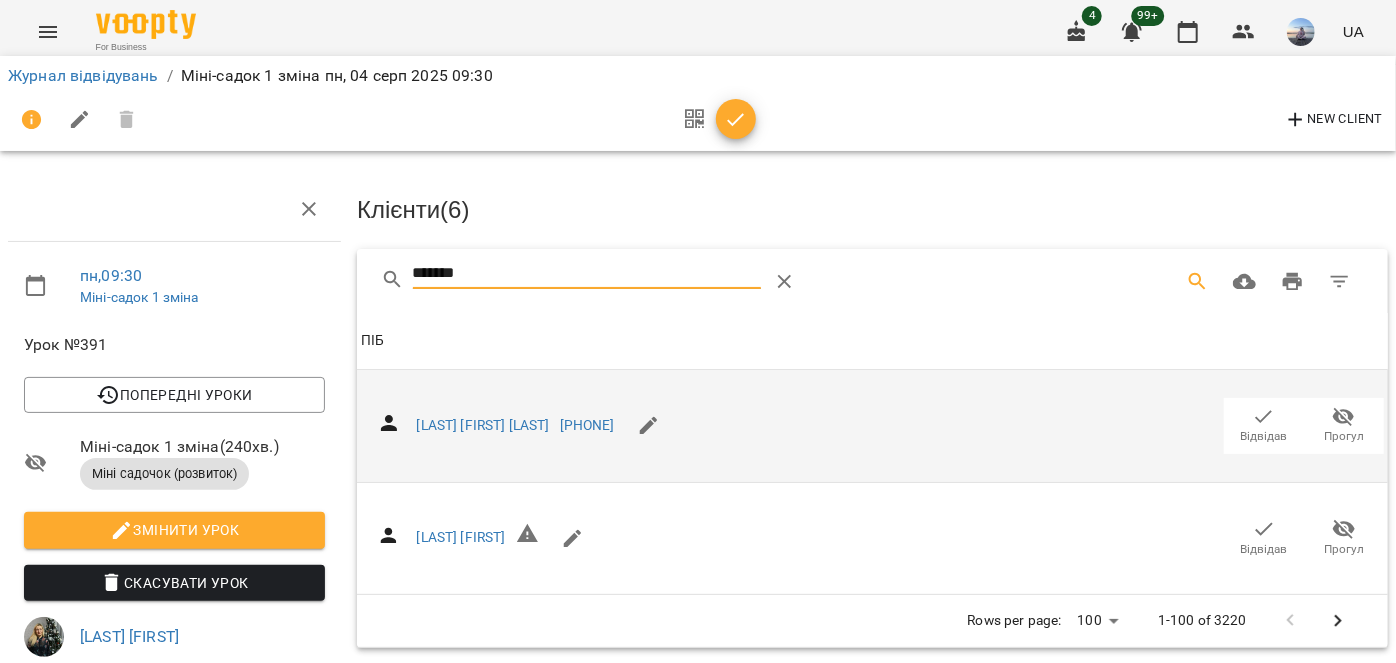 type on "******" 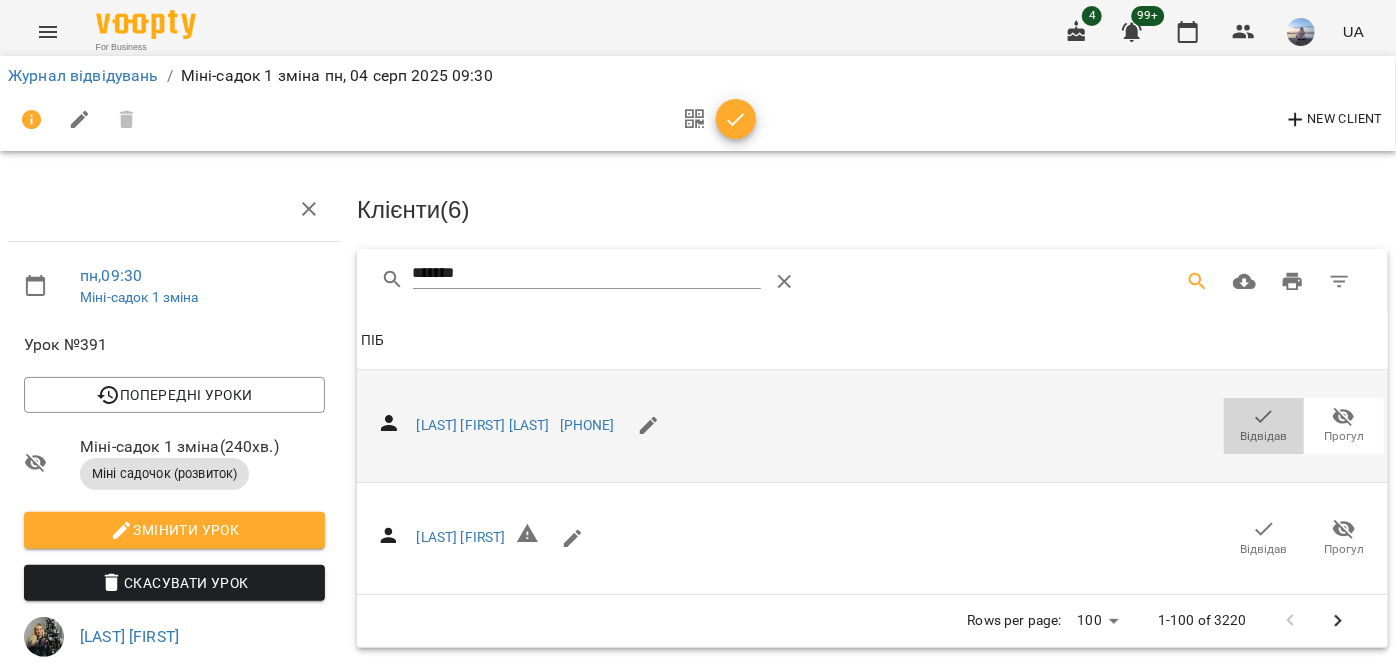 click on "Відвідав" at bounding box center (1264, 436) 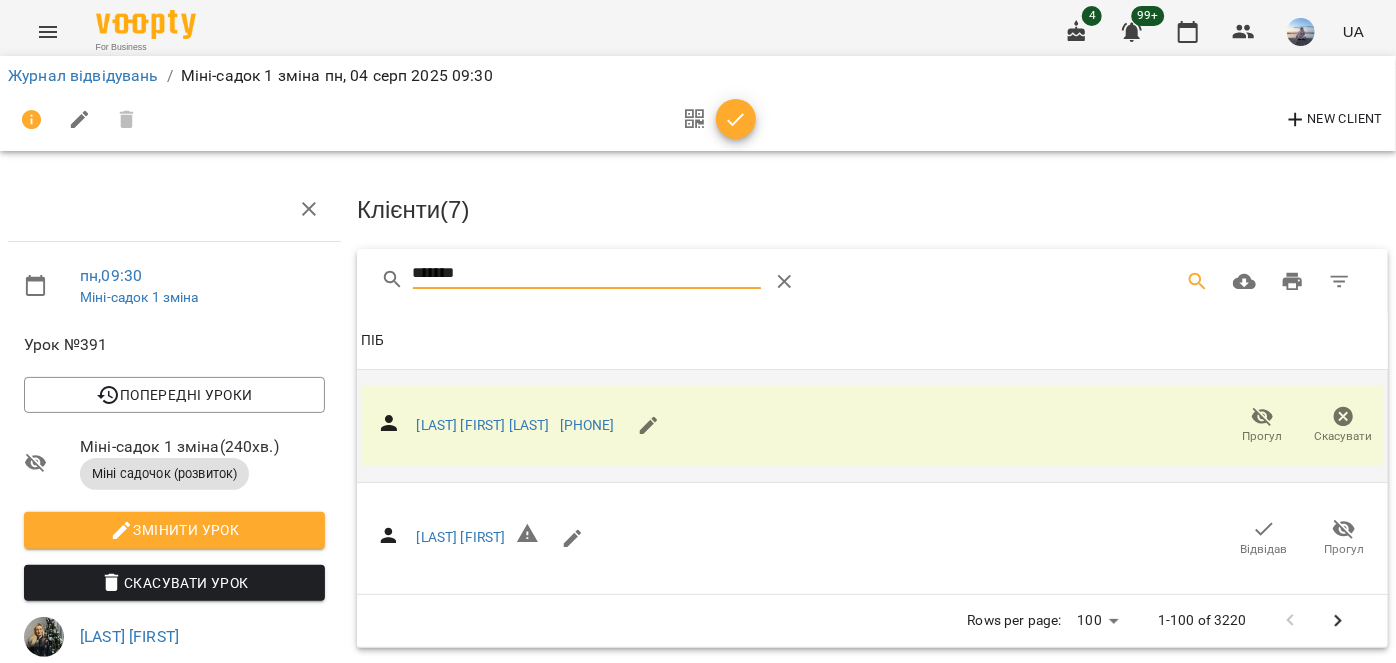 drag, startPoint x: 494, startPoint y: 267, endPoint x: 382, endPoint y: 246, distance: 113.951744 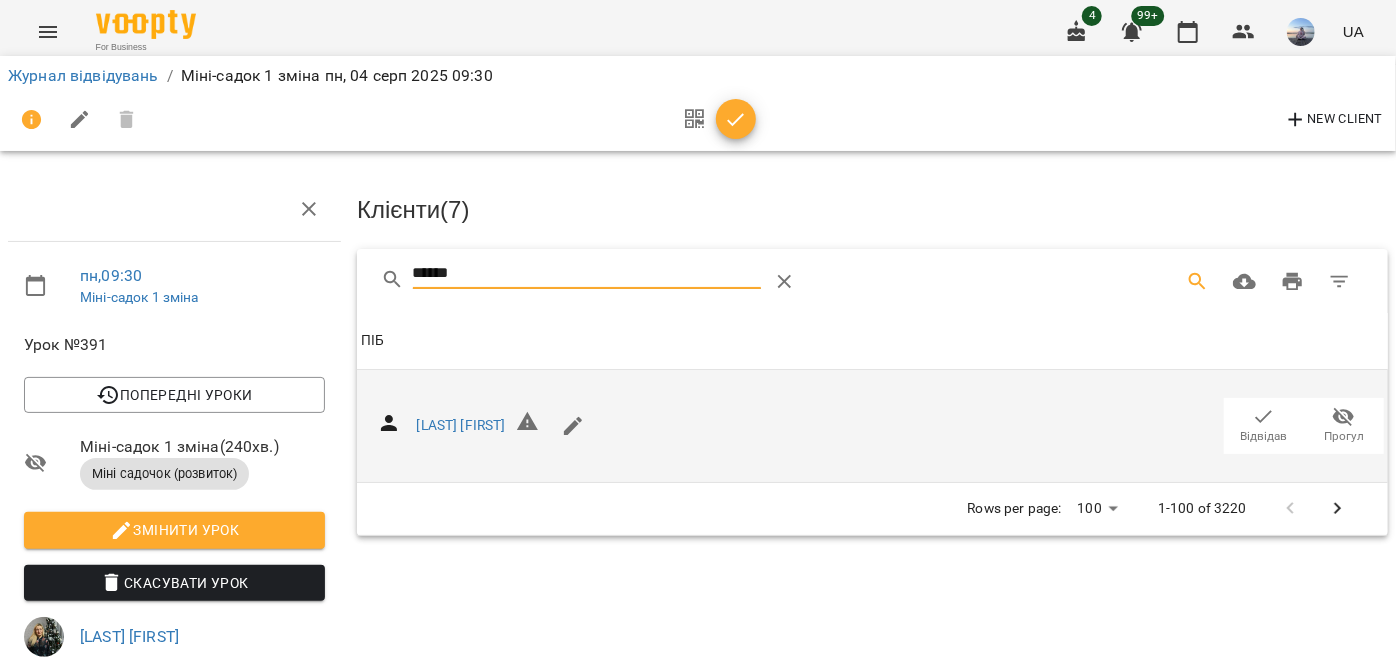 type on "*****" 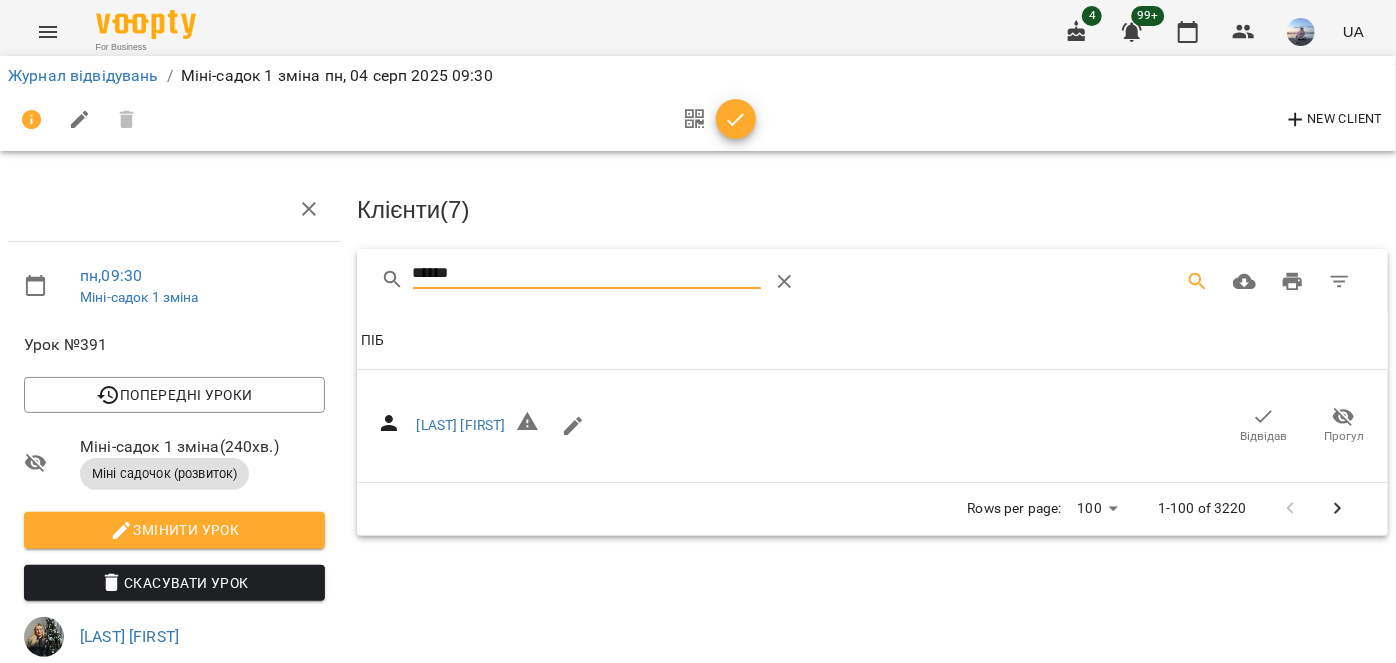drag, startPoint x: 1202, startPoint y: 425, endPoint x: 1285, endPoint y: 428, distance: 83.0542 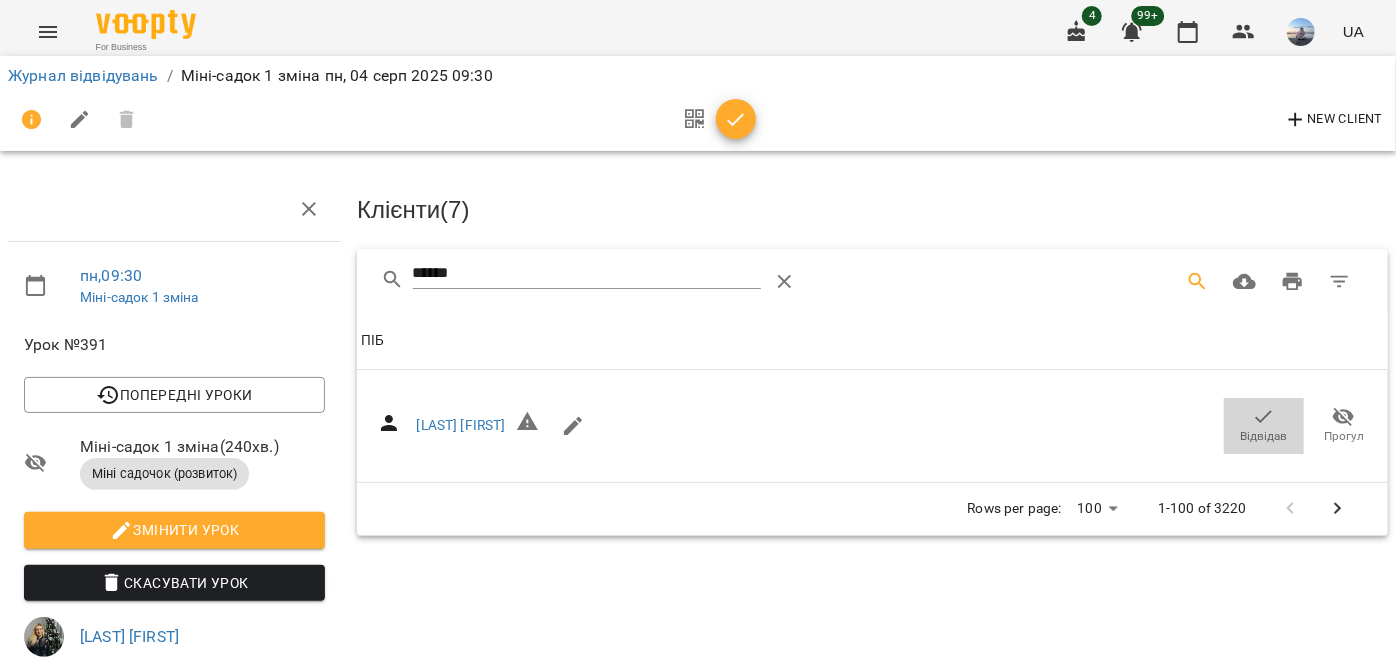 click on "Відвідав" at bounding box center (1264, 426) 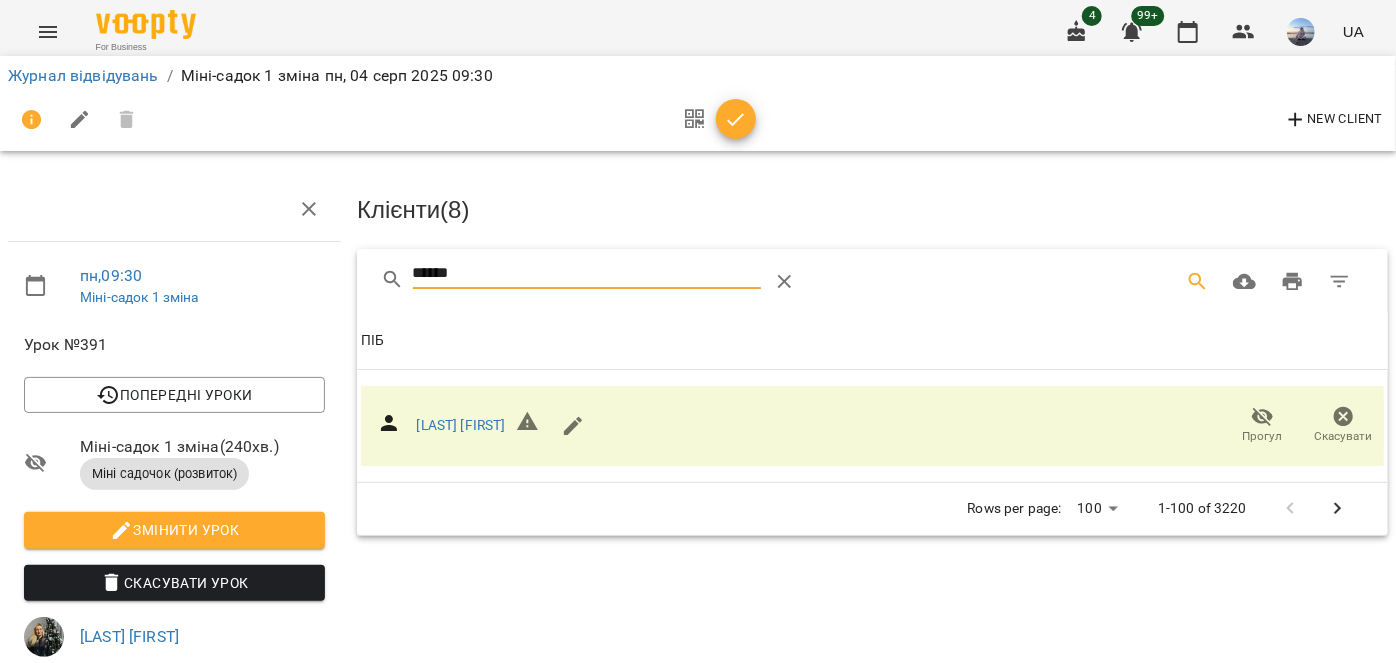 drag, startPoint x: 533, startPoint y: 262, endPoint x: 330, endPoint y: 229, distance: 205.66478 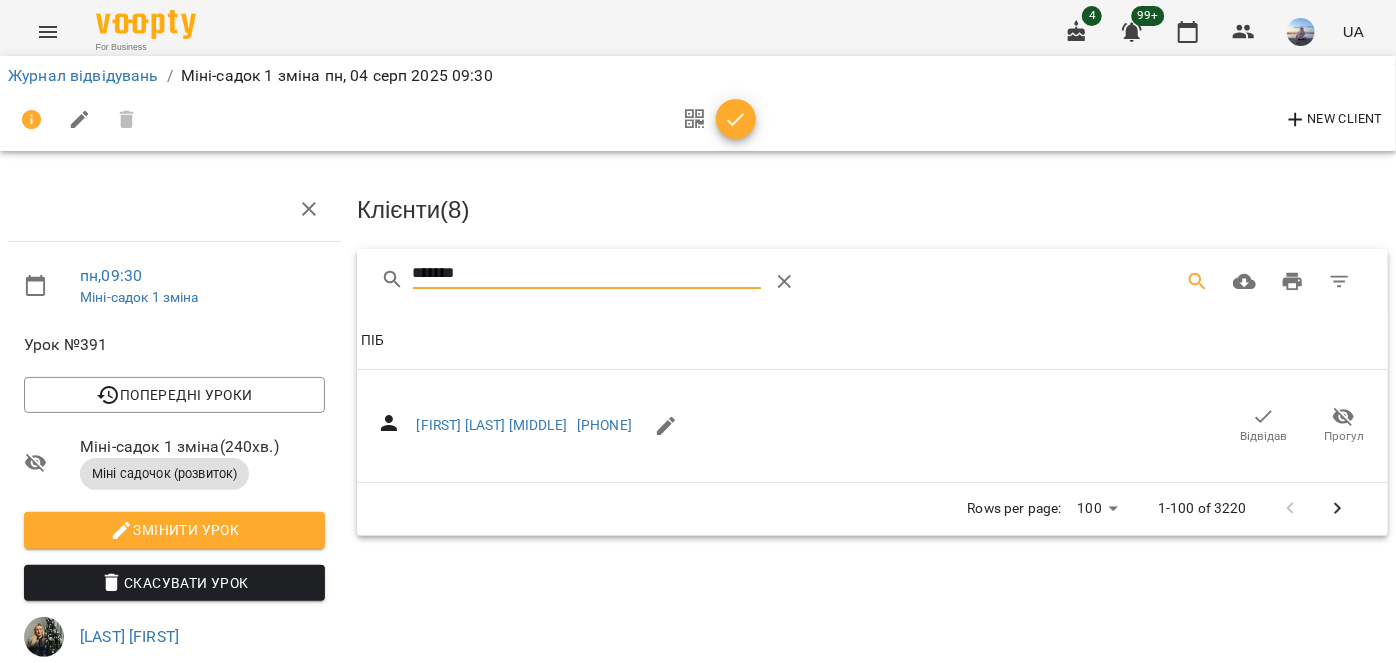 click on "Відвідав" at bounding box center [1264, 436] 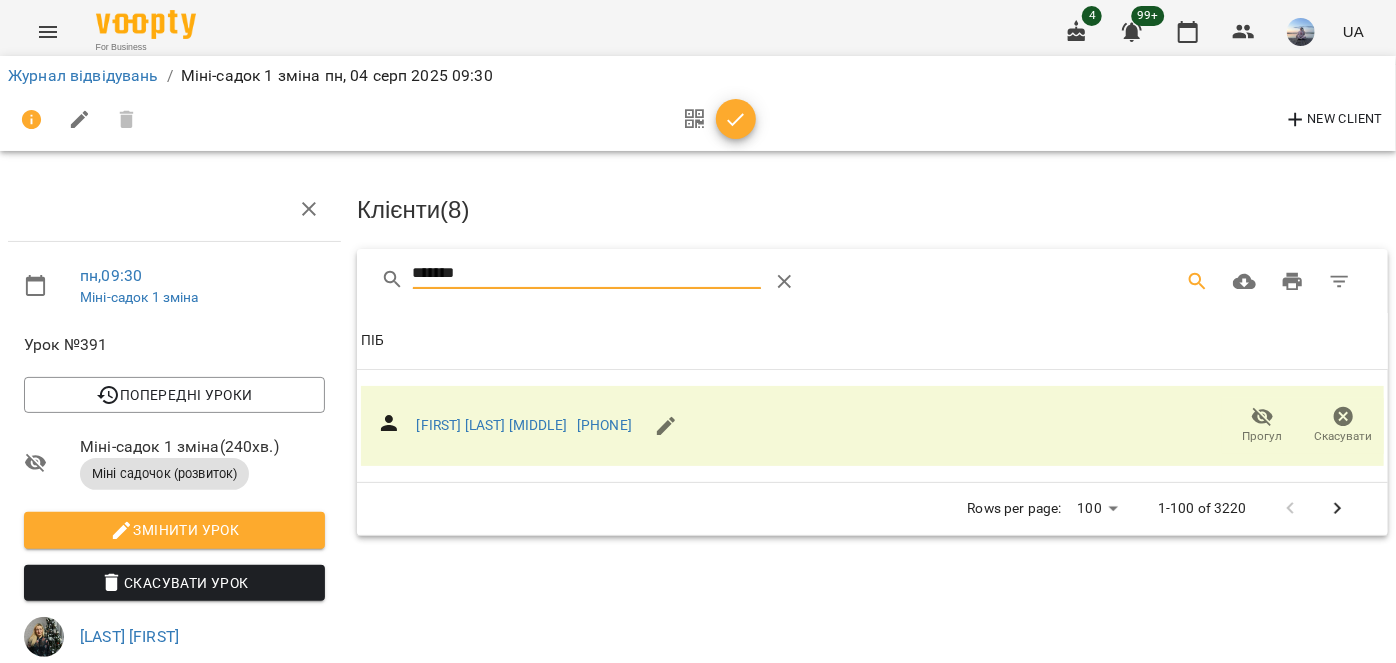 drag, startPoint x: 537, startPoint y: 278, endPoint x: 461, endPoint y: 283, distance: 76.1643 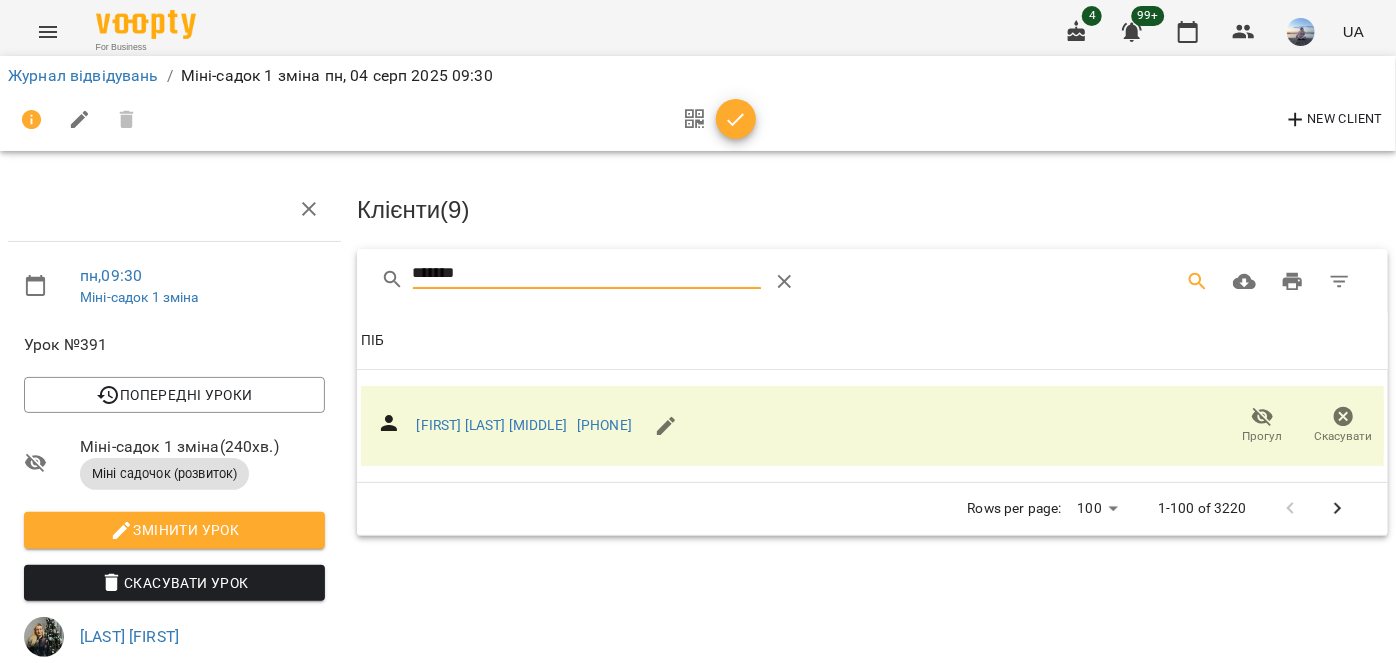 click on "*******" at bounding box center (587, 274) 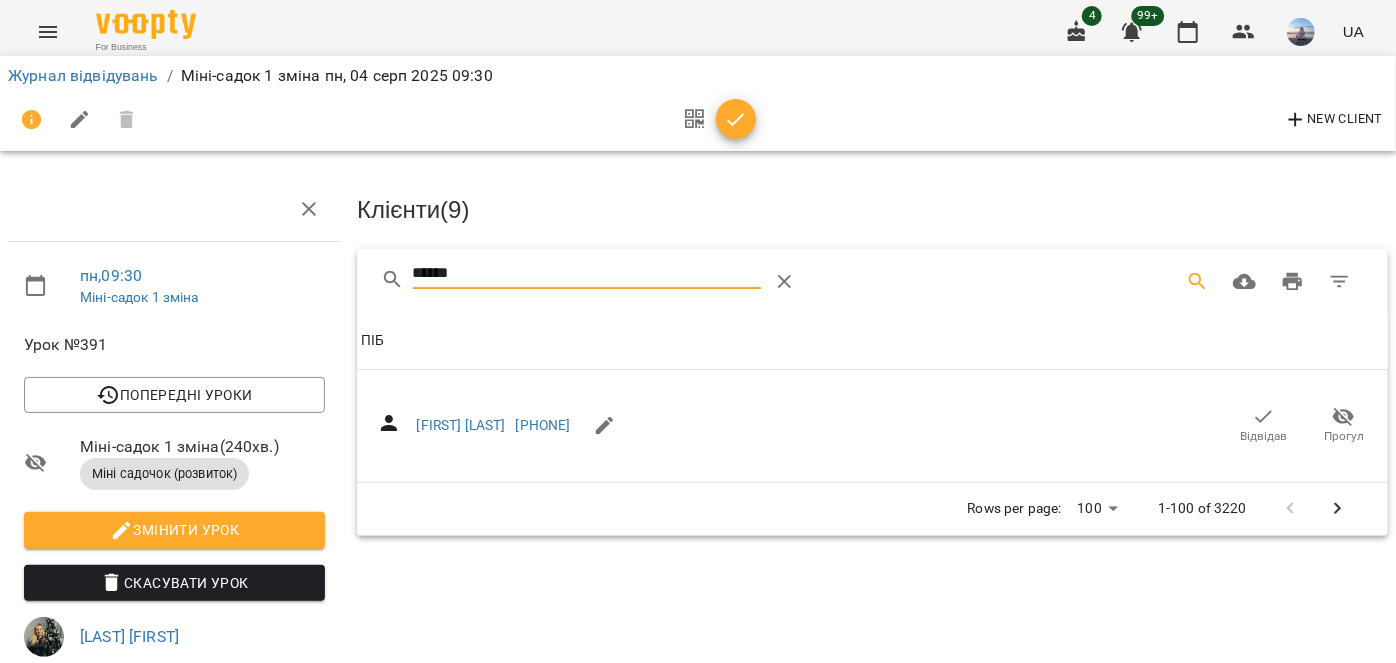type on "******" 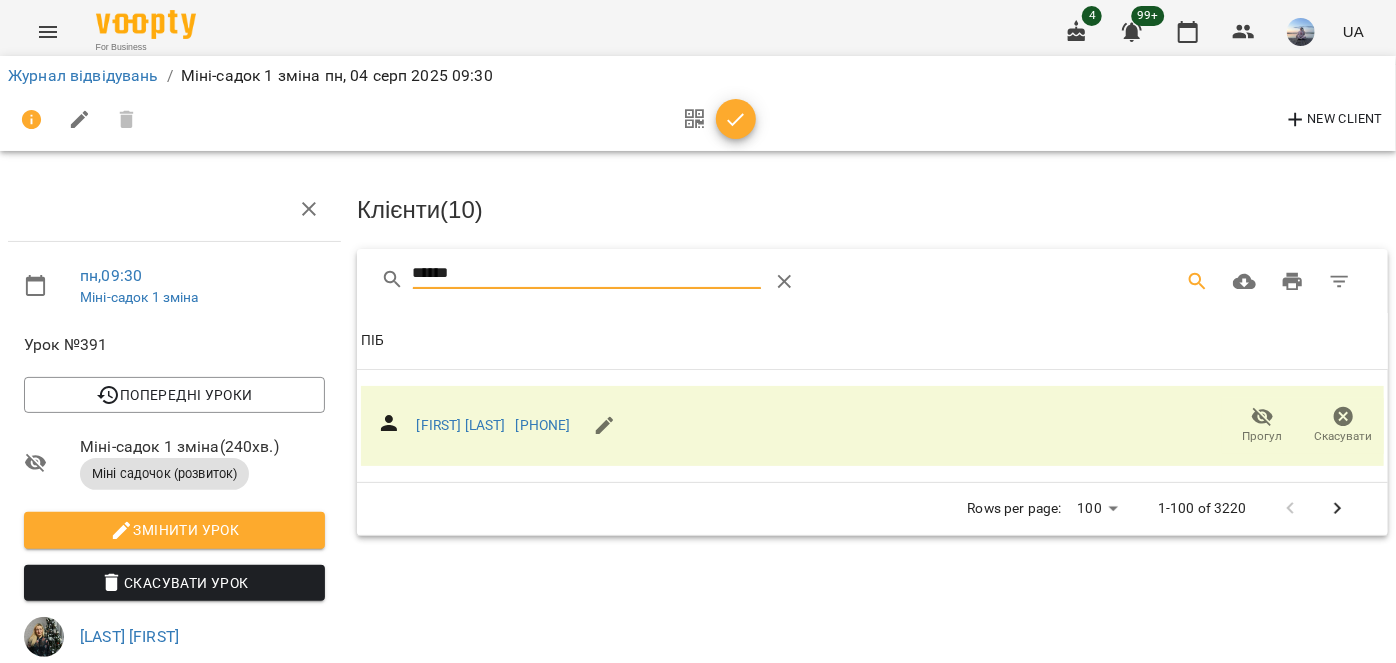 drag, startPoint x: 494, startPoint y: 262, endPoint x: 376, endPoint y: 286, distance: 120.41595 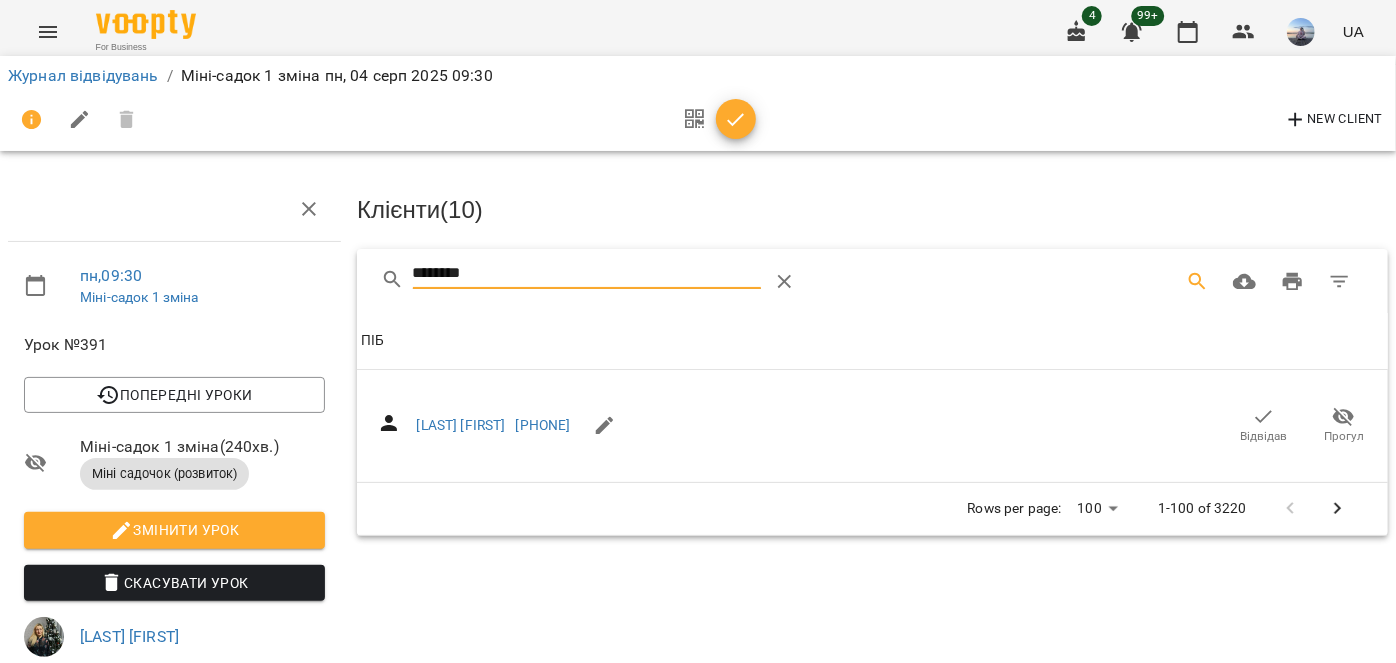 type on "********" 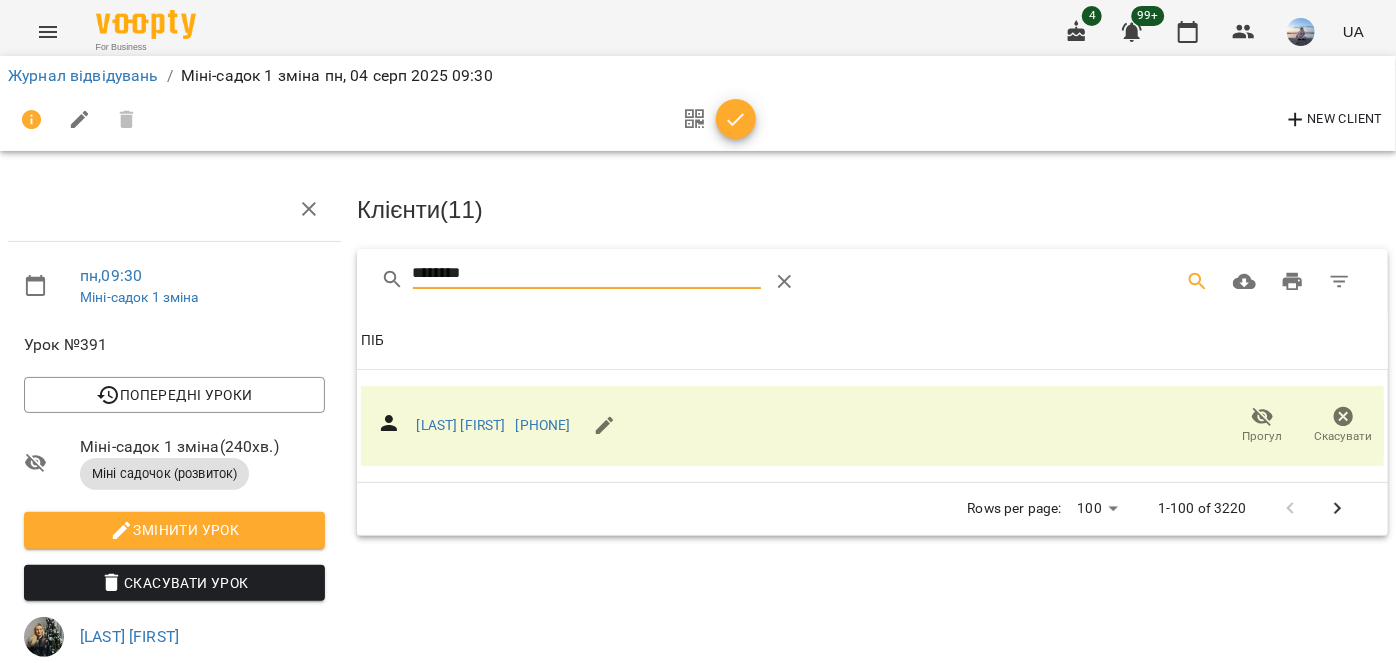 drag, startPoint x: 522, startPoint y: 259, endPoint x: 280, endPoint y: 292, distance: 244.23964 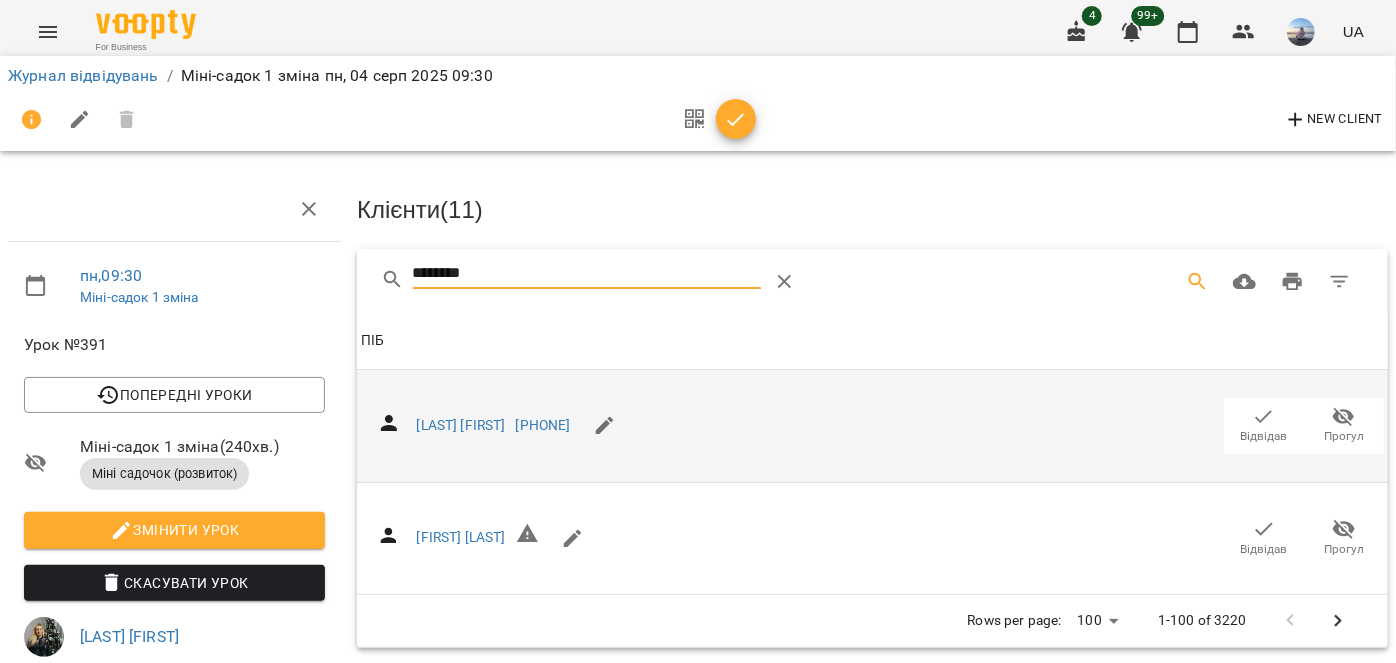 click on "Відвідав" at bounding box center [1264, 426] 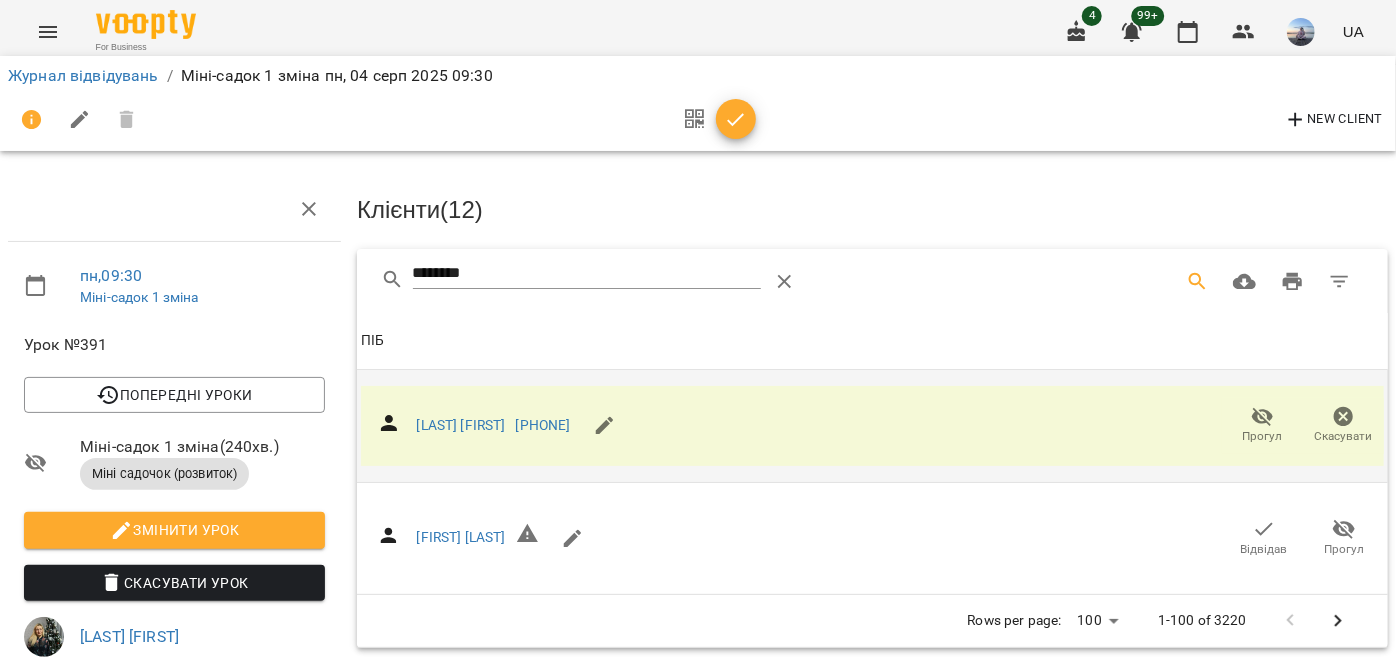 drag, startPoint x: 536, startPoint y: 244, endPoint x: 522, endPoint y: 259, distance: 20.518284 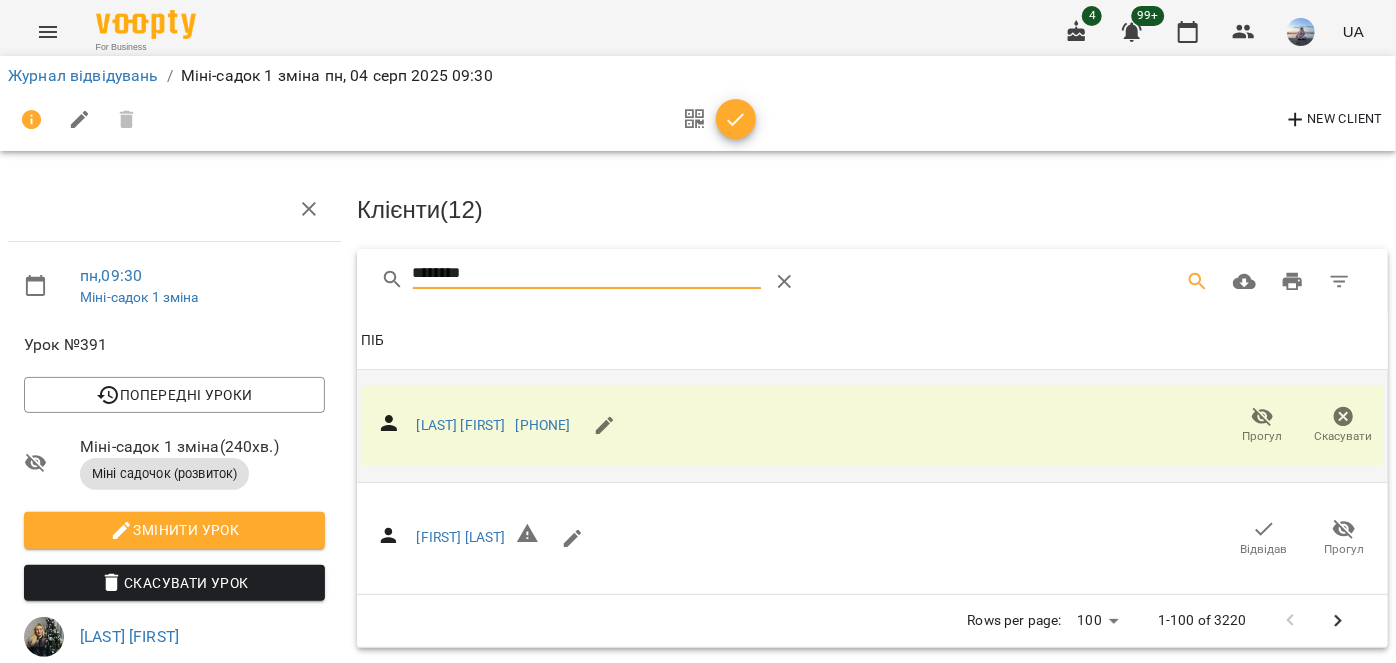 drag, startPoint x: 517, startPoint y: 273, endPoint x: 415, endPoint y: 288, distance: 103.09704 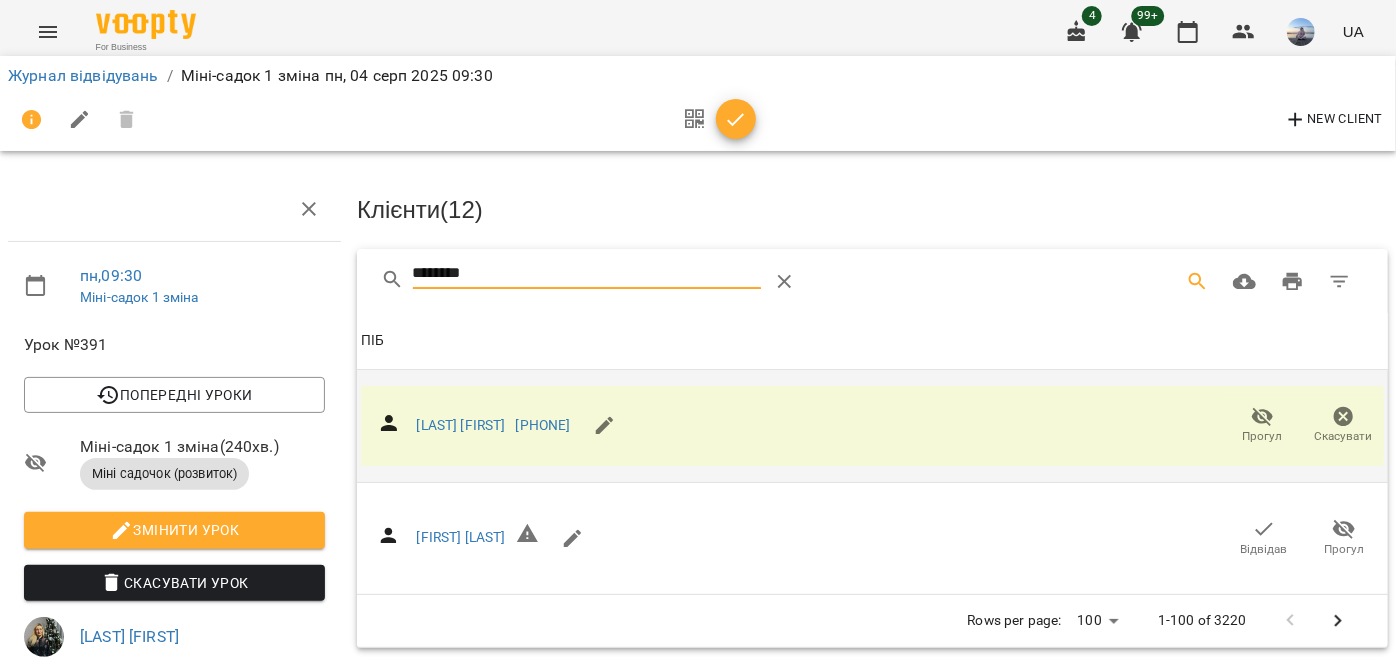 type on "*" 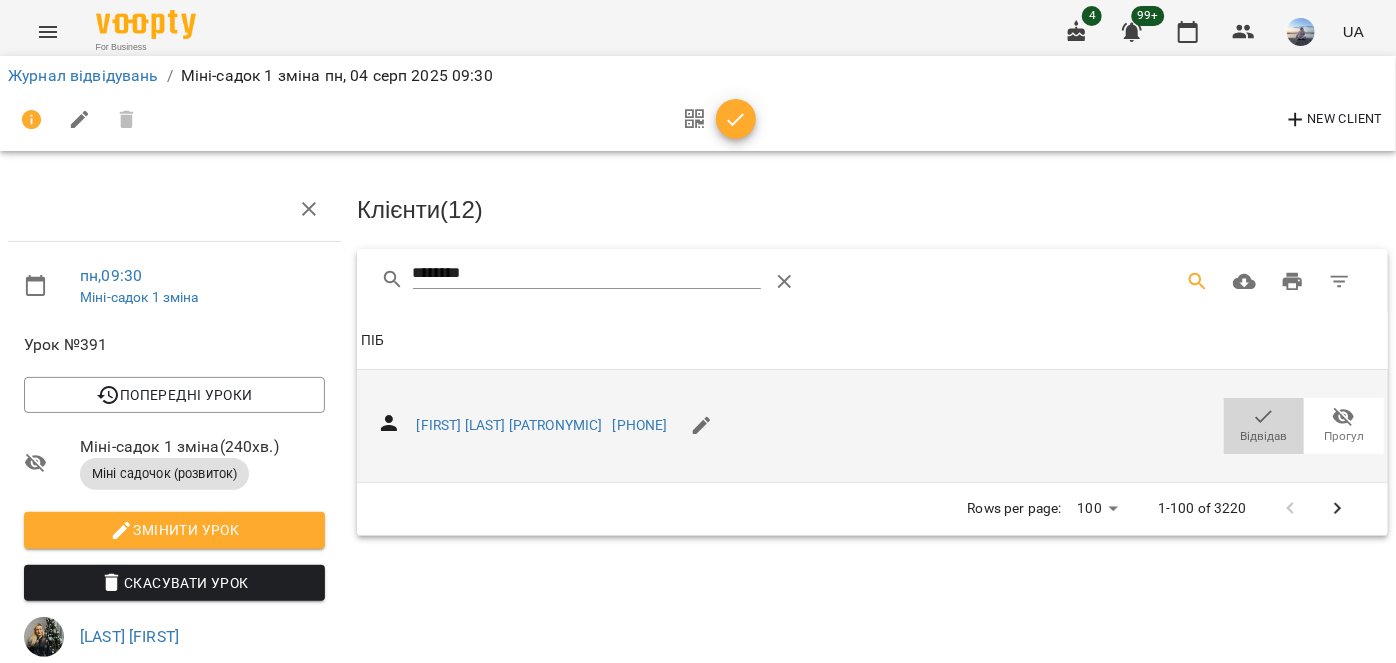 click on "Відвідав" at bounding box center [1264, 425] 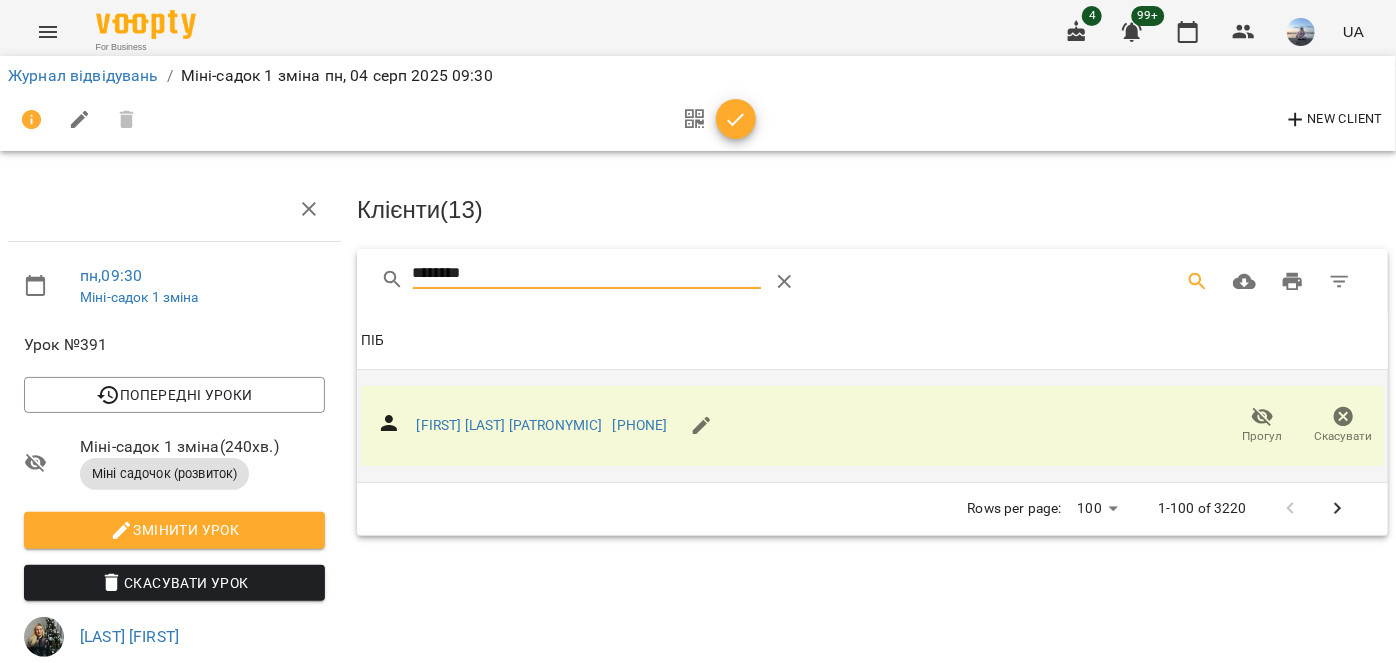 click on "********" at bounding box center (587, 274) 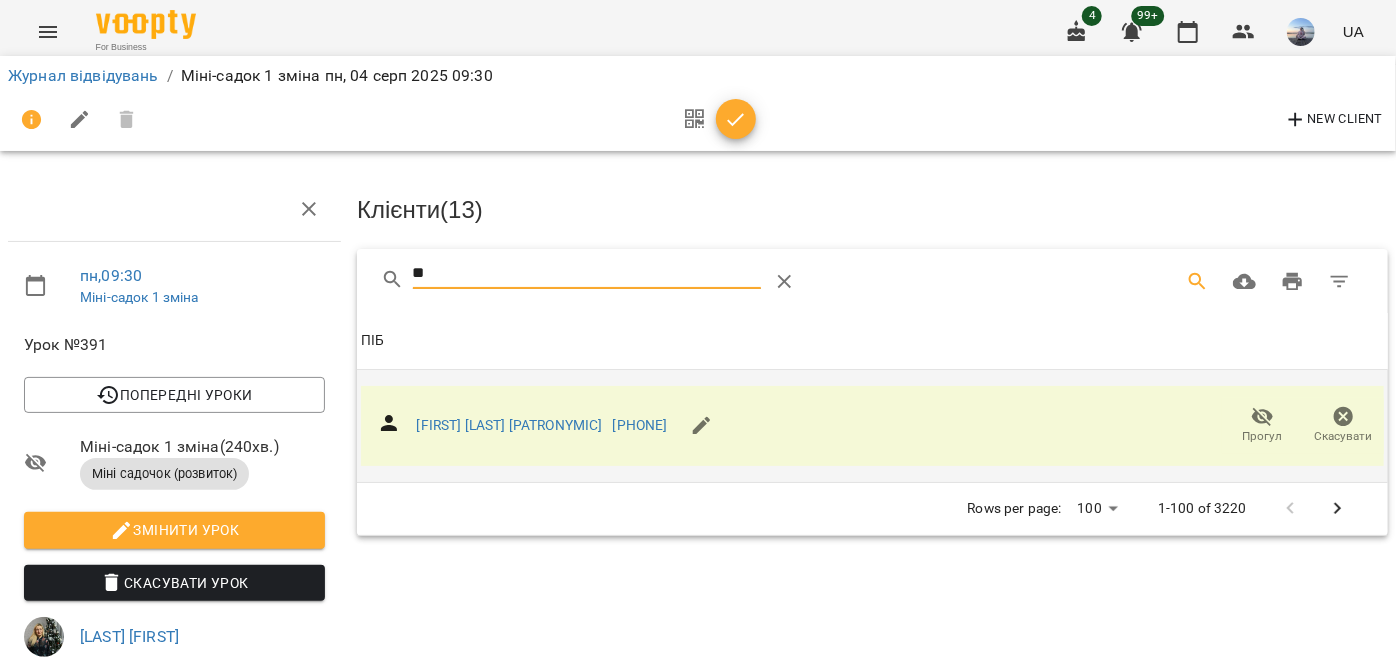 type on "*" 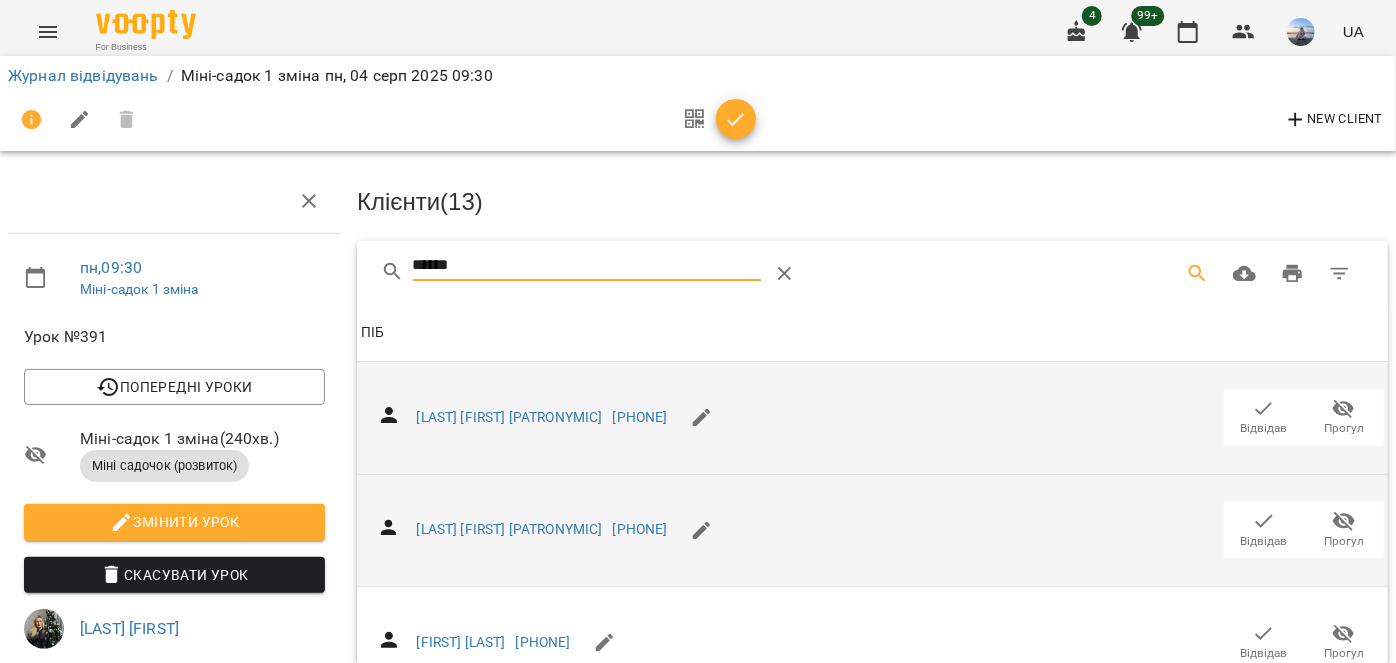 scroll, scrollTop: 363, scrollLeft: 0, axis: vertical 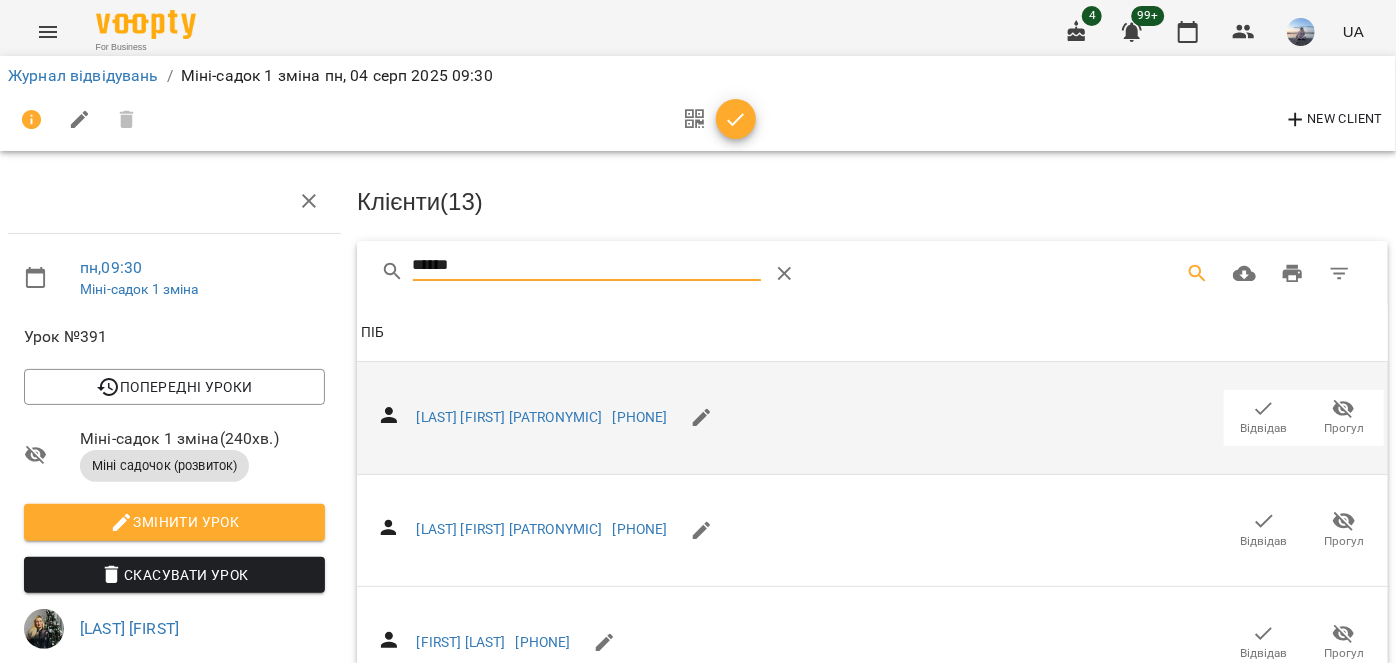 type on "*****" 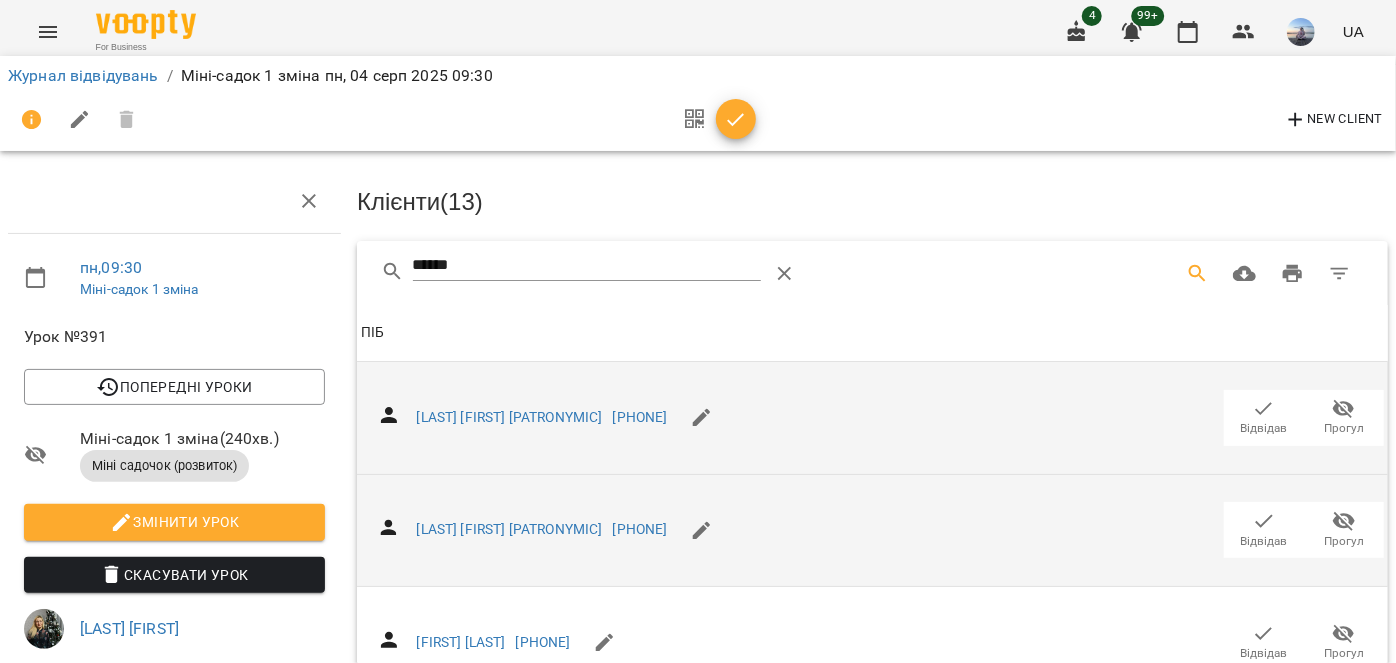 scroll, scrollTop: 0, scrollLeft: 0, axis: both 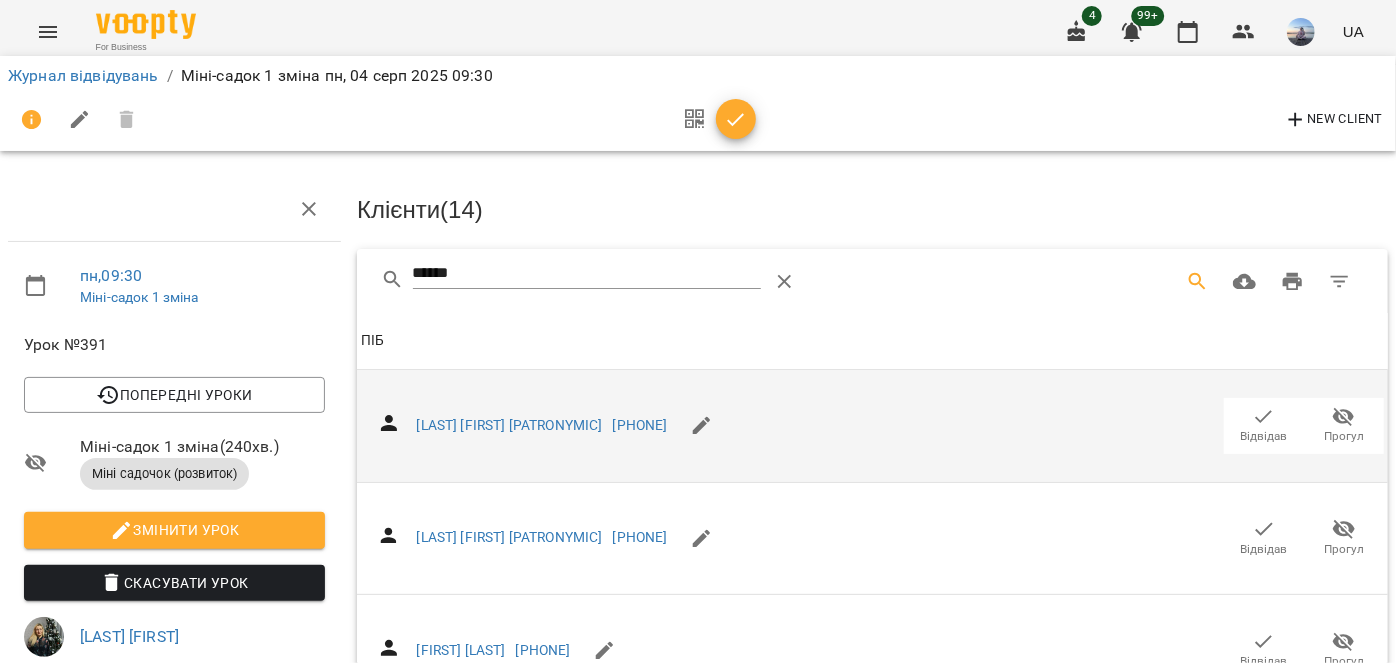 drag, startPoint x: 480, startPoint y: 228, endPoint x: 476, endPoint y: 261, distance: 33.24154 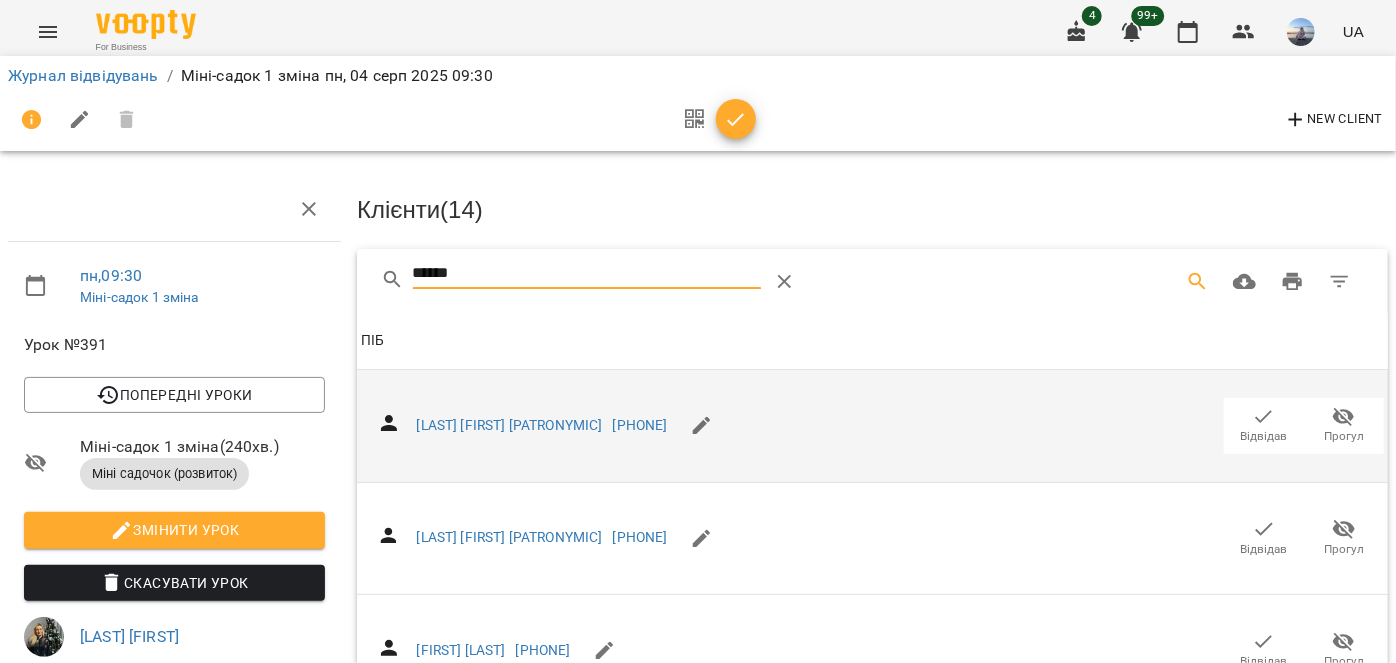 drag, startPoint x: 476, startPoint y: 261, endPoint x: 357, endPoint y: 291, distance: 122.72327 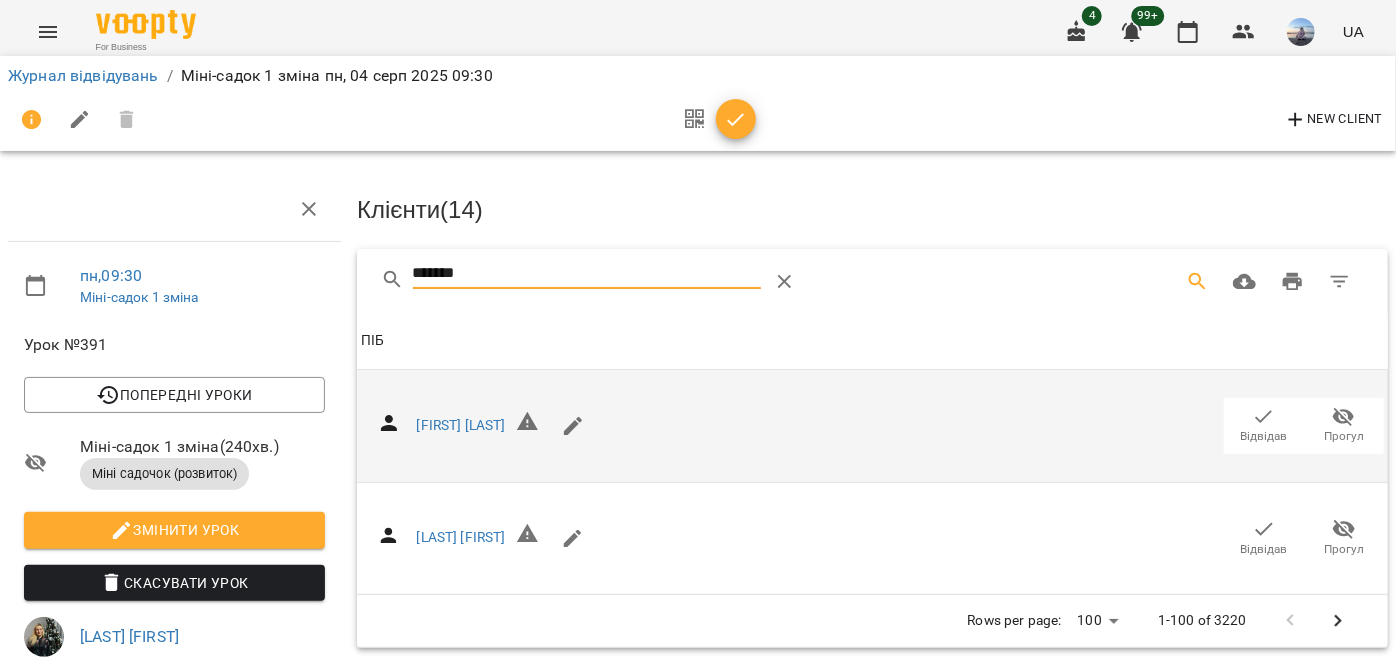 type on "*******" 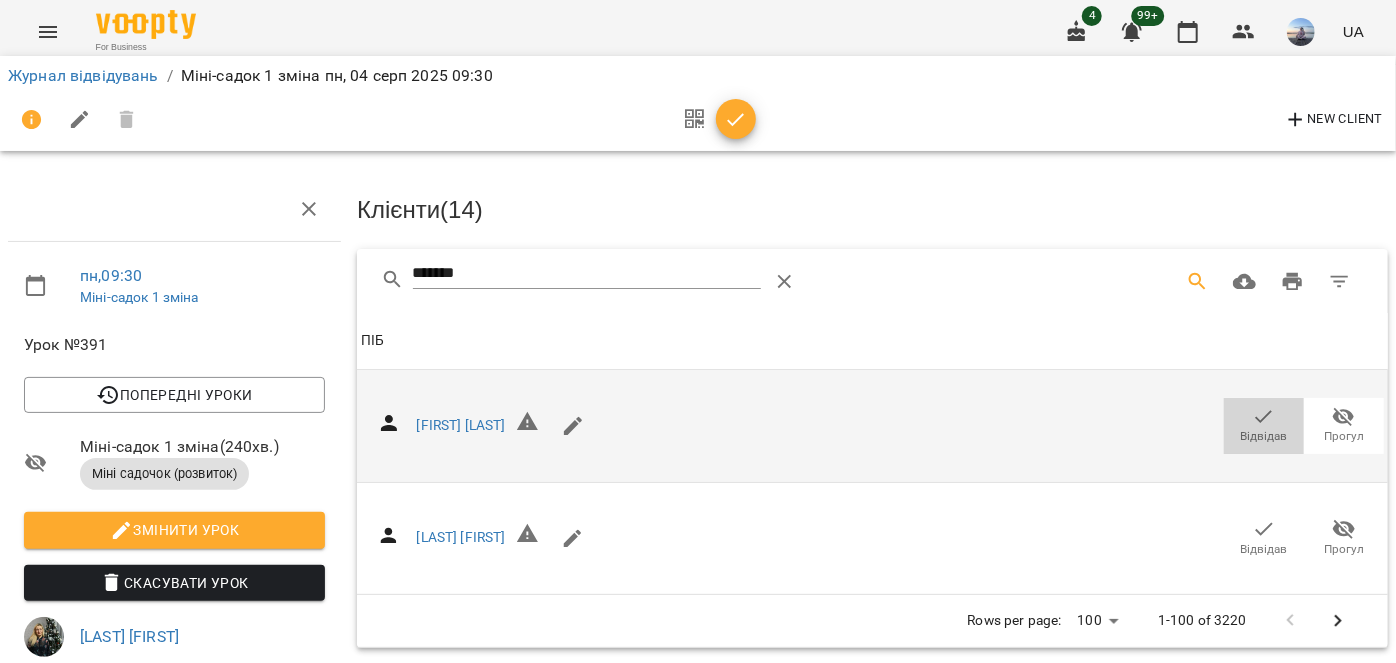 click on "Відвідав" at bounding box center (1264, 426) 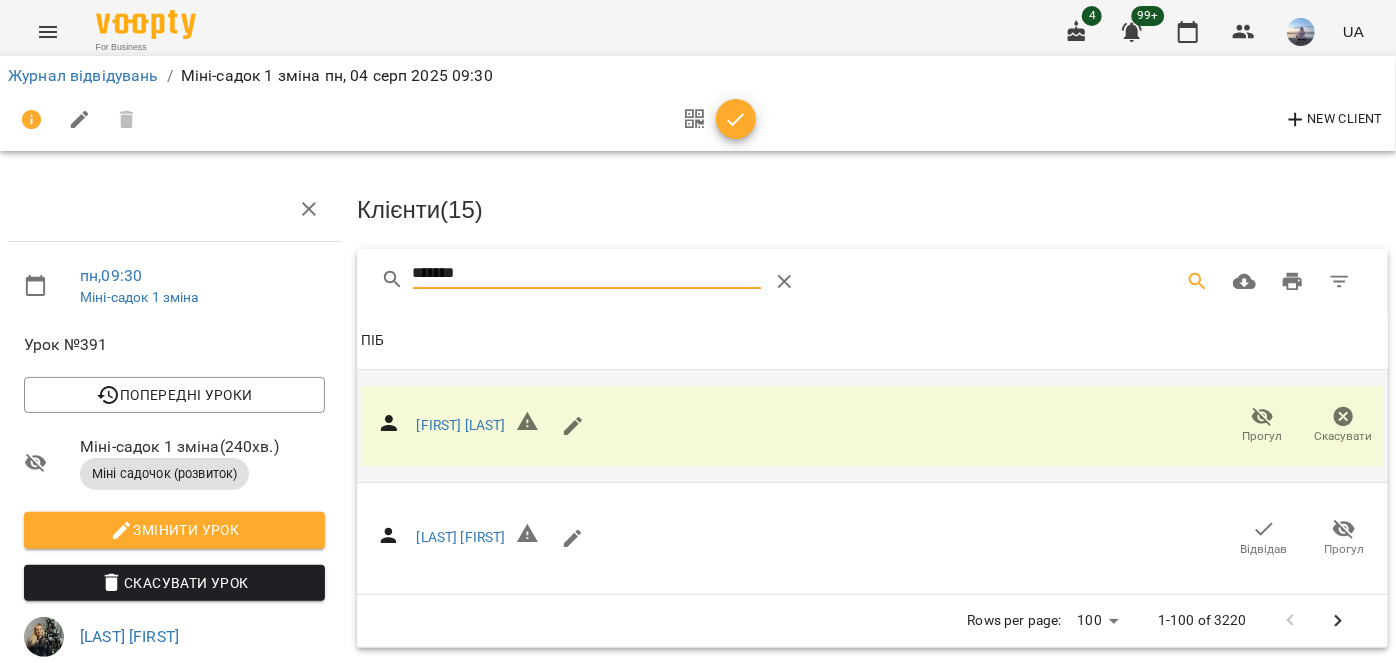 click on "*******" at bounding box center (587, 274) 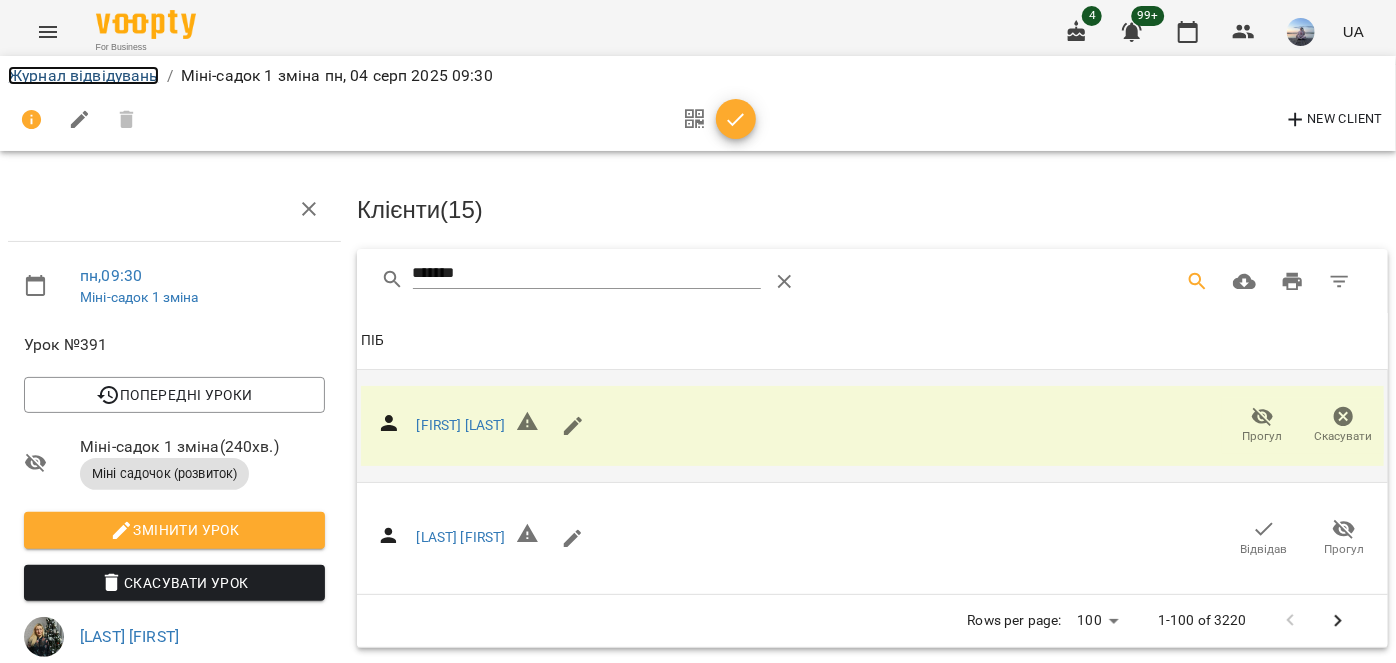 click on "Журнал відвідувань" at bounding box center [83, 75] 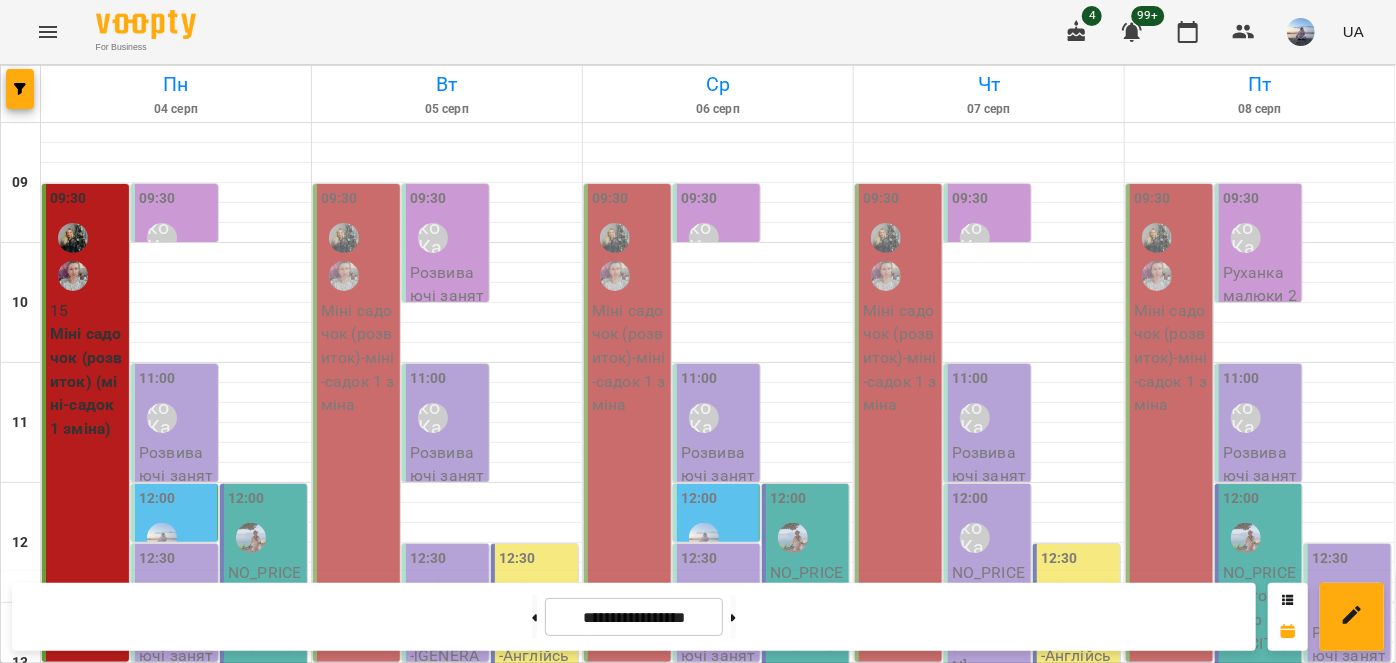 scroll, scrollTop: 629, scrollLeft: 0, axis: vertical 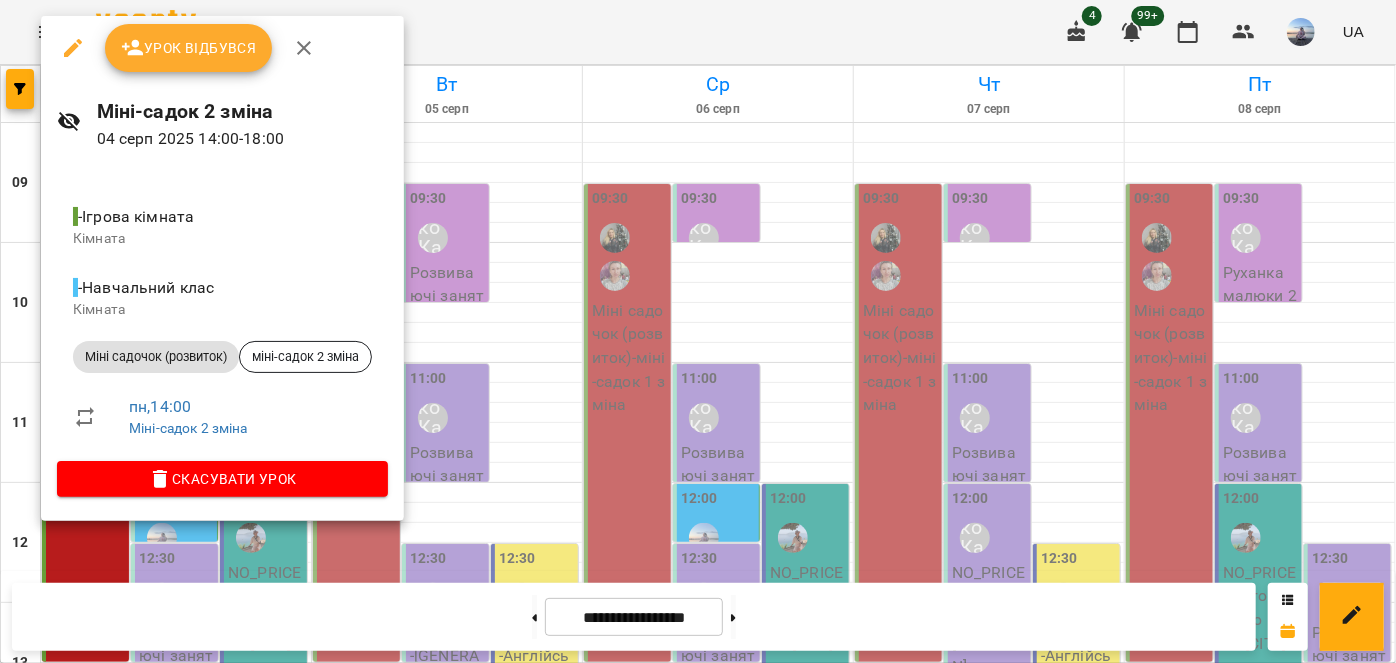 click on "Урок відбувся" at bounding box center [222, 48] 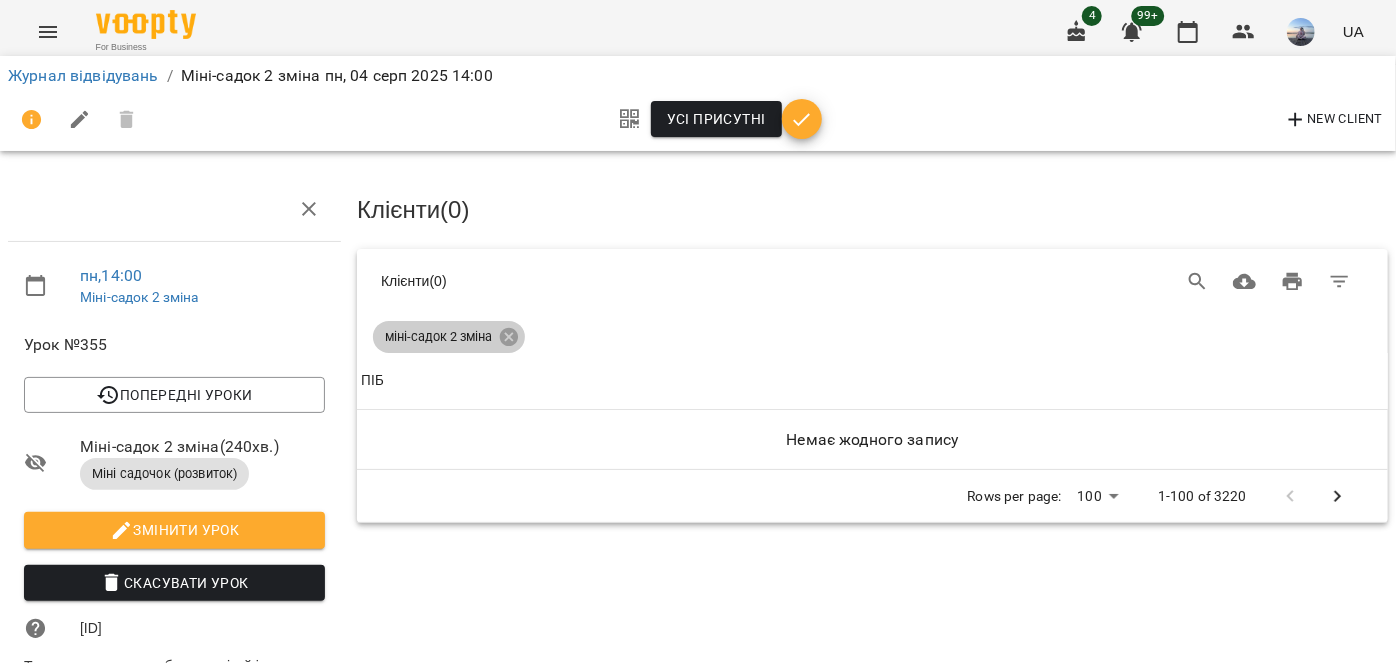 click 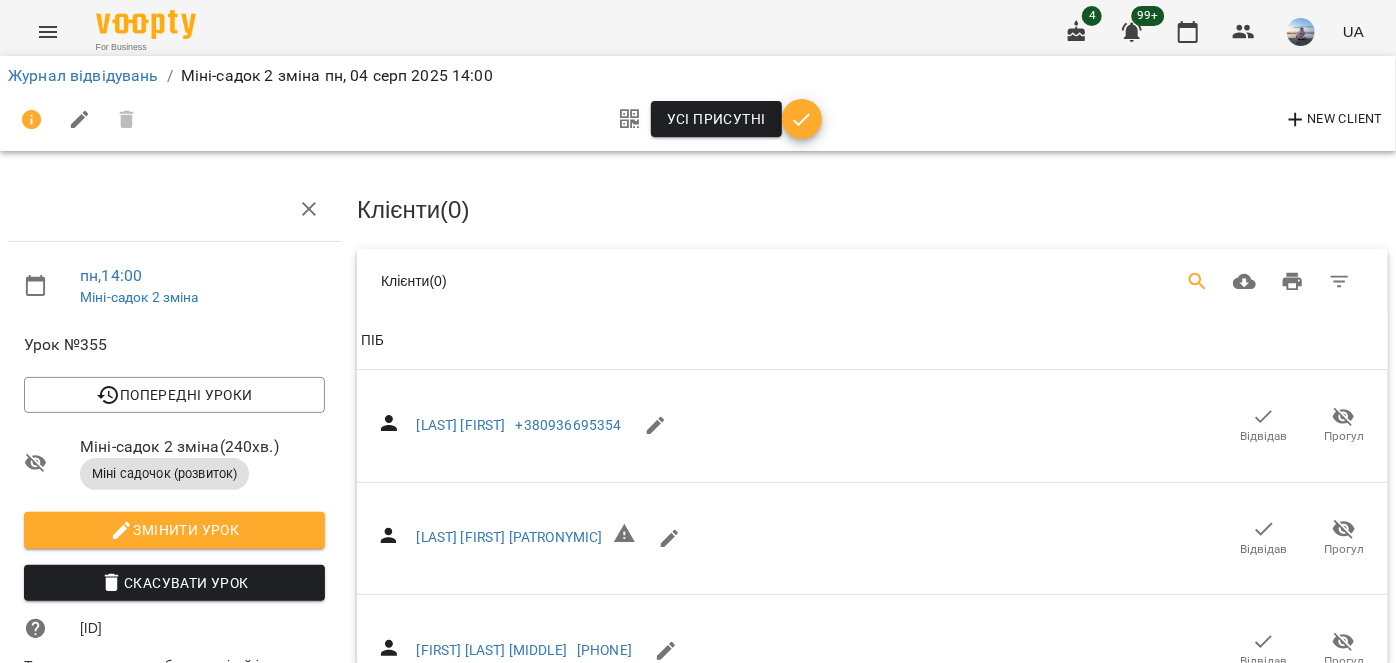 click at bounding box center [1198, 282] 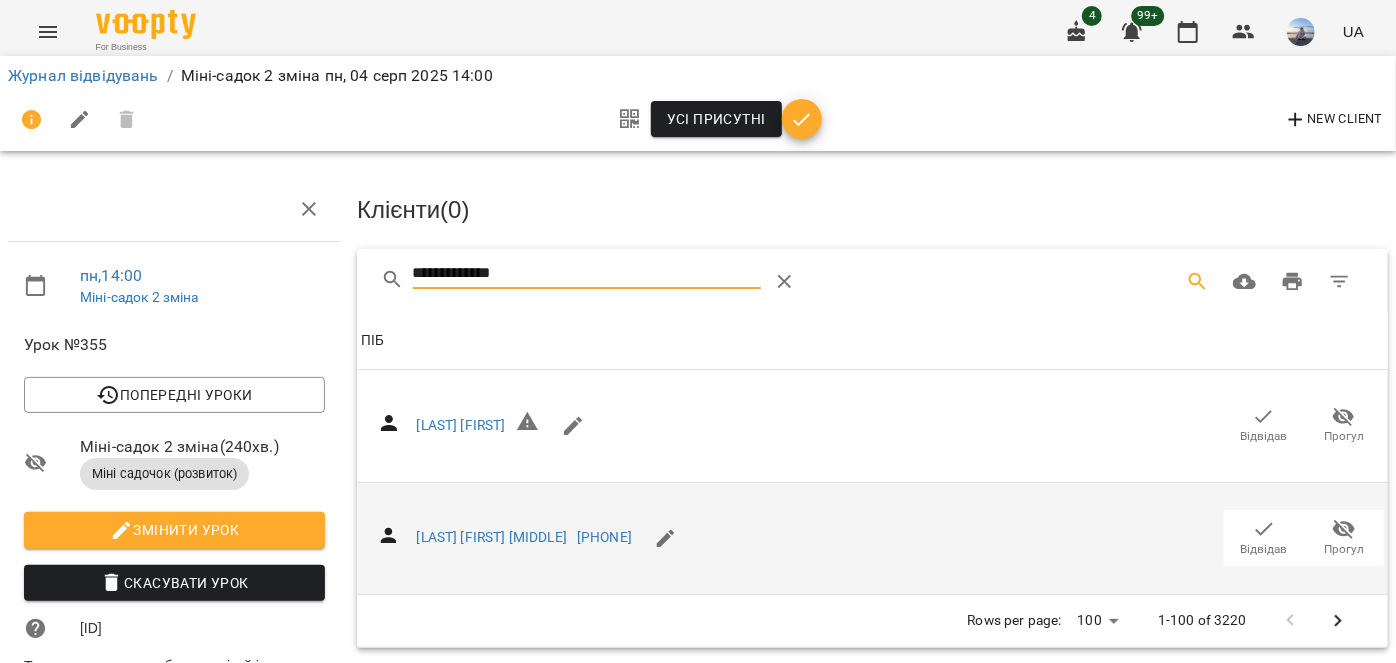 type on "**********" 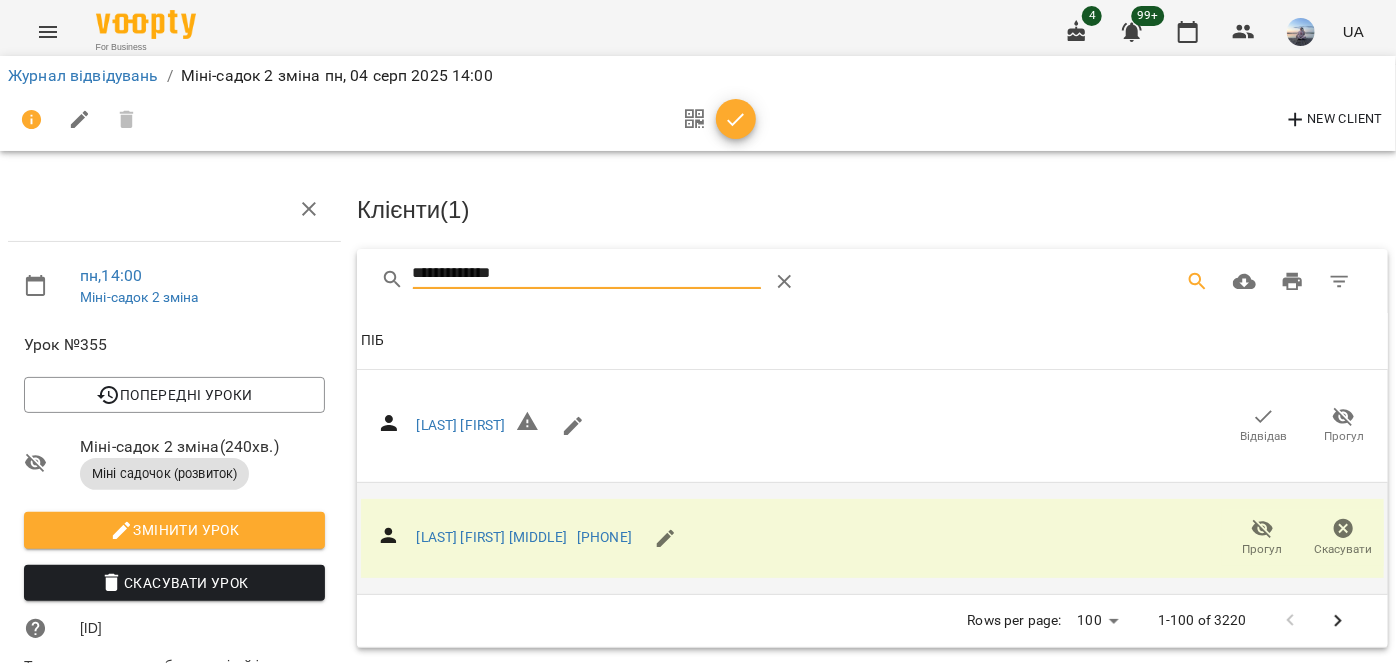 drag, startPoint x: 537, startPoint y: 274, endPoint x: 403, endPoint y: 291, distance: 135.07405 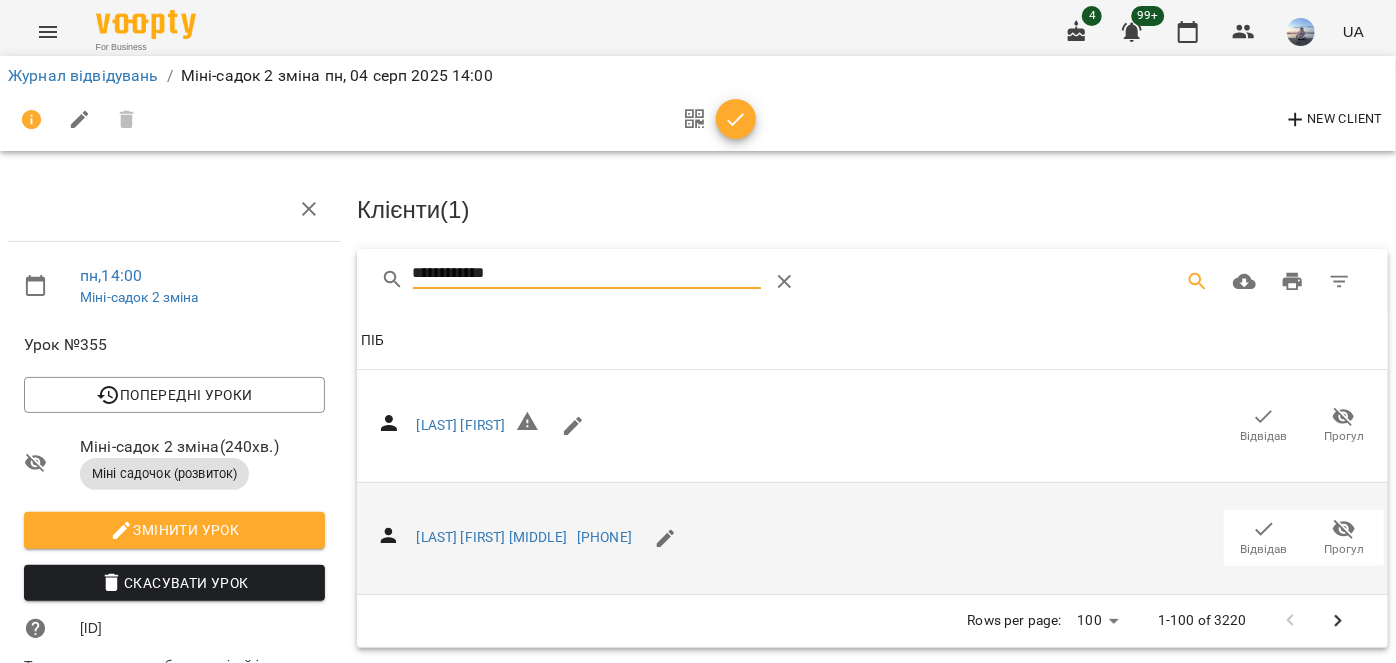 type on "**********" 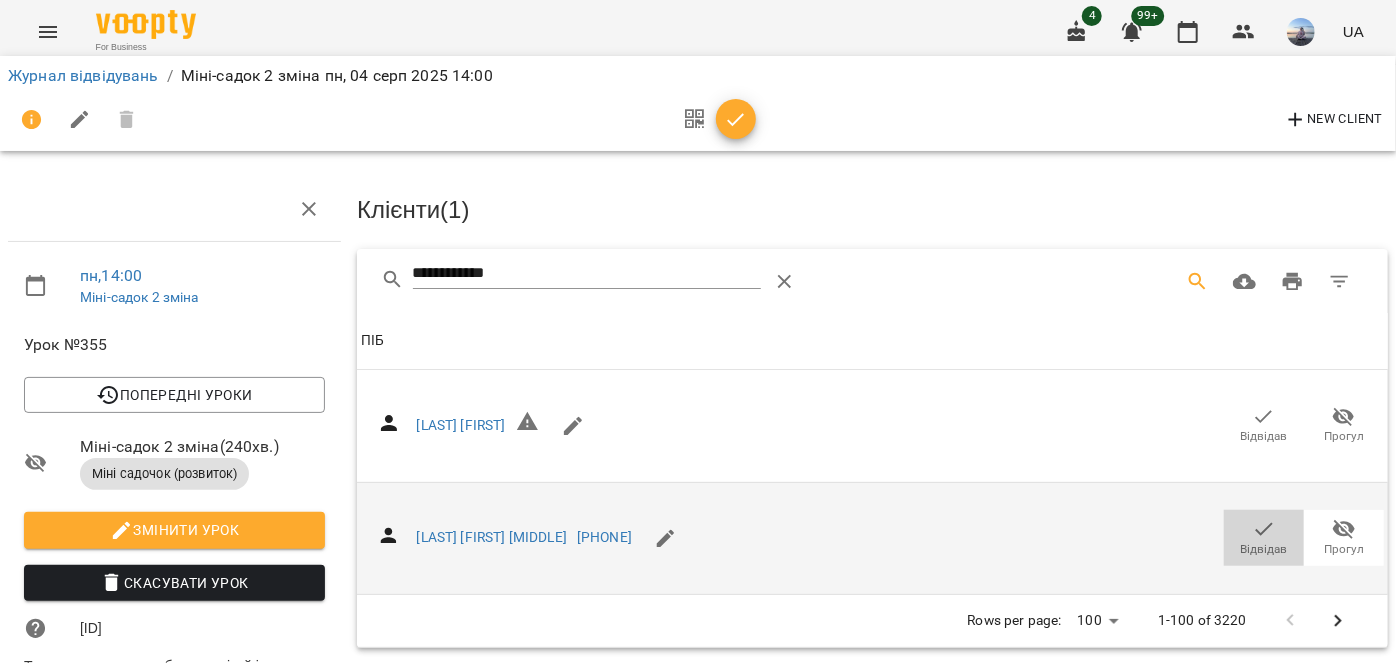 click on "Відвідав" at bounding box center [1264, 549] 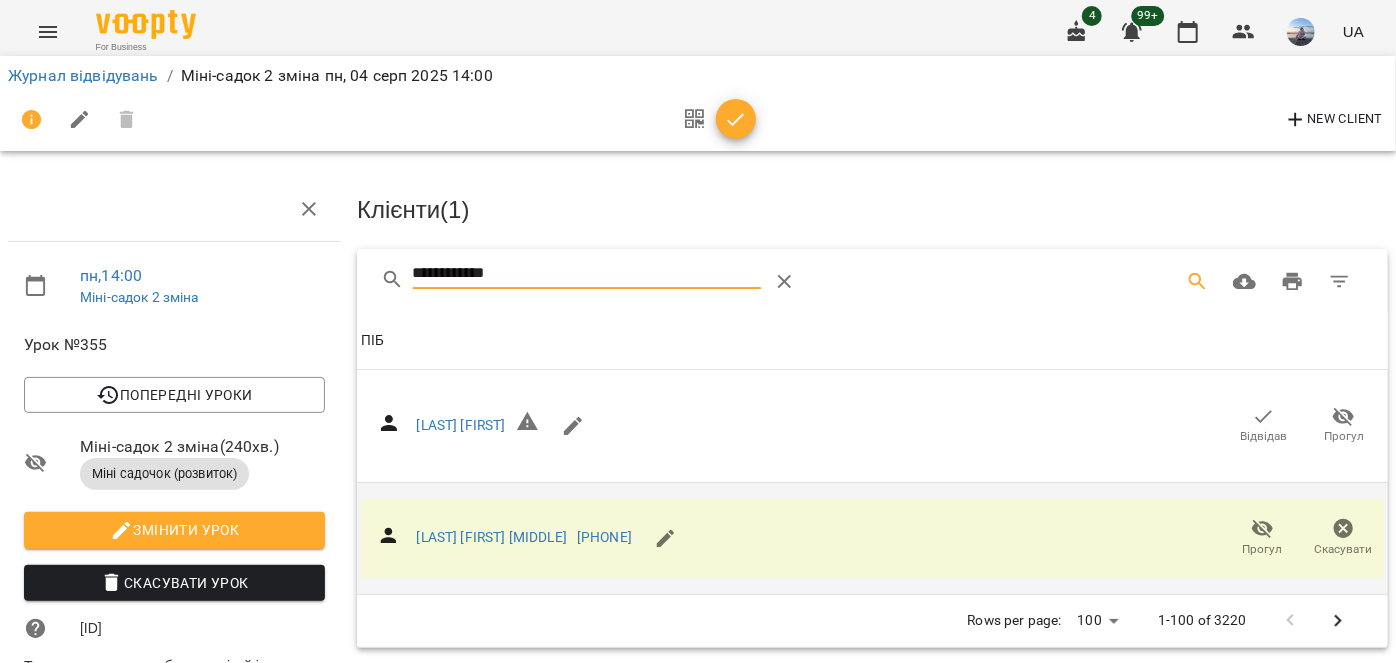 drag, startPoint x: 541, startPoint y: 278, endPoint x: 300, endPoint y: 291, distance: 241.35037 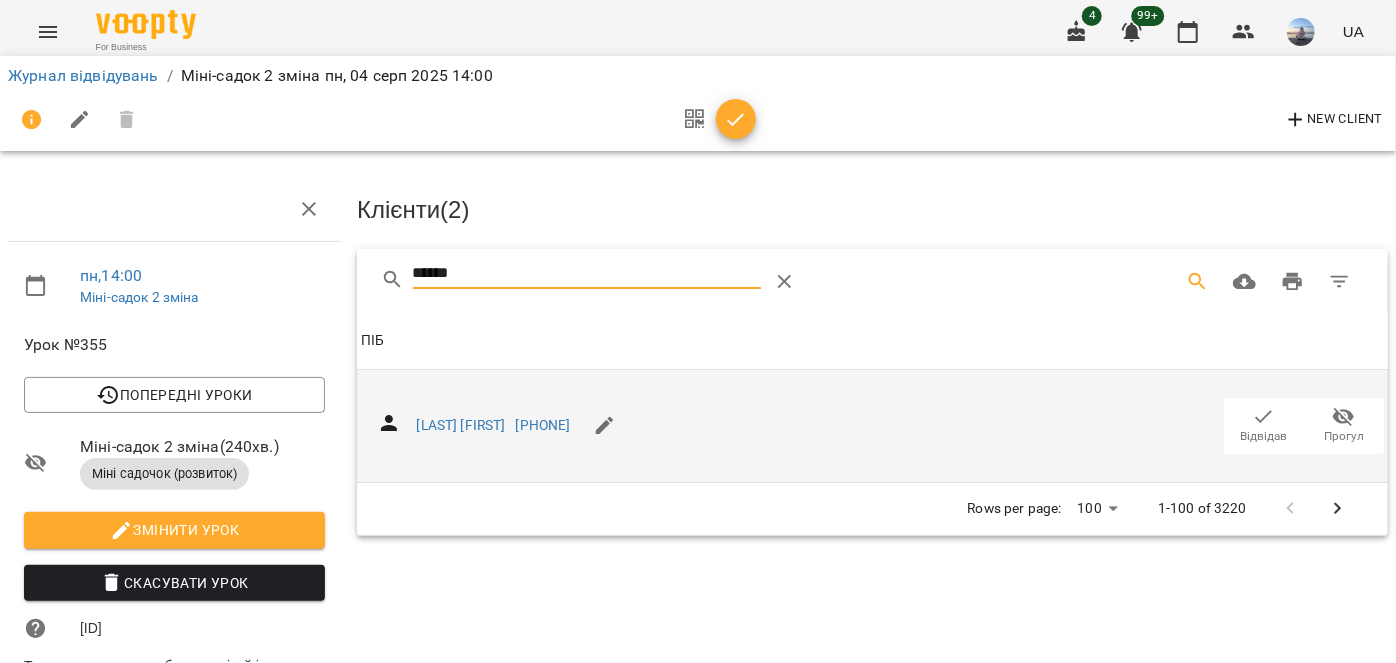 type on "******" 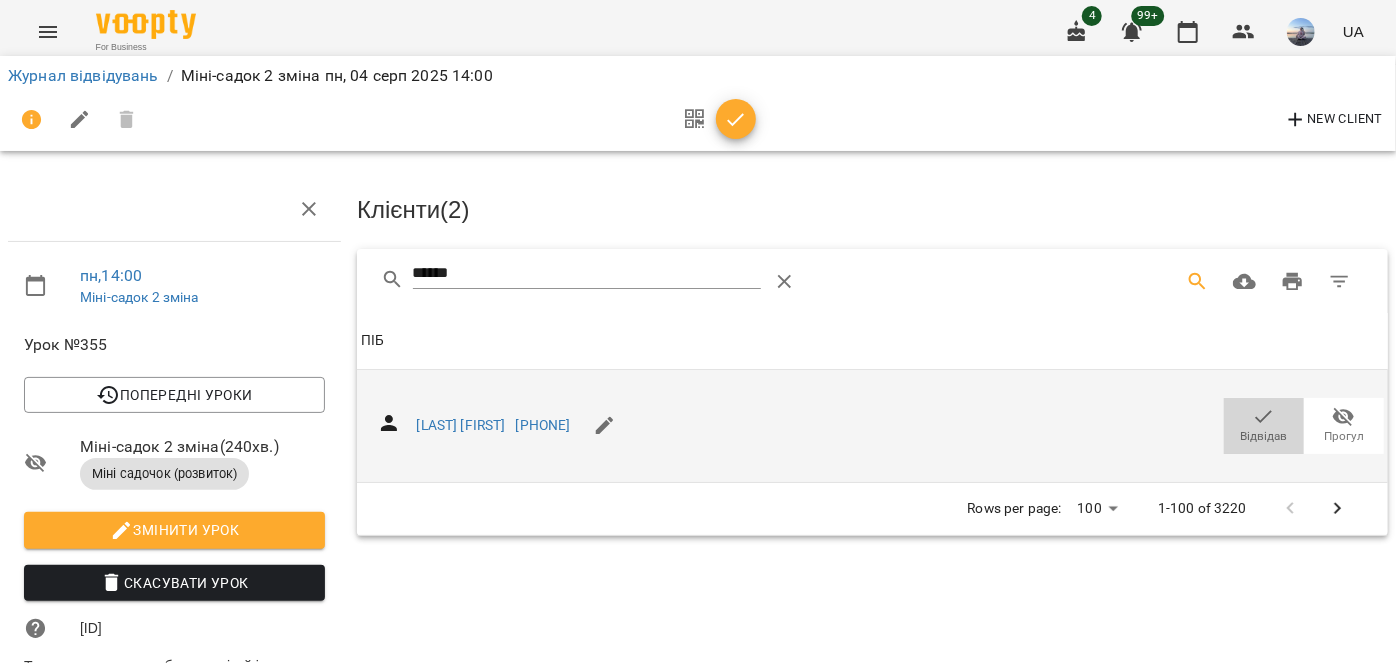 click on "Відвідав" at bounding box center (1264, 436) 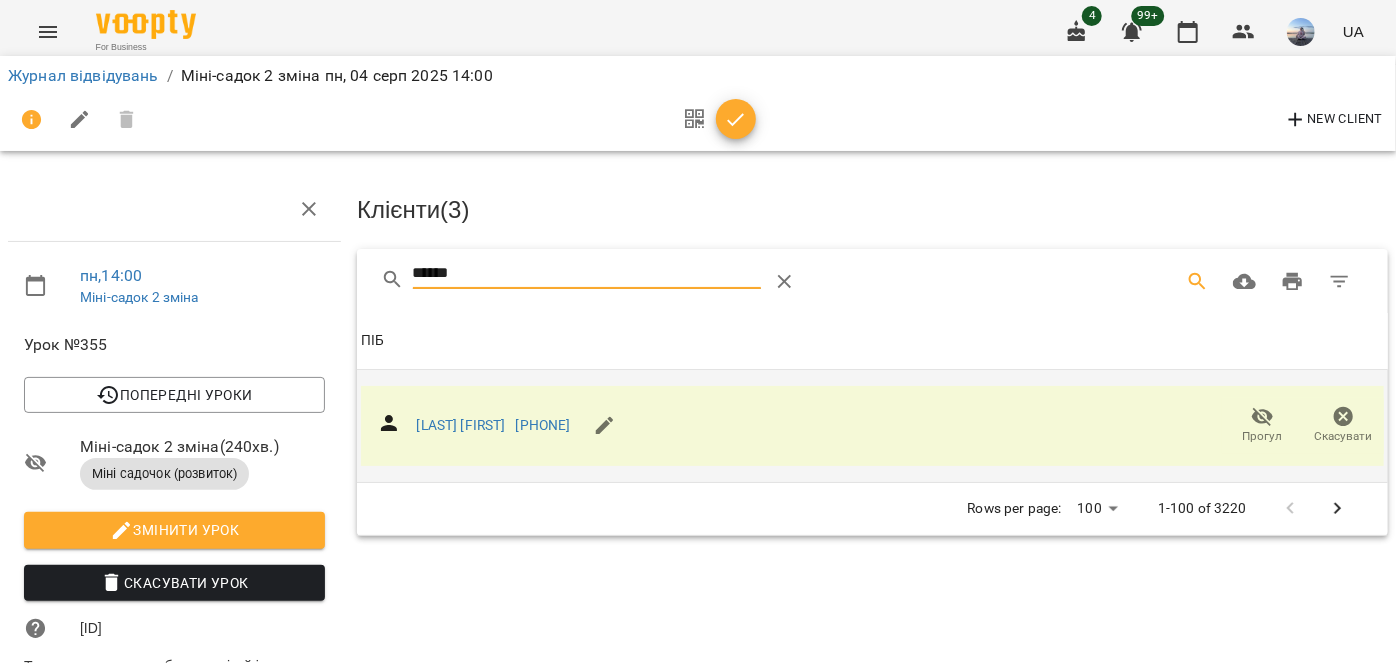 drag, startPoint x: 544, startPoint y: 267, endPoint x: 368, endPoint y: 272, distance: 176.07101 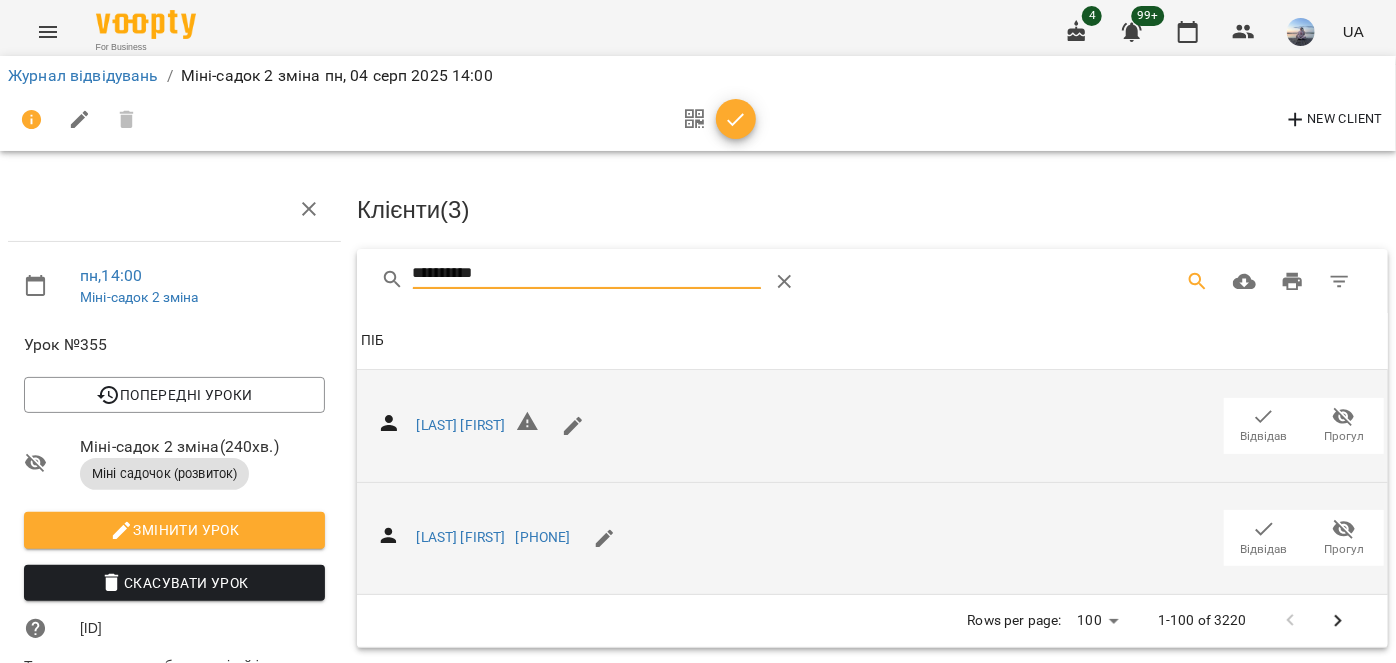type on "**********" 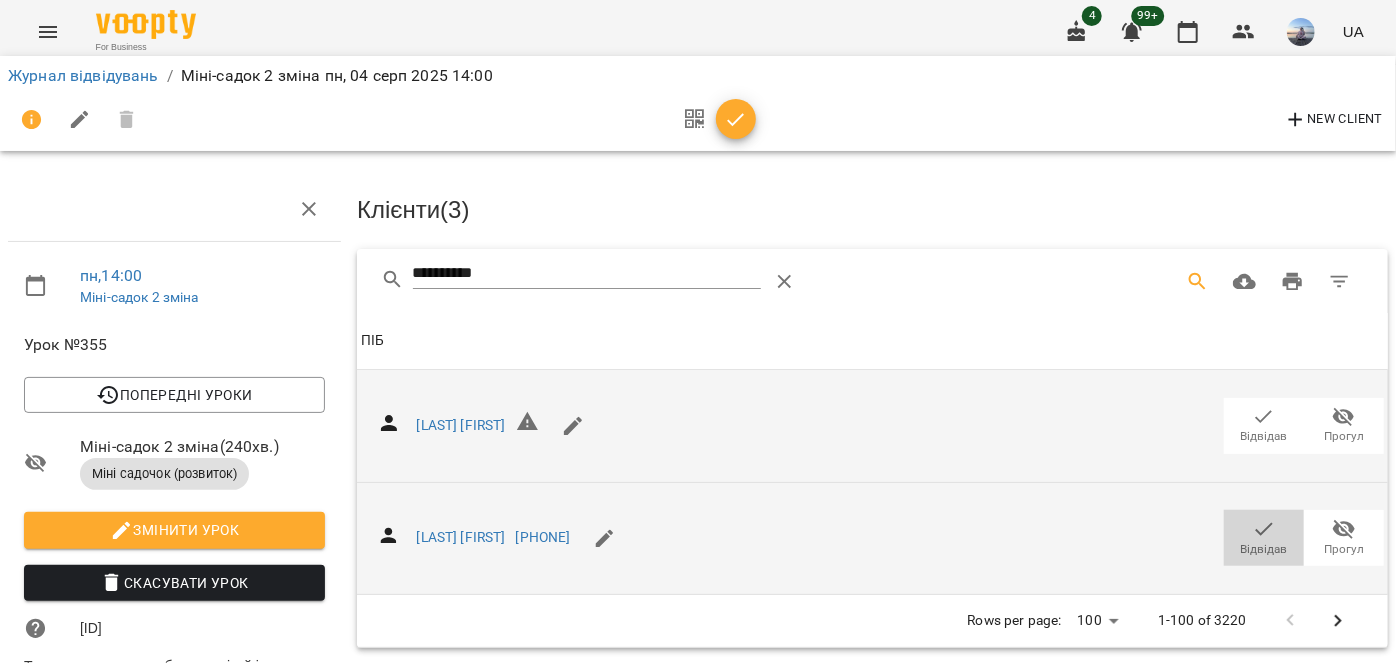 click on "Відвідав" at bounding box center [1264, 549] 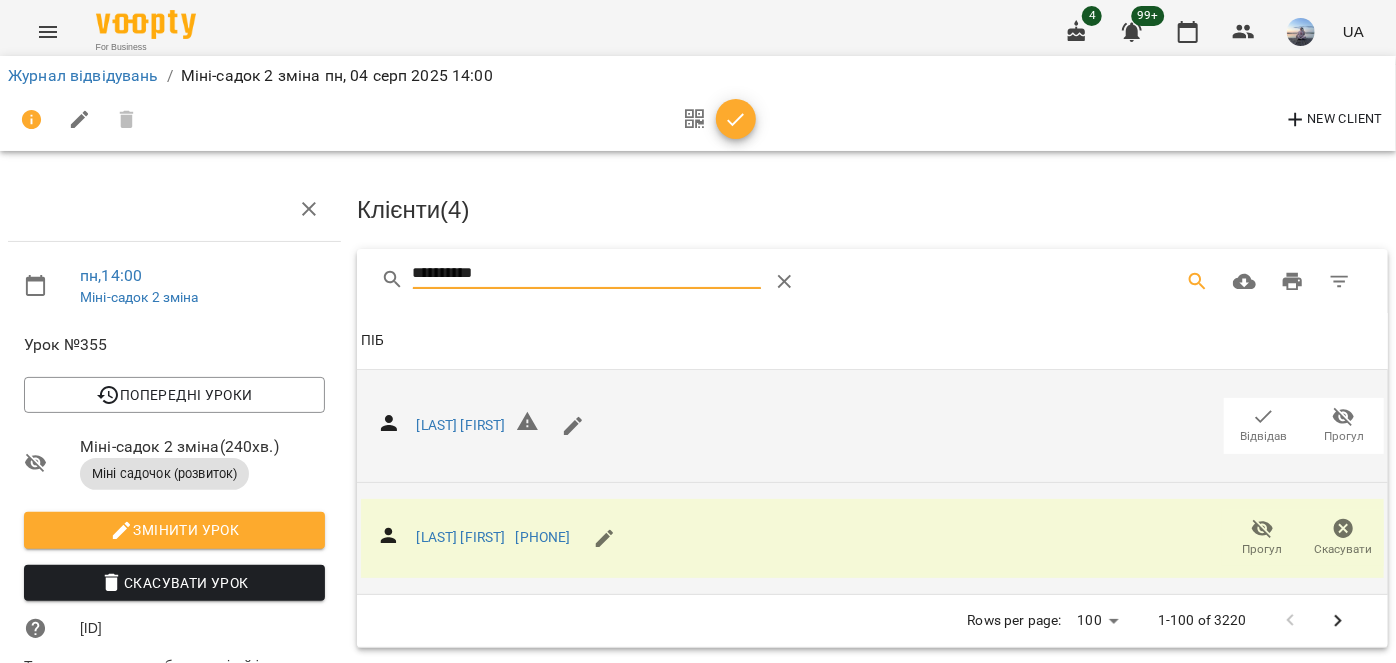 drag, startPoint x: 444, startPoint y: 280, endPoint x: 370, endPoint y: 280, distance: 74 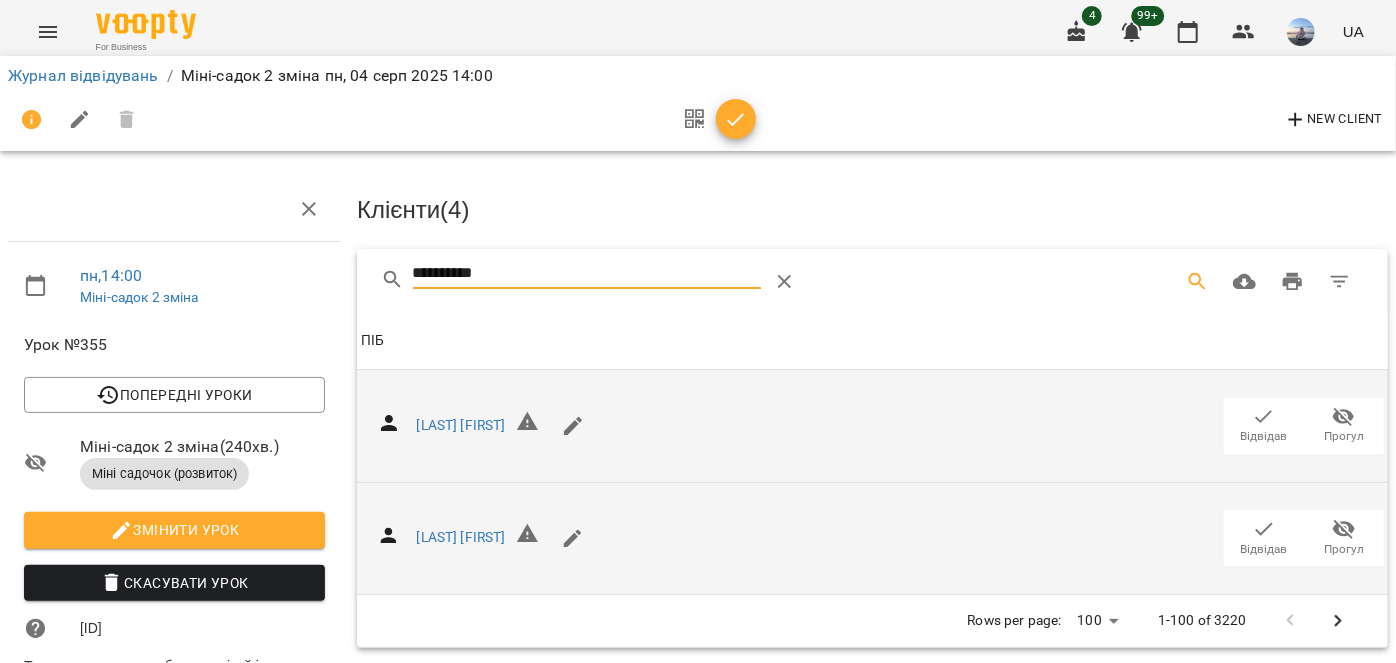 type on "*********" 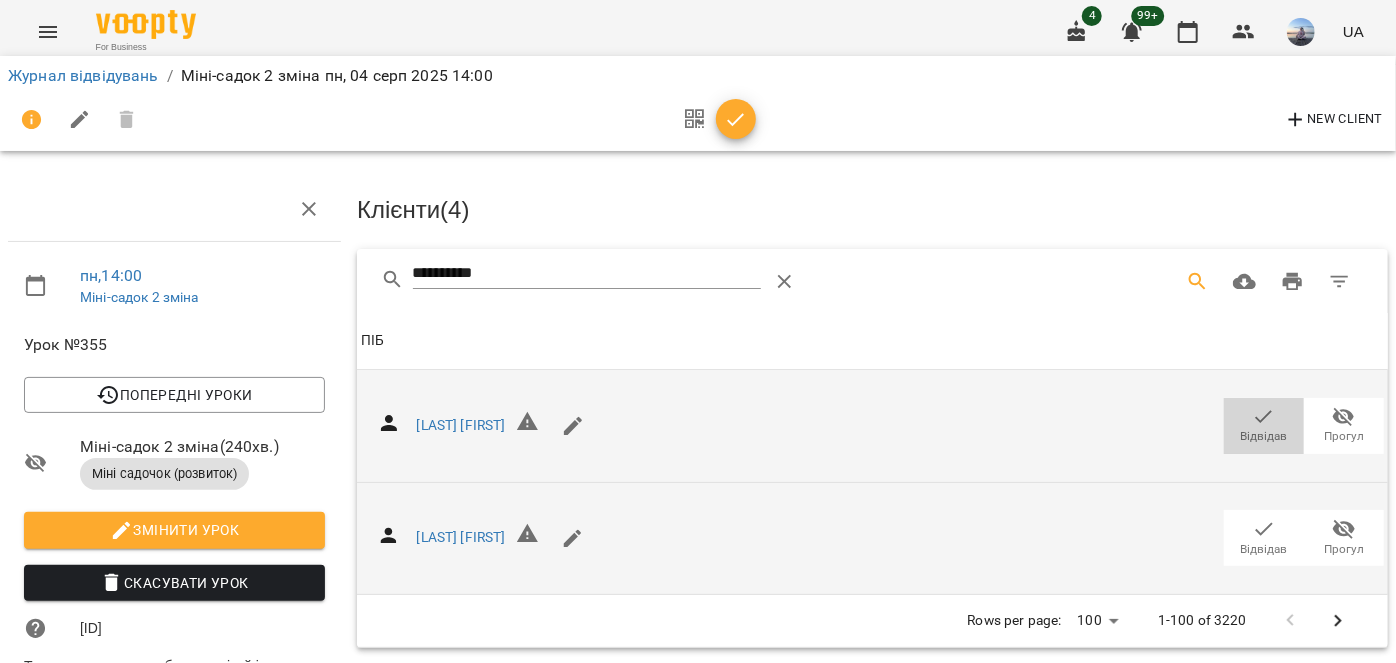 click on "Відвідав" at bounding box center (1264, 436) 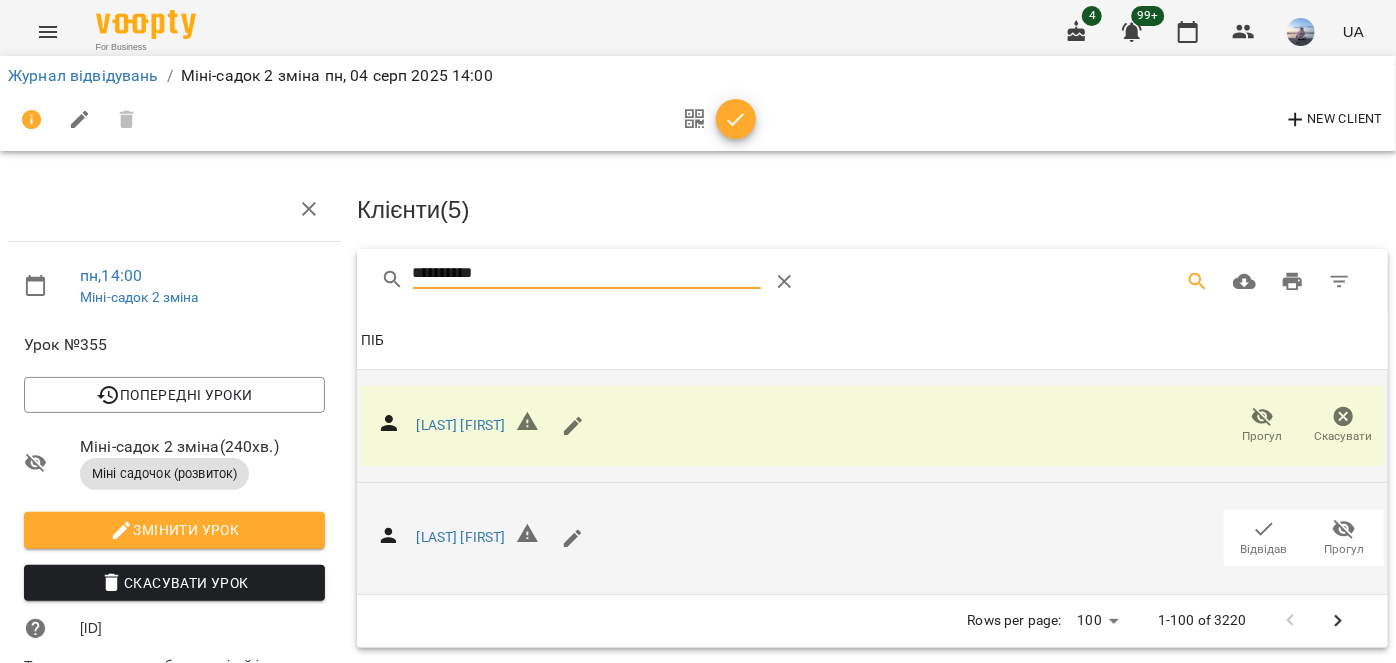 drag, startPoint x: 482, startPoint y: 264, endPoint x: 377, endPoint y: 283, distance: 106.7052 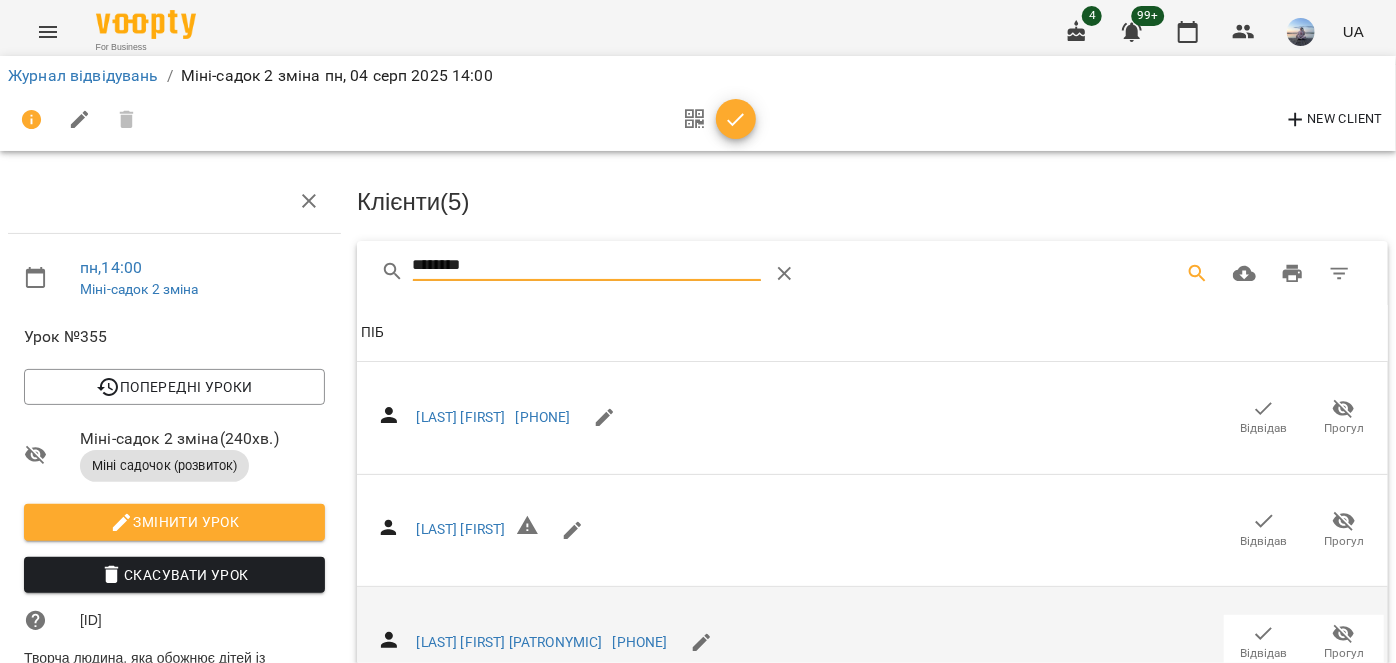 scroll, scrollTop: 90, scrollLeft: 0, axis: vertical 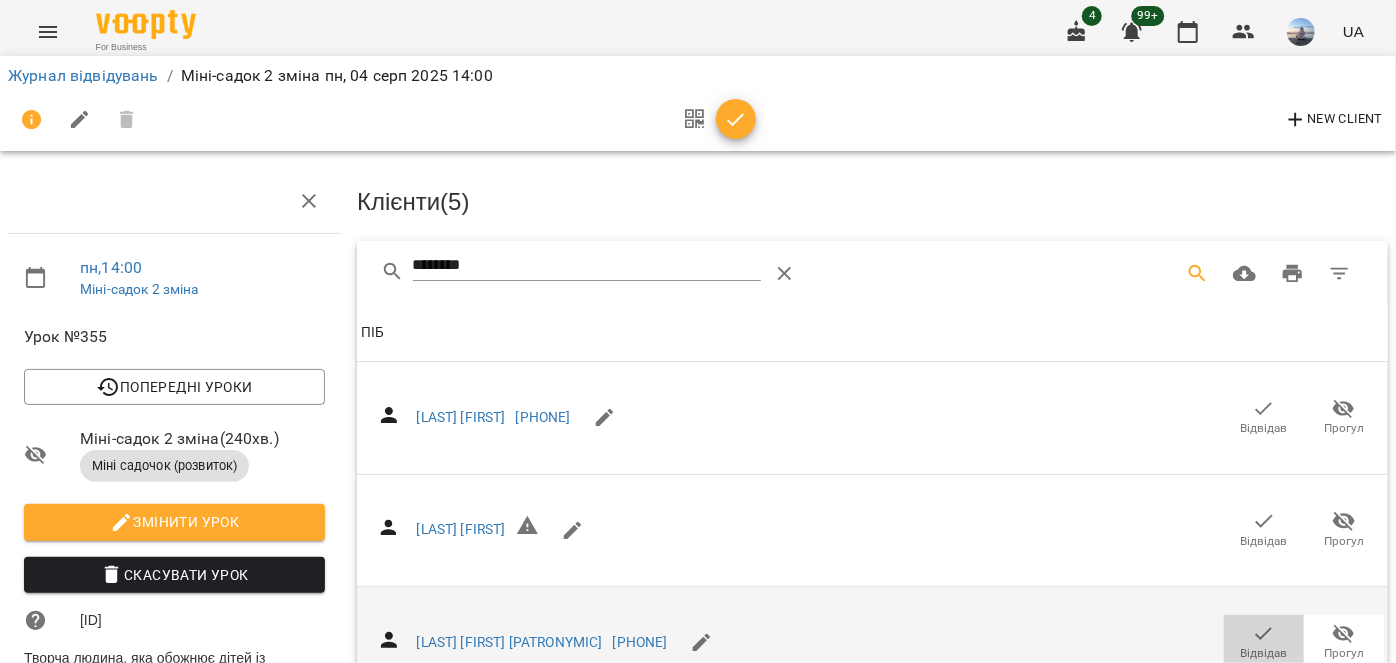 click on "Відвідав" at bounding box center (1264, 642) 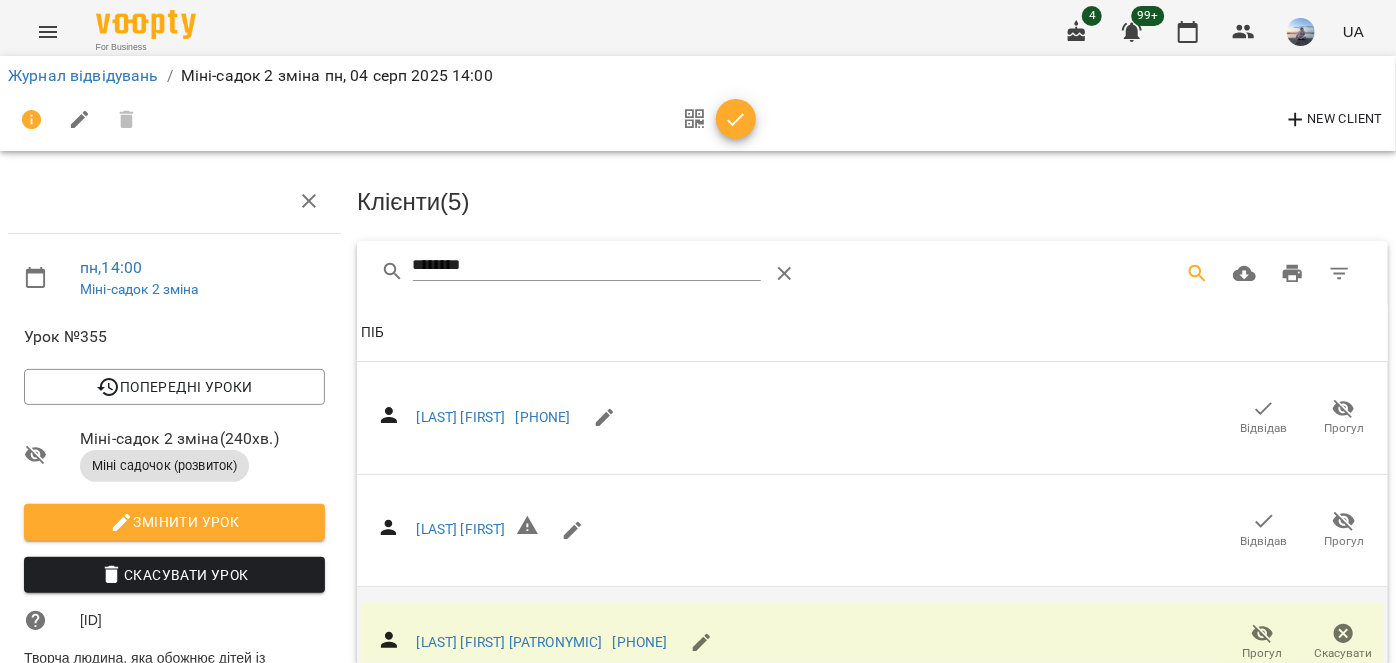 scroll, scrollTop: 0, scrollLeft: 0, axis: both 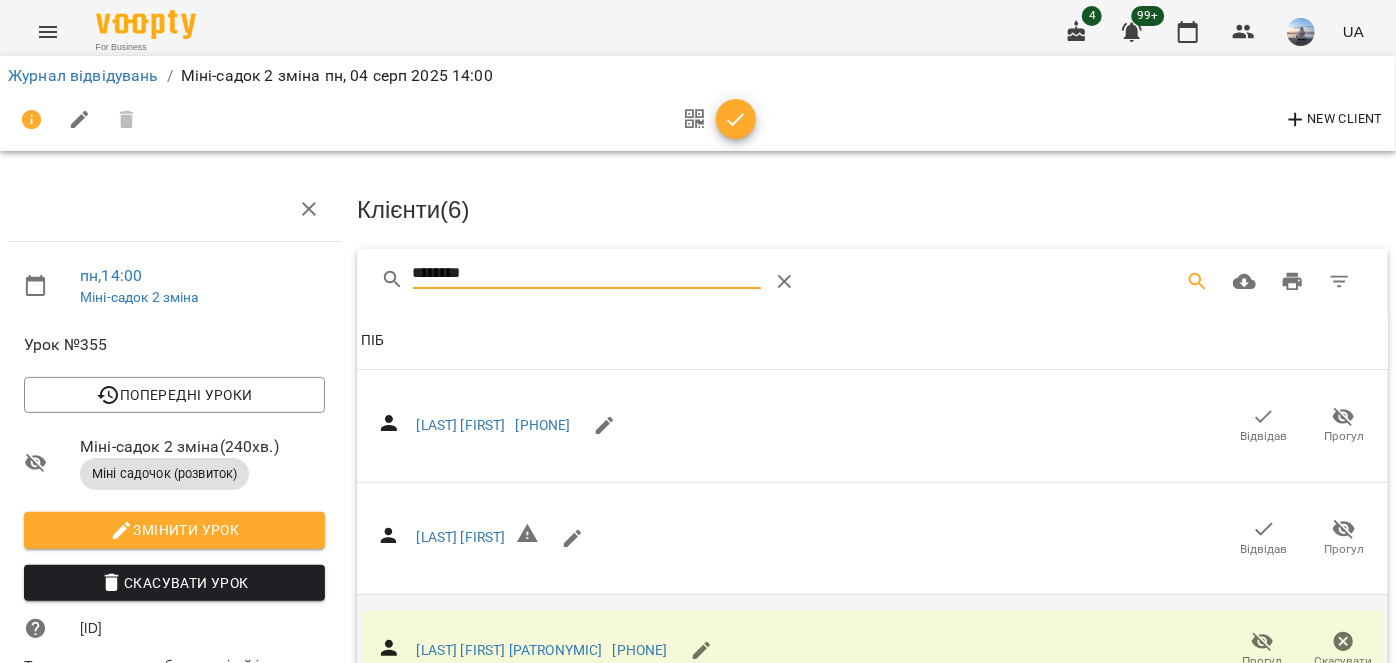 drag, startPoint x: 510, startPoint y: 275, endPoint x: 245, endPoint y: 286, distance: 265.2282 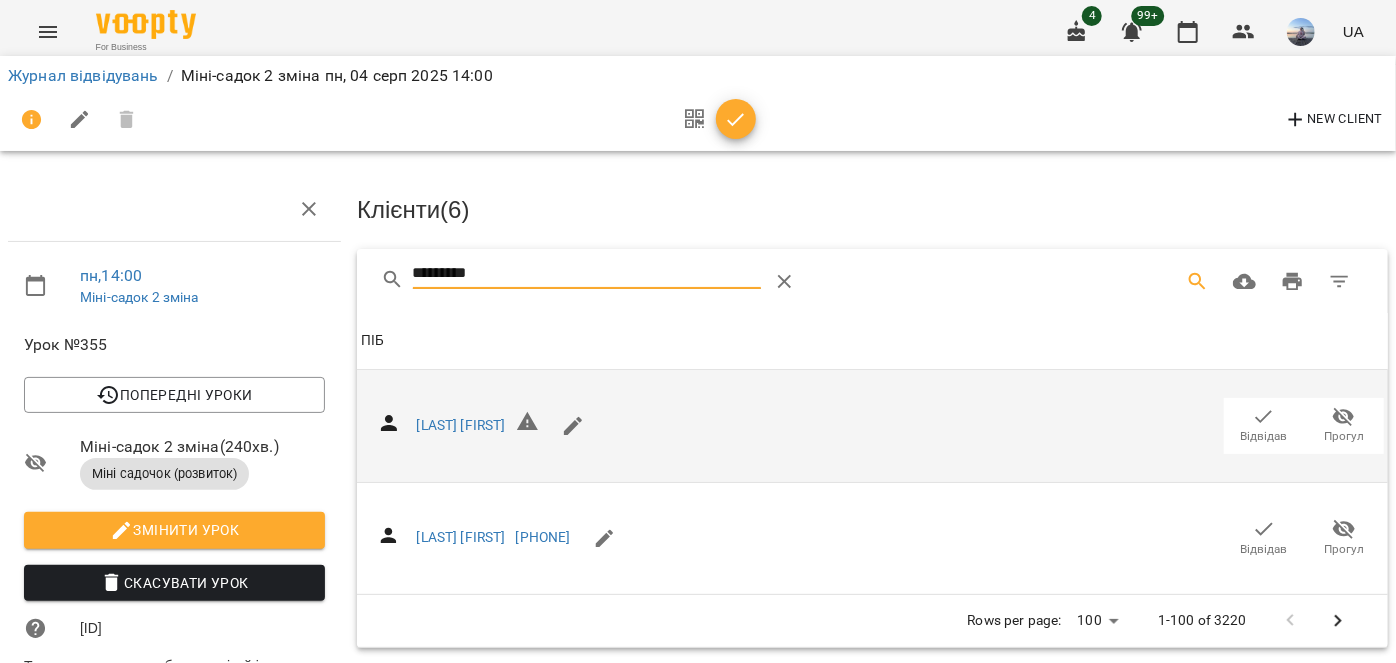 type on "*********" 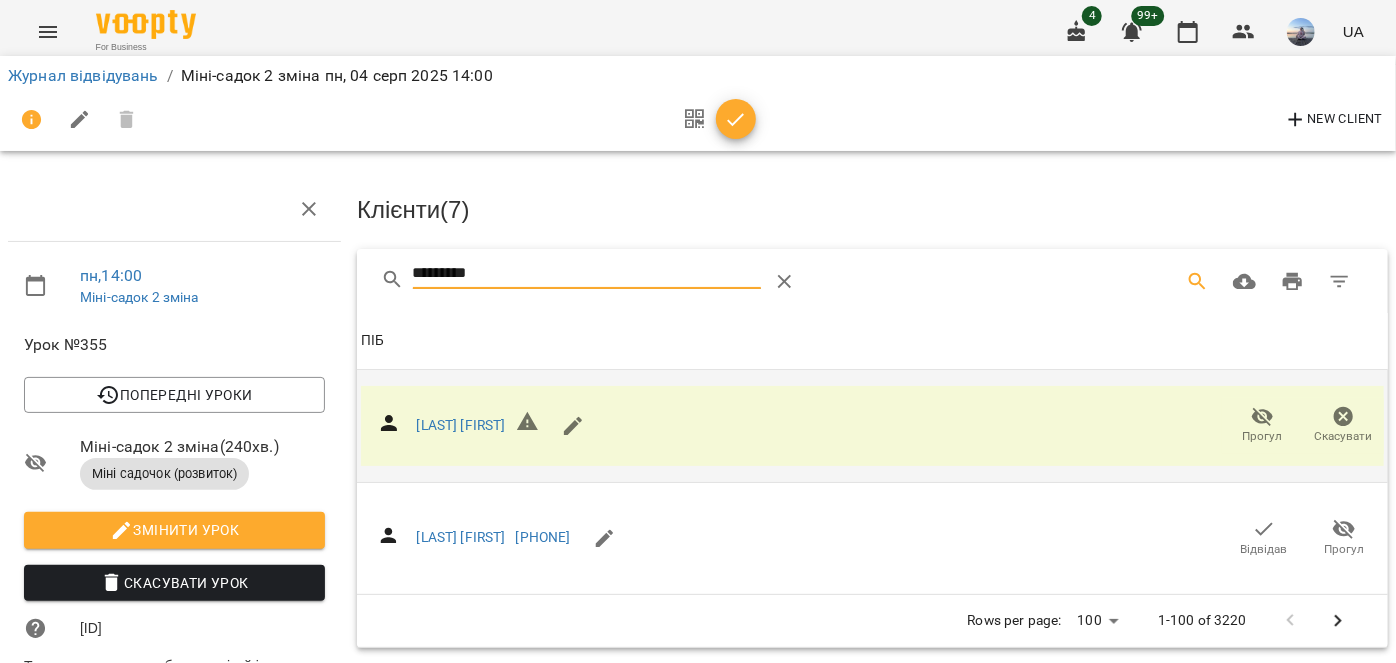 drag, startPoint x: 488, startPoint y: 274, endPoint x: 358, endPoint y: 262, distance: 130.55267 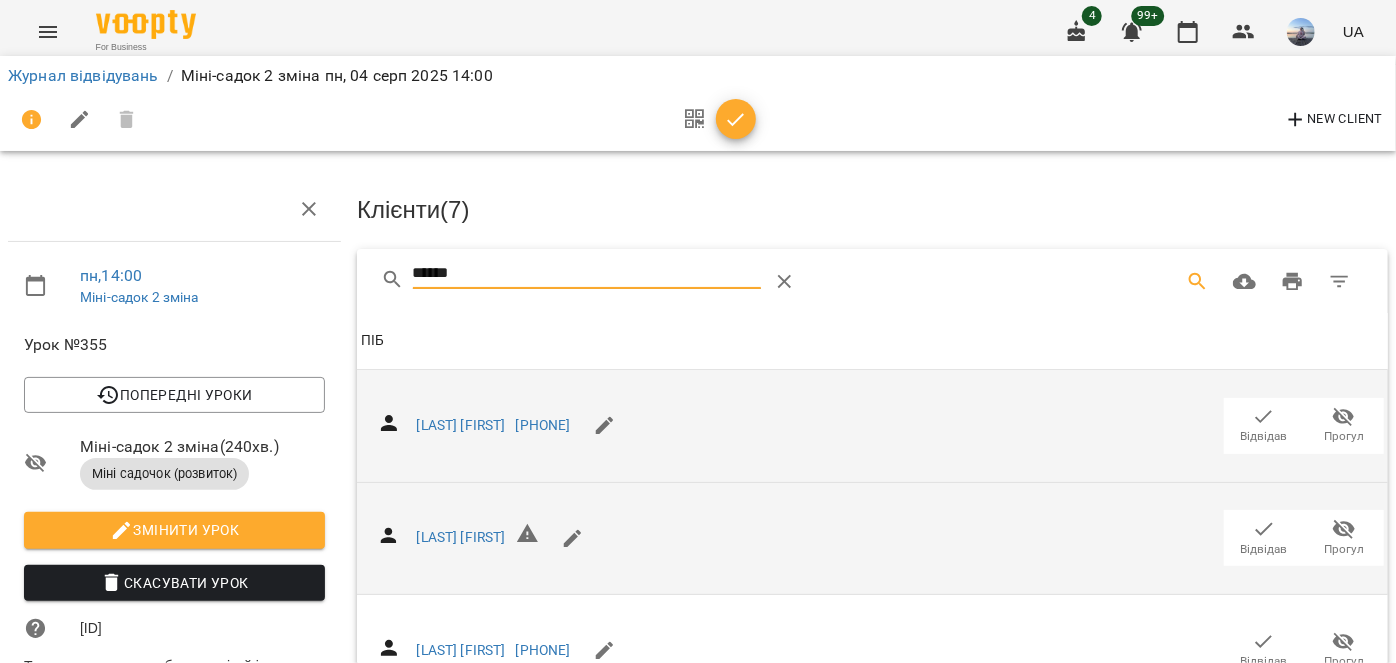 type on "*****" 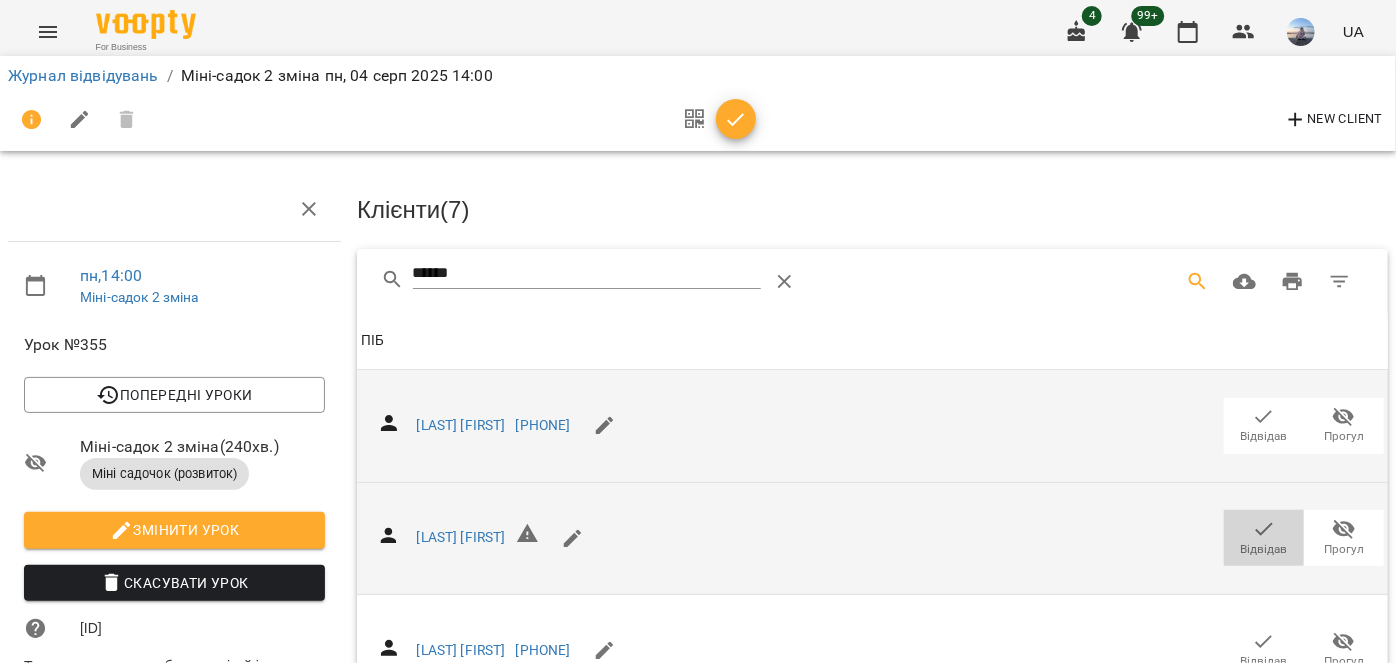 click 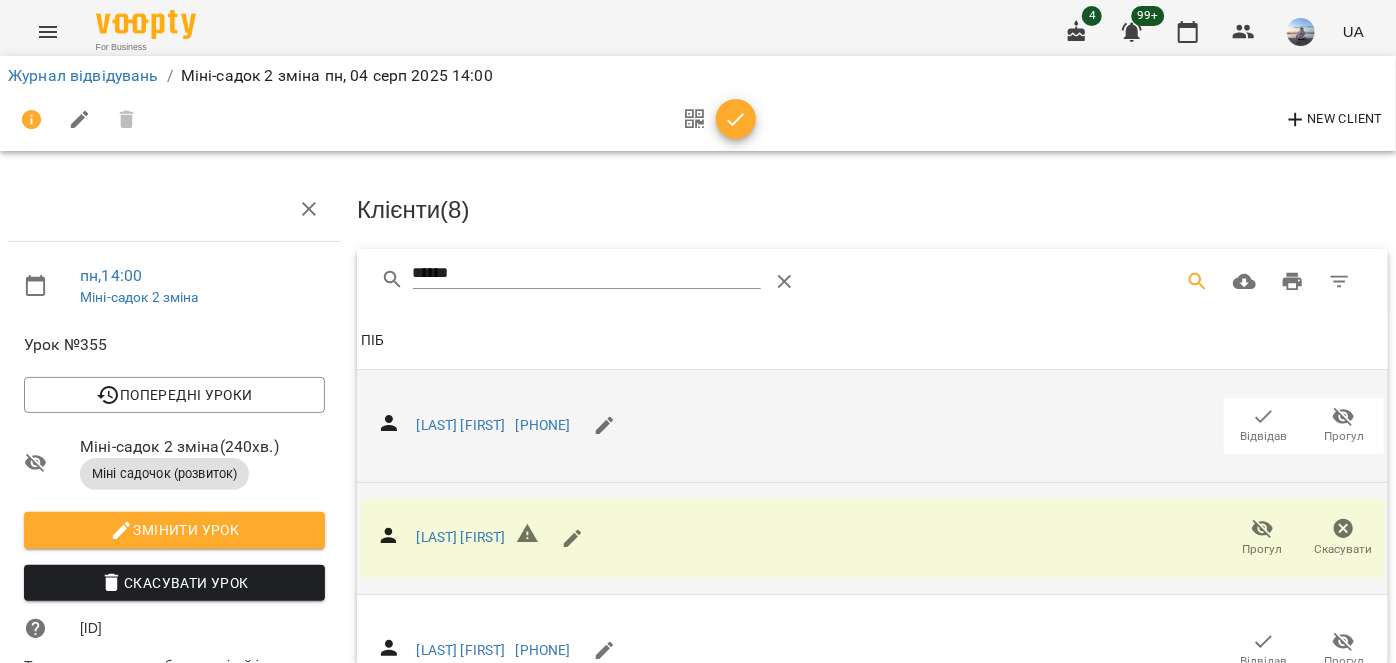 drag, startPoint x: 475, startPoint y: 249, endPoint x: 405, endPoint y: 276, distance: 75.026665 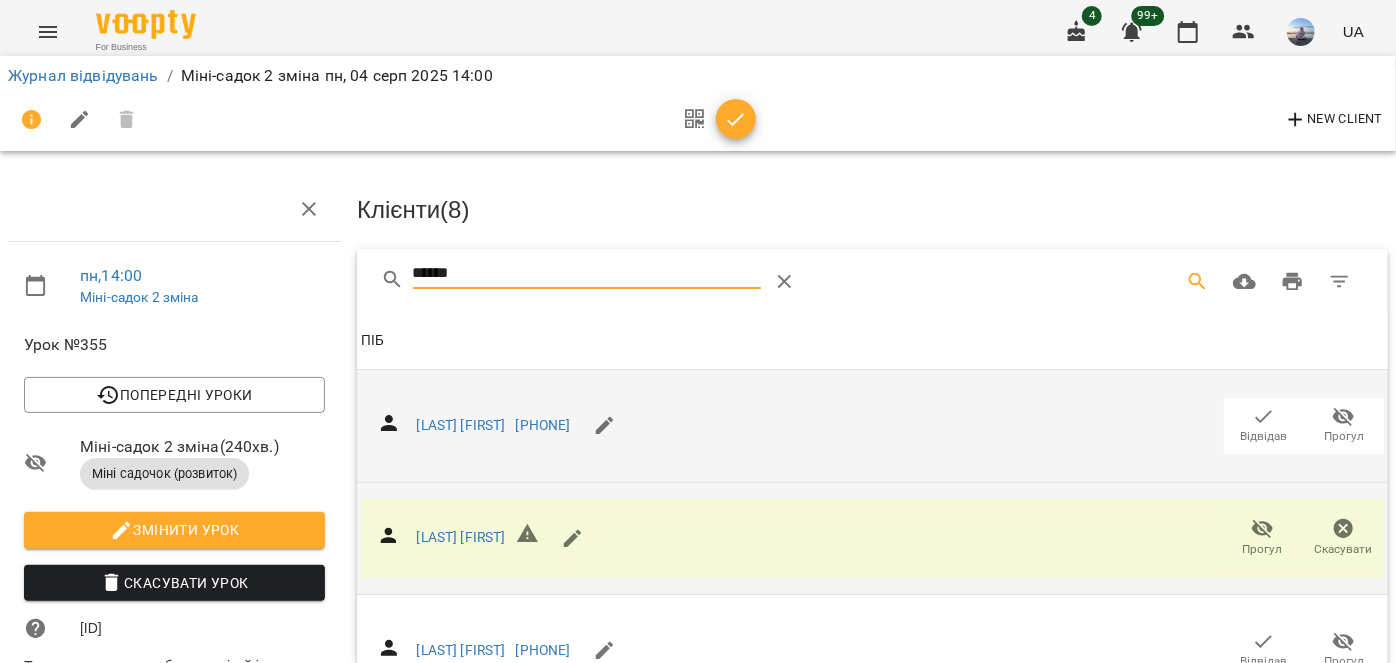 drag, startPoint x: 458, startPoint y: 254, endPoint x: 304, endPoint y: 260, distance: 154.11684 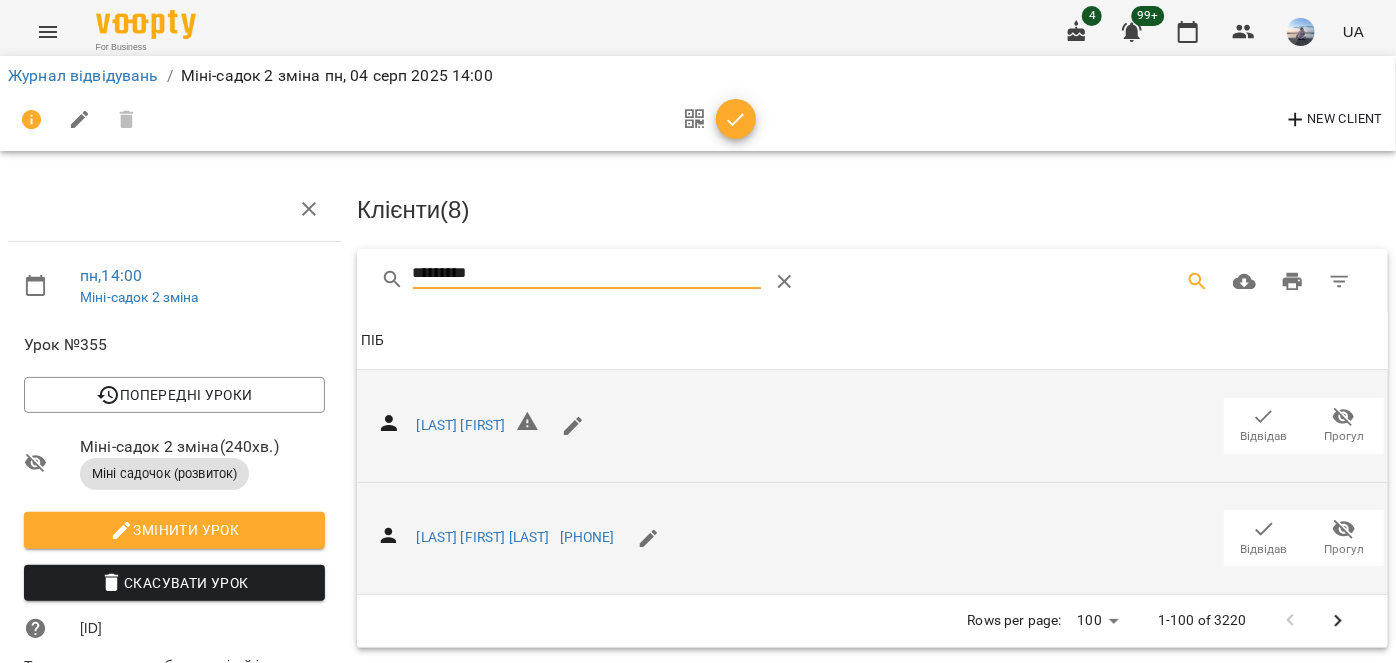 type on "********" 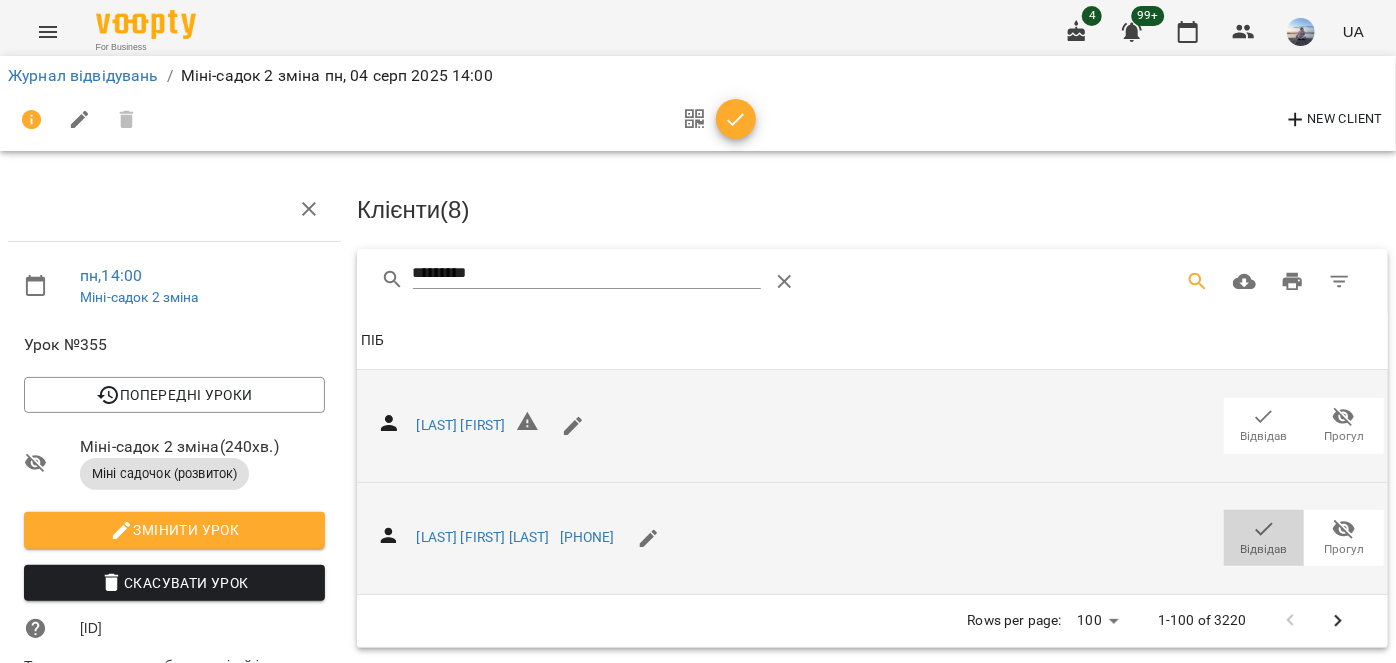 click on "Відвідав" at bounding box center (1264, 549) 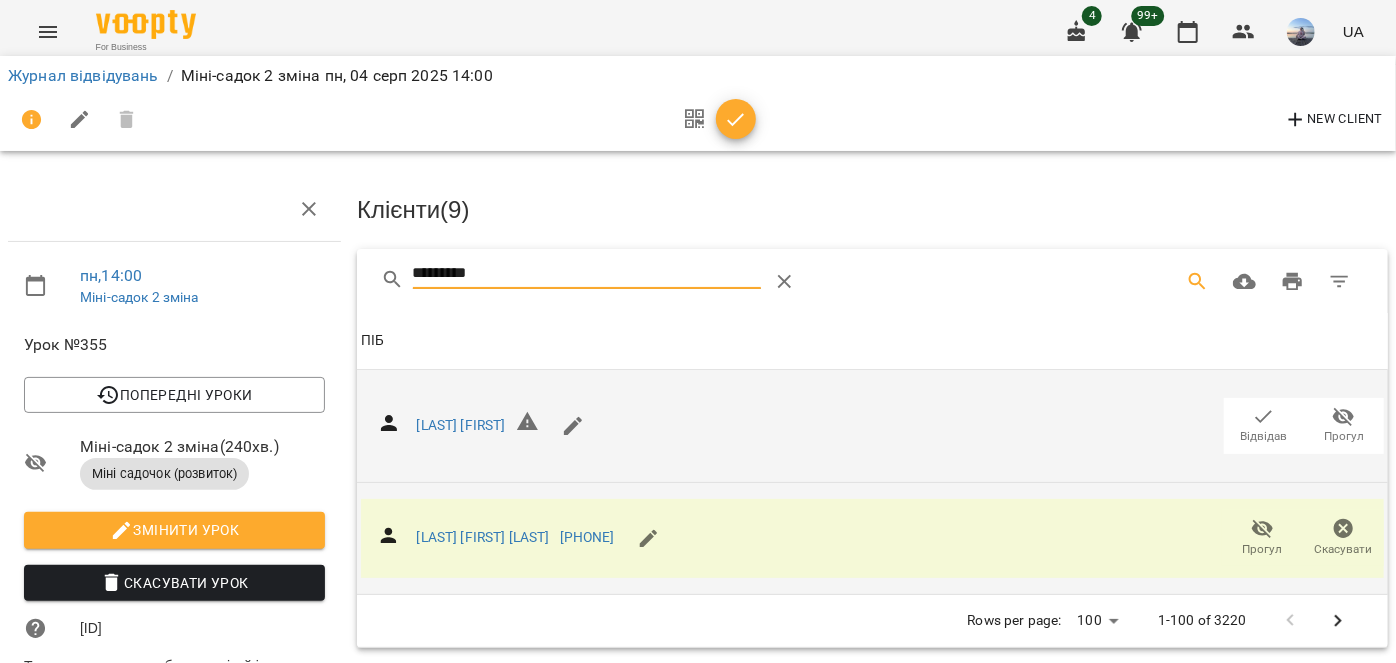 drag, startPoint x: 522, startPoint y: 275, endPoint x: 316, endPoint y: 286, distance: 206.29349 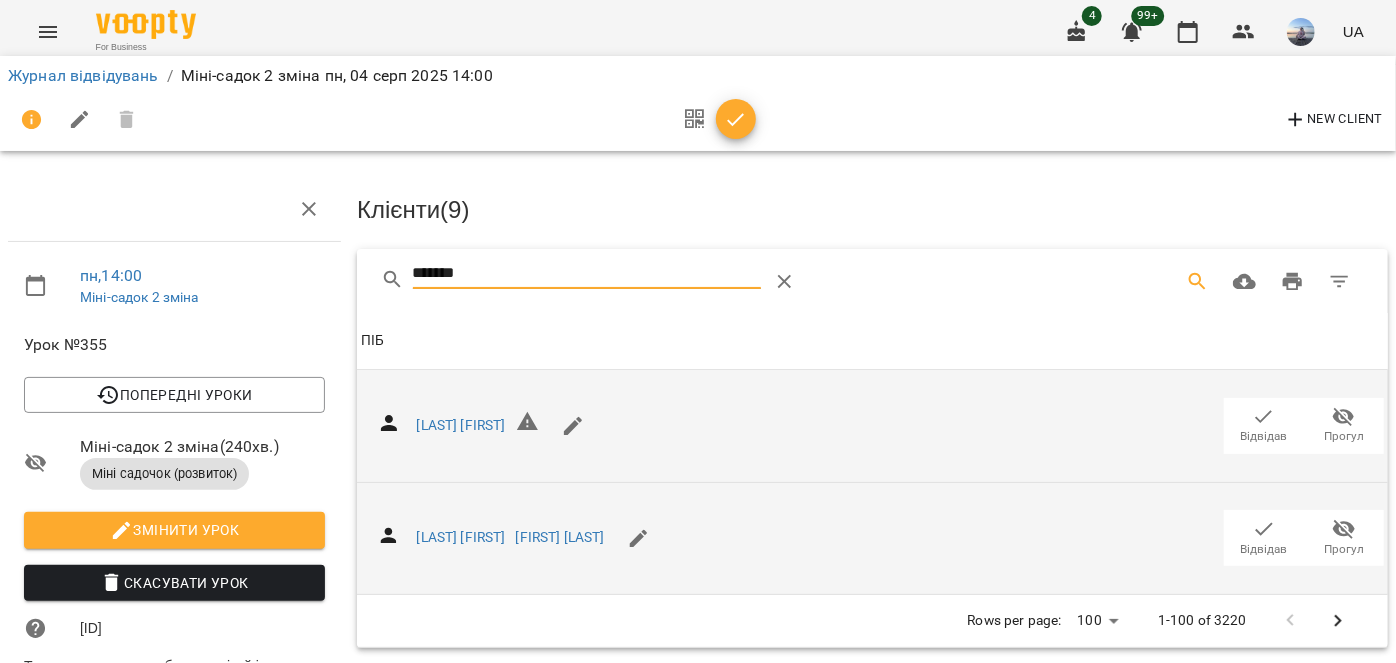 type on "*******" 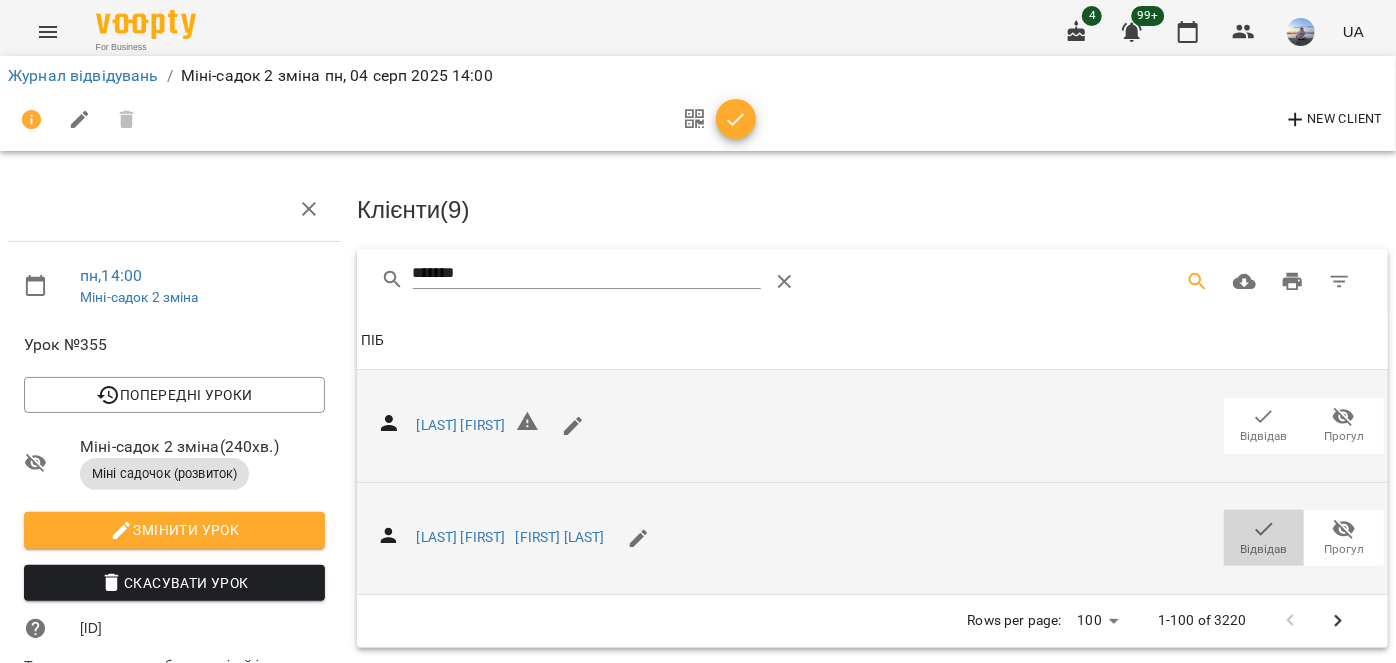 click on "Відвідав" at bounding box center (1264, 538) 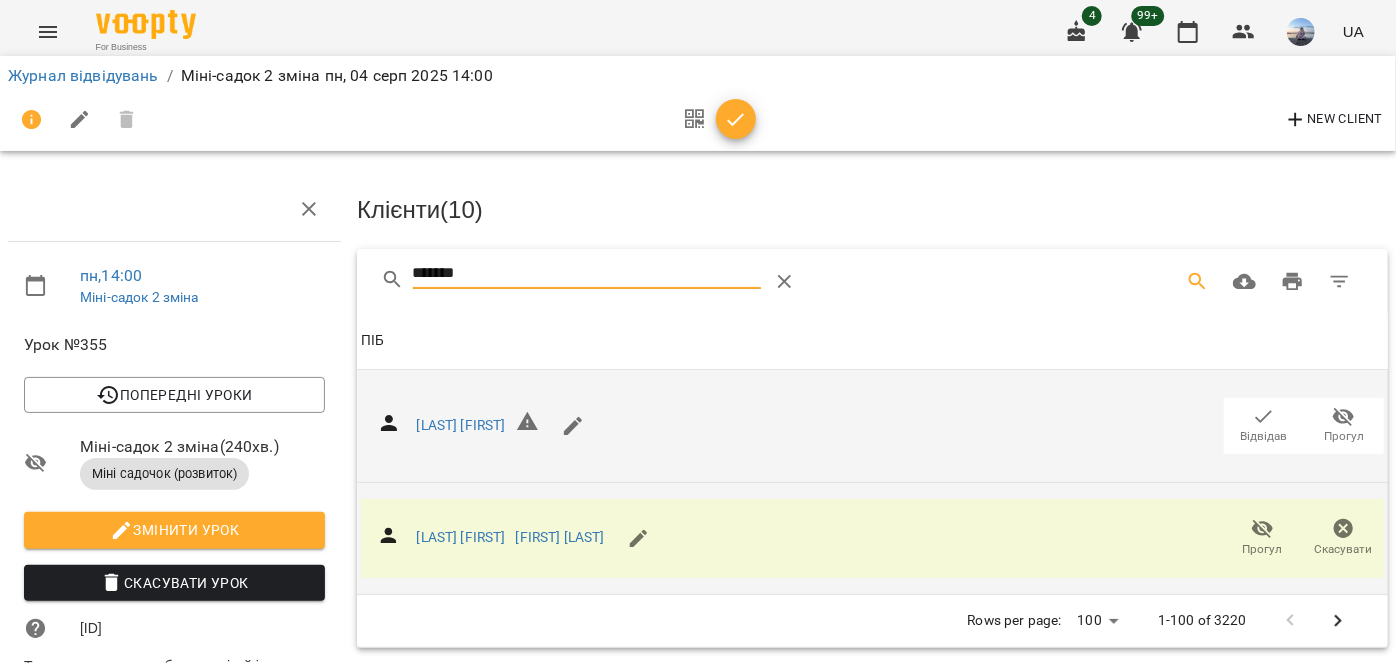 drag, startPoint x: 489, startPoint y: 264, endPoint x: 372, endPoint y: 262, distance: 117.01709 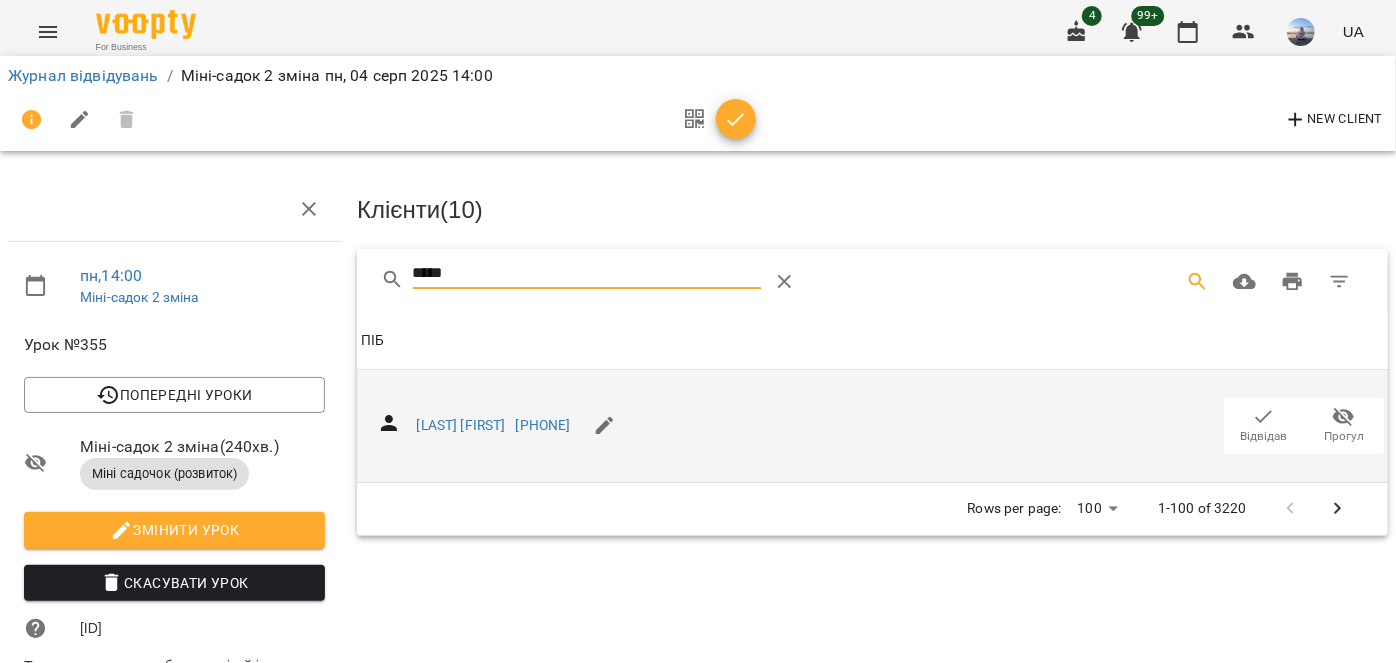 type on "*****" 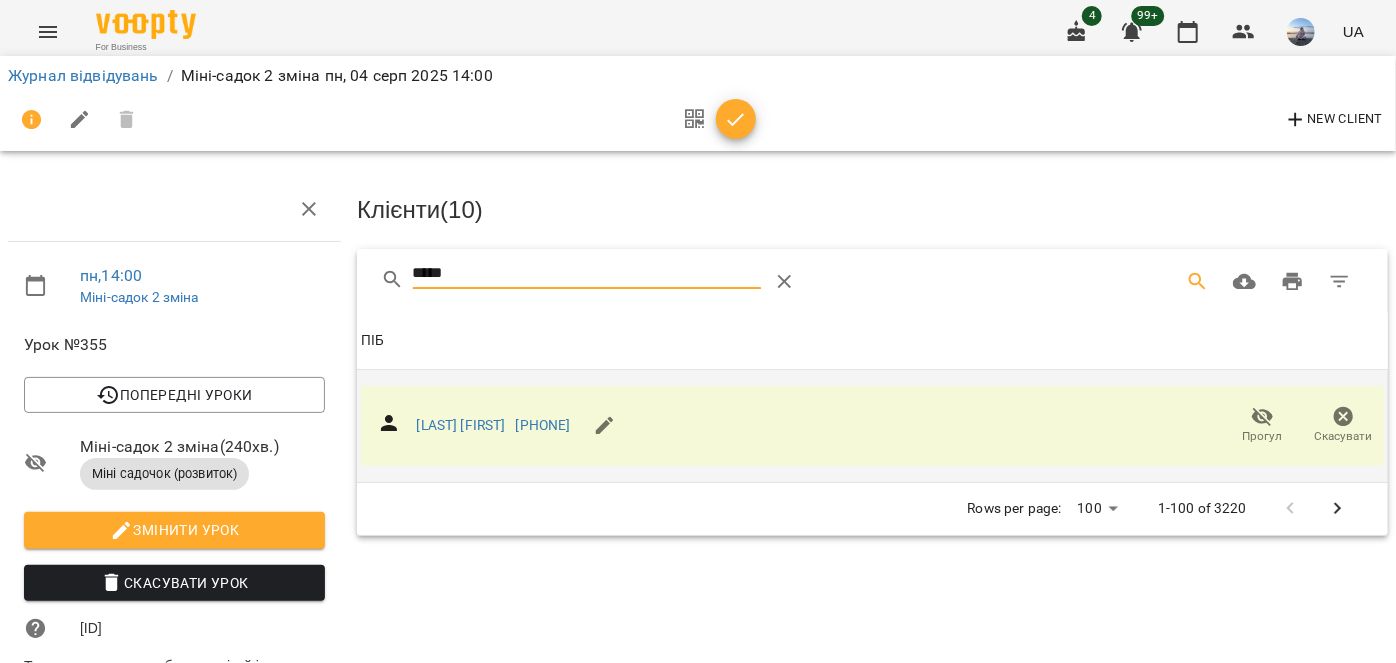 drag, startPoint x: 473, startPoint y: 265, endPoint x: 385, endPoint y: 282, distance: 89.62701 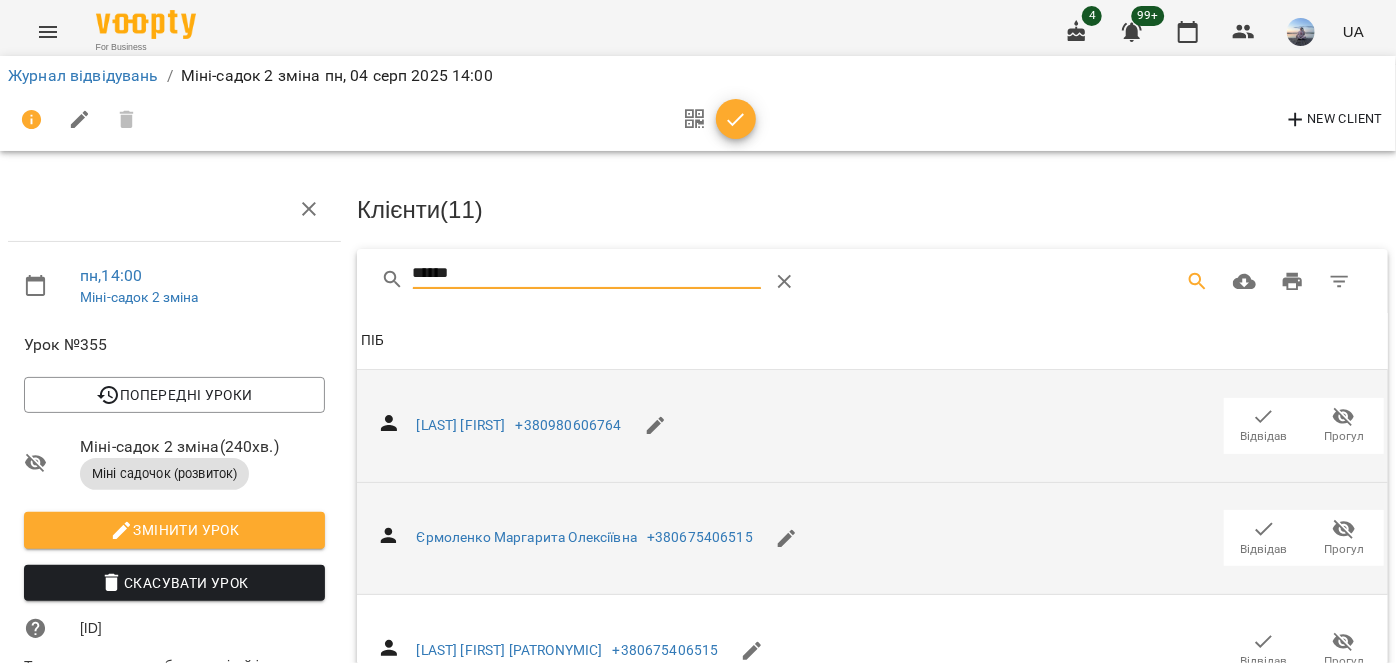 type on "******" 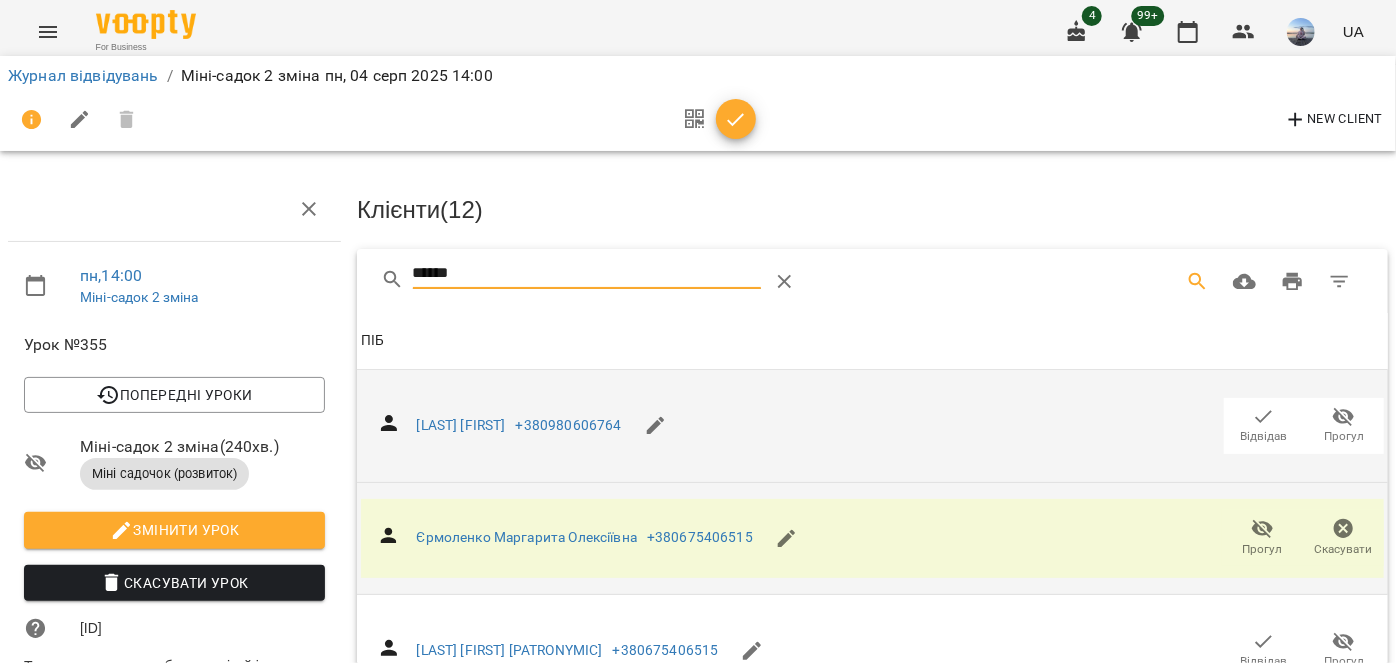 drag, startPoint x: 525, startPoint y: 275, endPoint x: 305, endPoint y: 248, distance: 221.65062 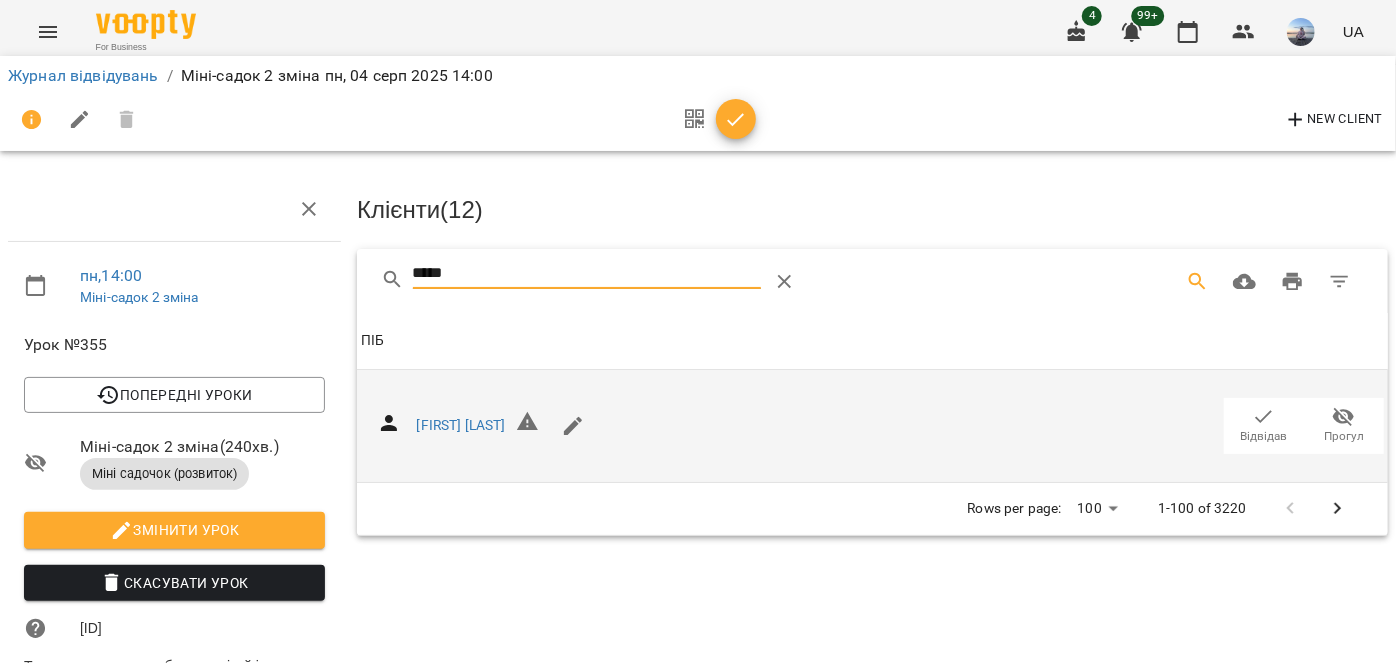 type on "*****" 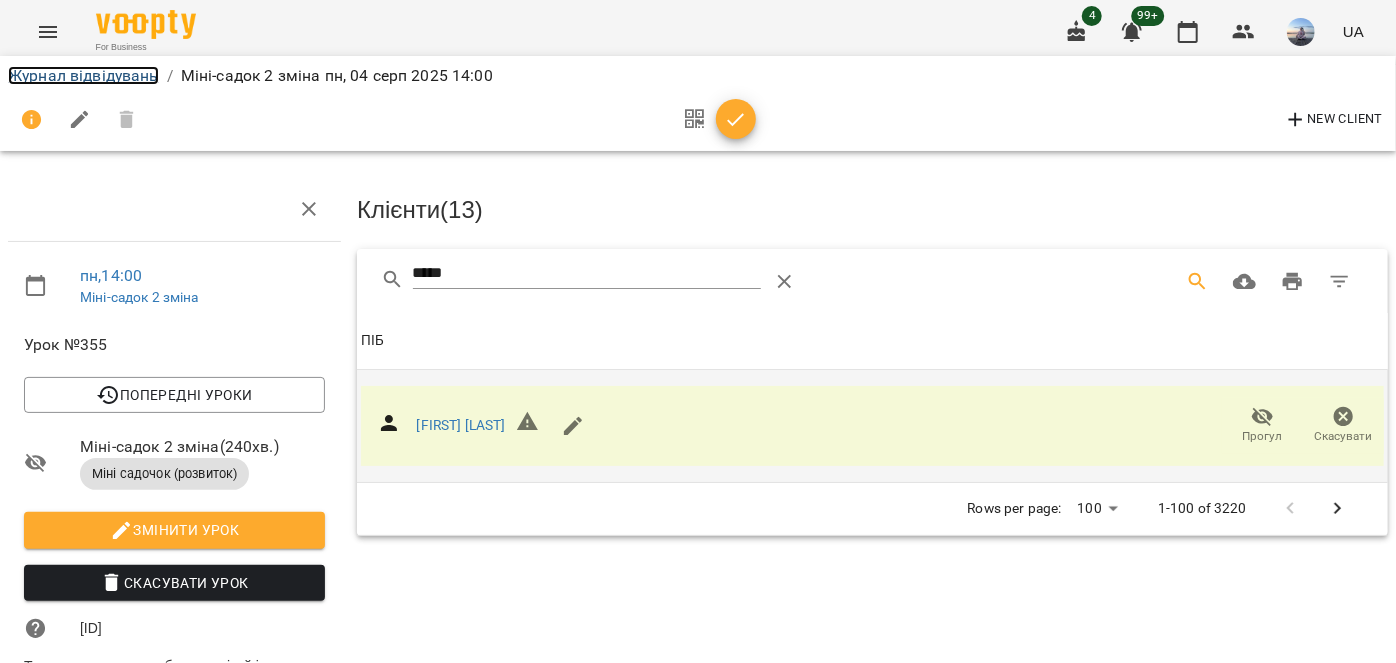 click on "Журнал відвідувань" at bounding box center [83, 75] 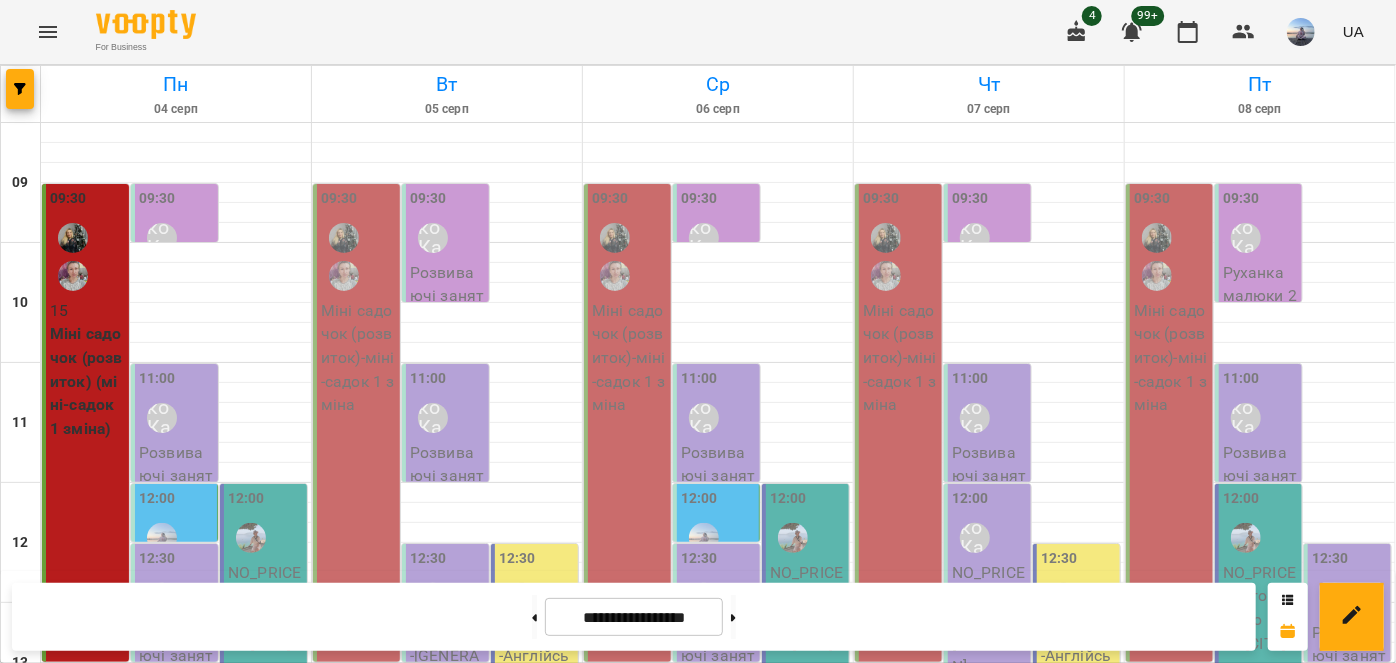 scroll, scrollTop: 629, scrollLeft: 0, axis: vertical 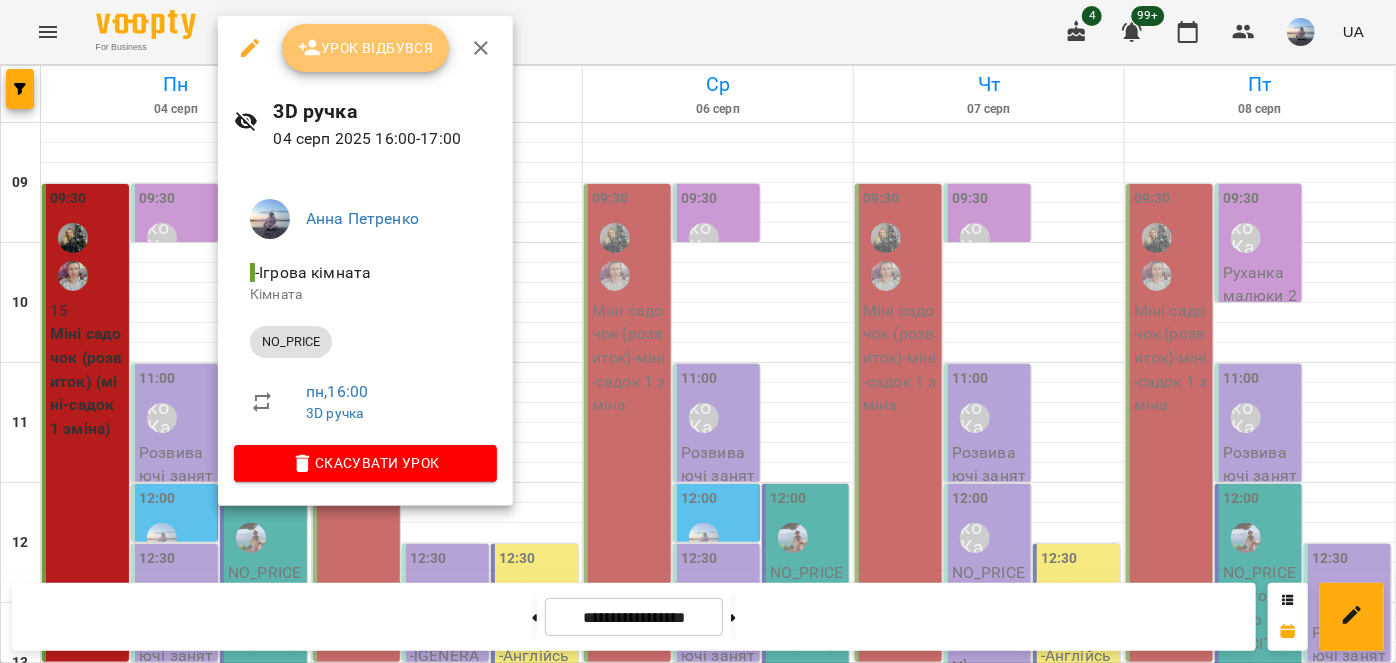click on "Урок відбувся" at bounding box center [366, 48] 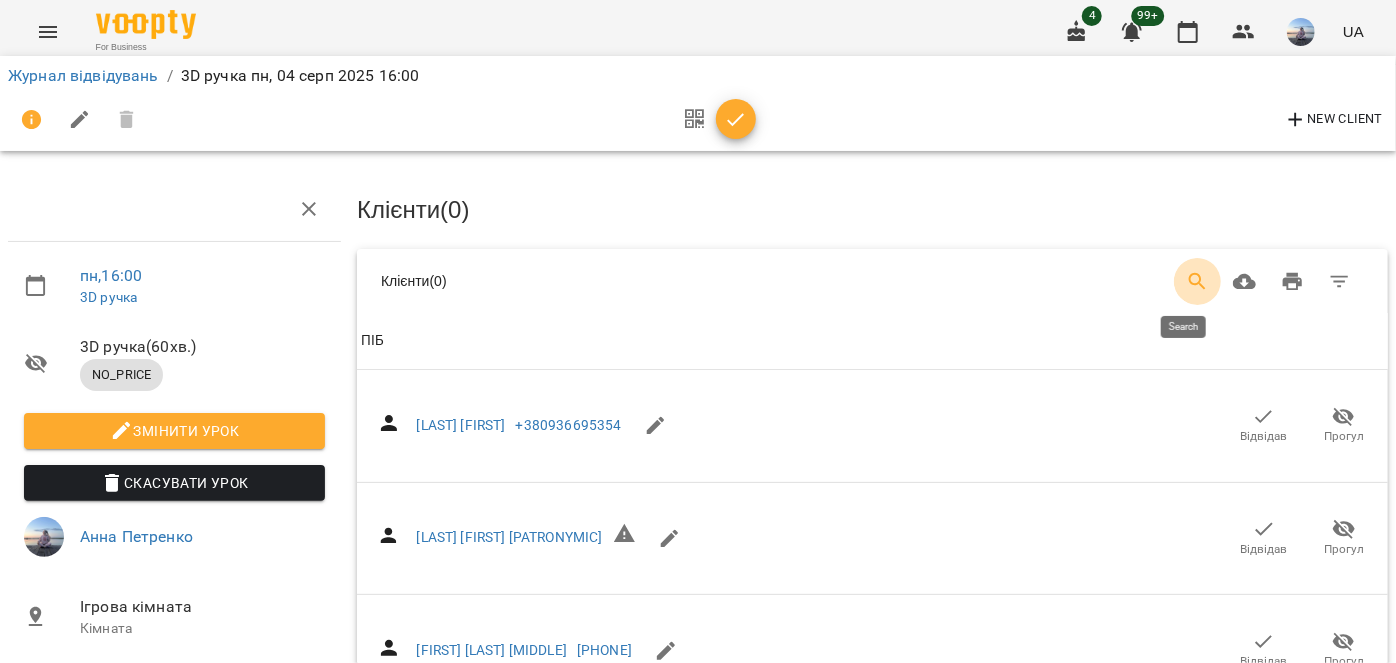 click 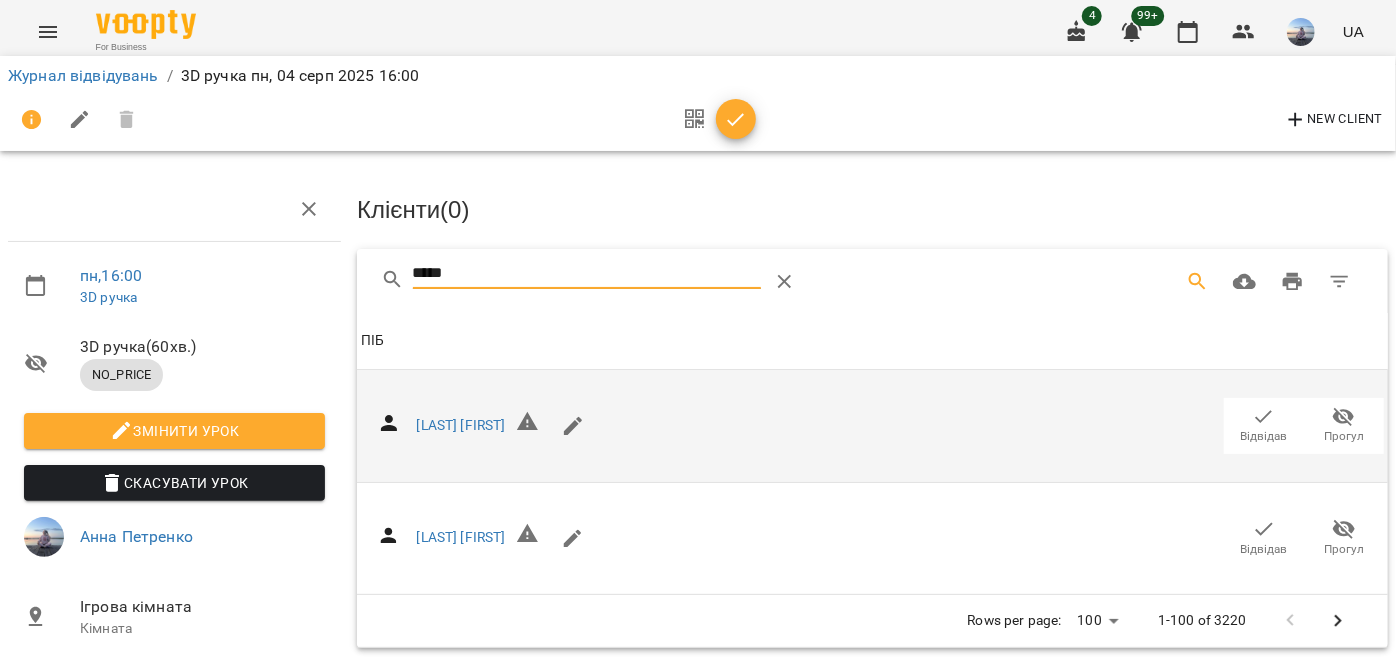 type on "*****" 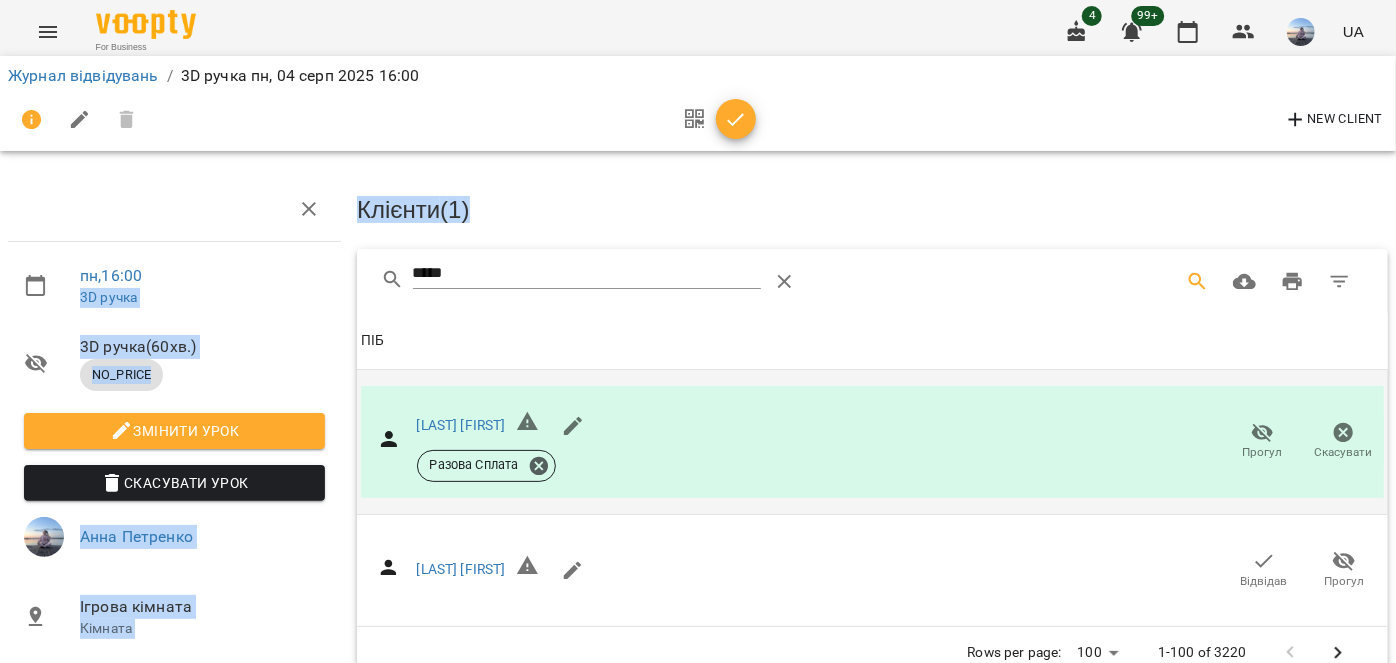 drag, startPoint x: 525, startPoint y: 288, endPoint x: 316, endPoint y: 275, distance: 209.40392 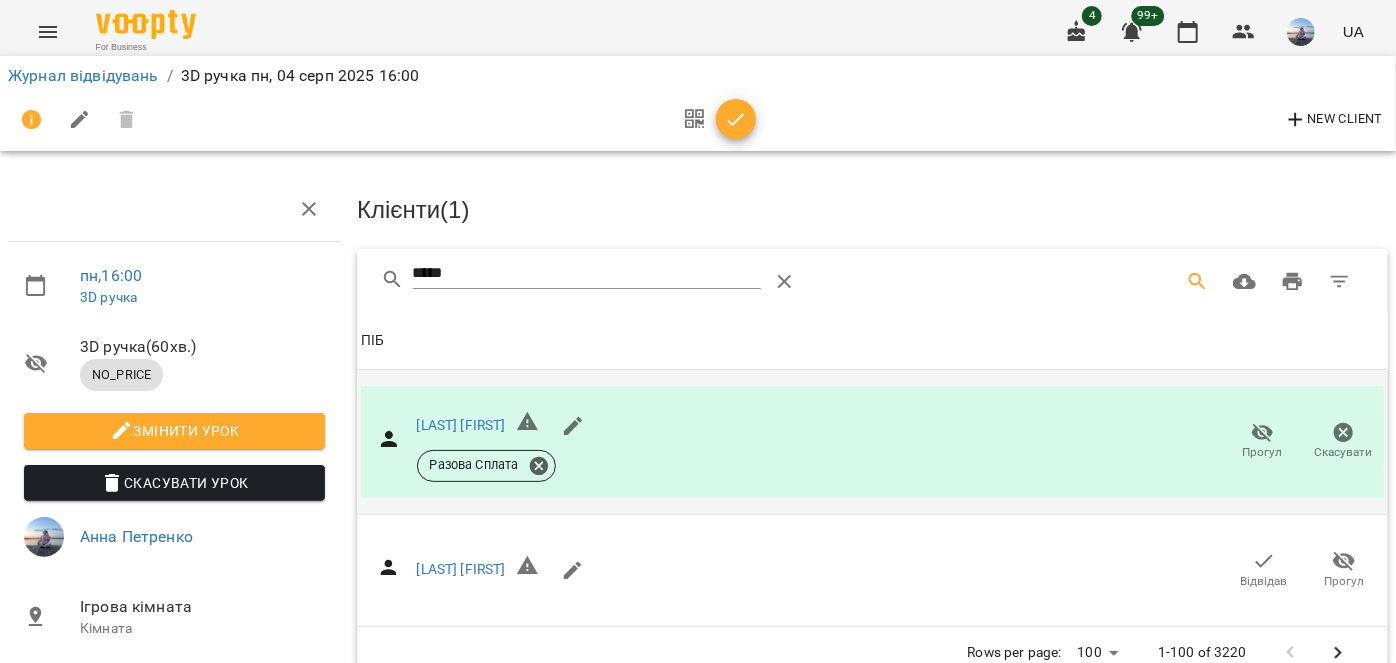 drag, startPoint x: 541, startPoint y: 301, endPoint x: 526, endPoint y: 285, distance: 21.931713 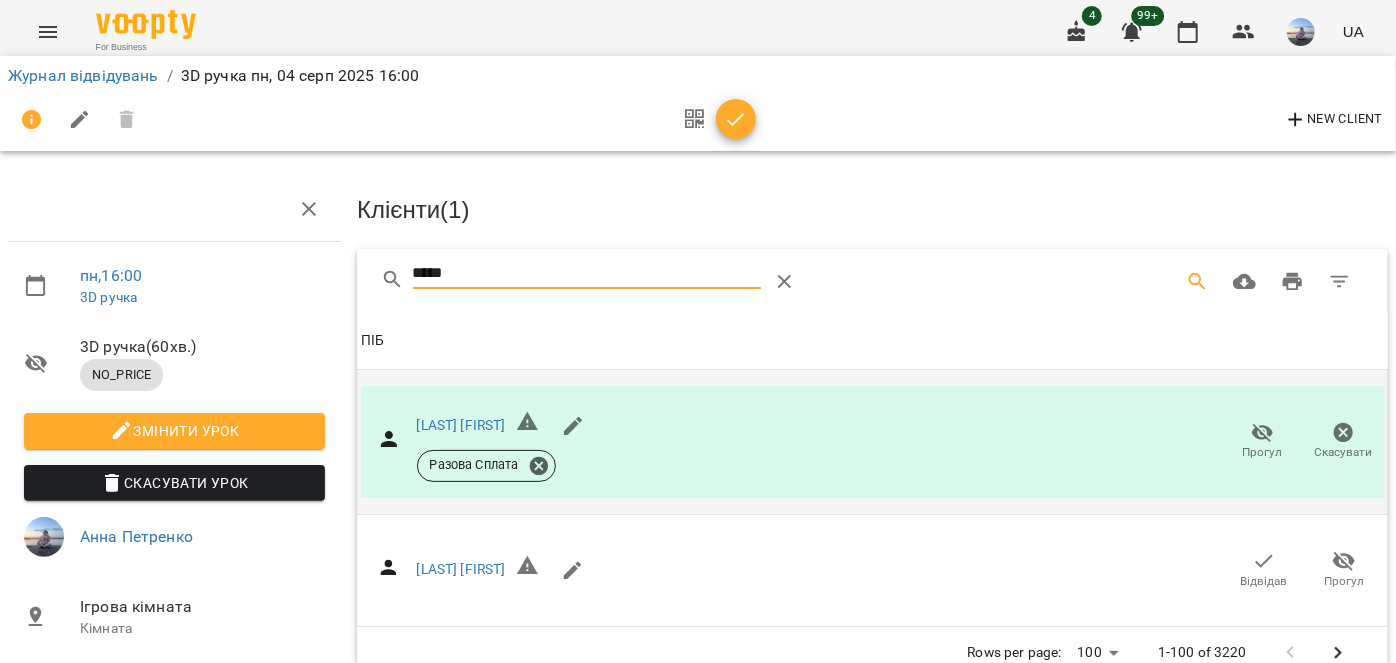 drag, startPoint x: 511, startPoint y: 268, endPoint x: 341, endPoint y: 280, distance: 170.423 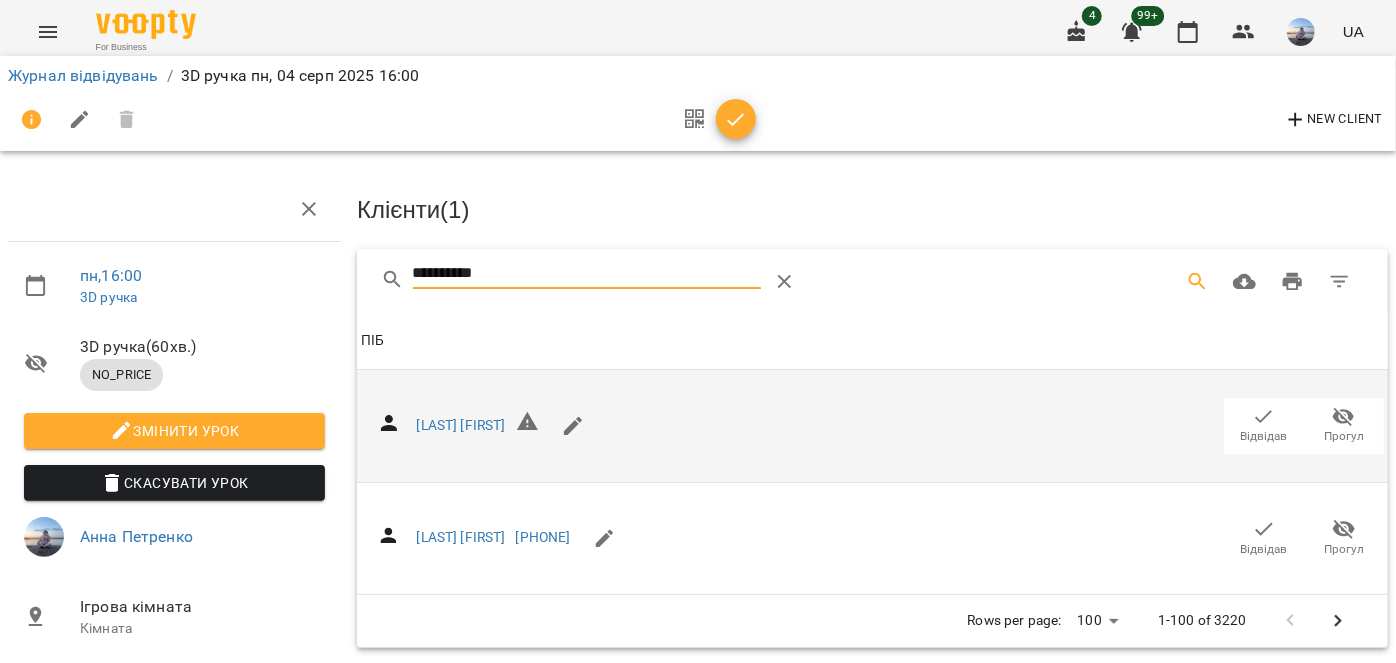 type on "**********" 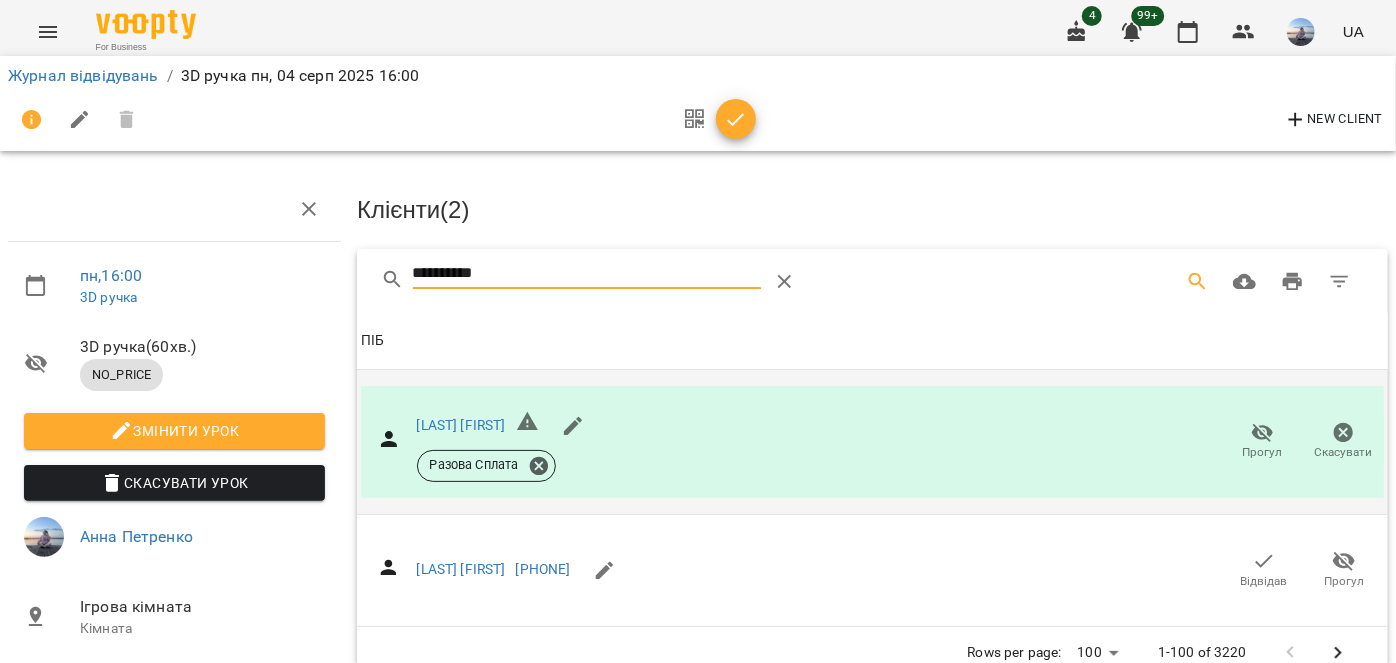drag, startPoint x: 498, startPoint y: 264, endPoint x: 282, endPoint y: 238, distance: 217.55919 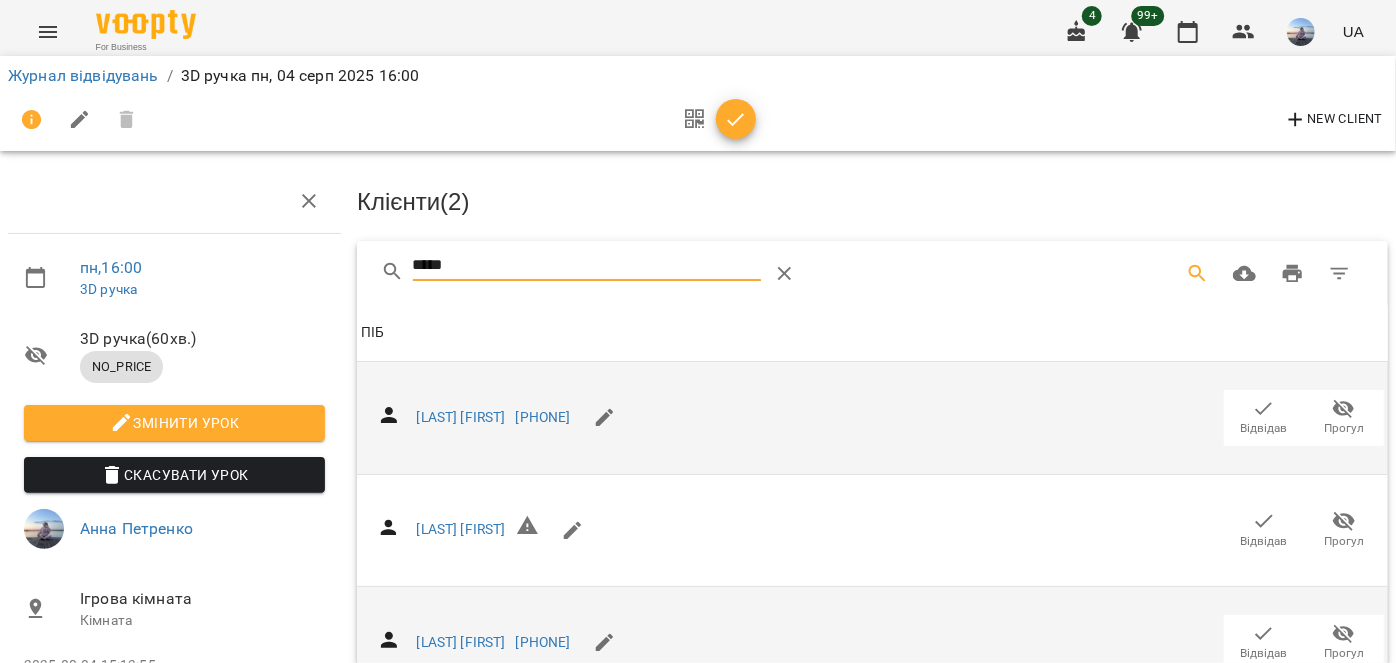 scroll, scrollTop: 122, scrollLeft: 0, axis: vertical 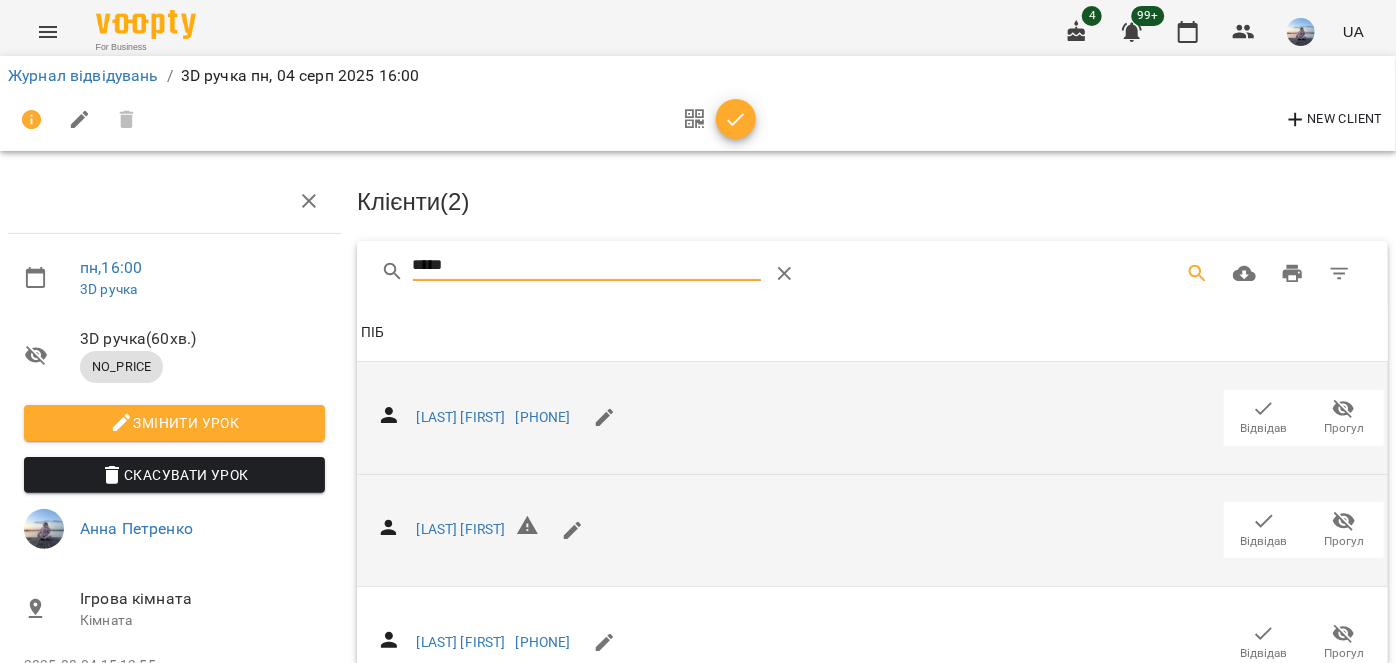 type on "*****" 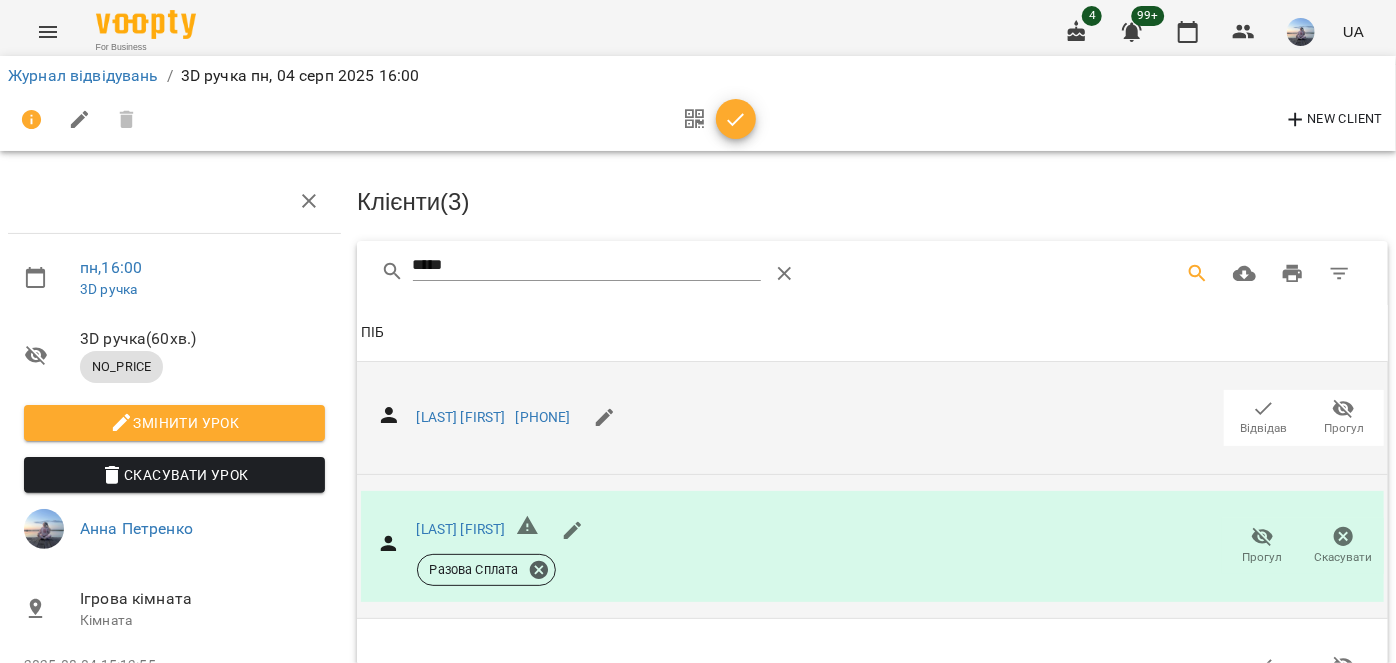 scroll, scrollTop: 0, scrollLeft: 0, axis: both 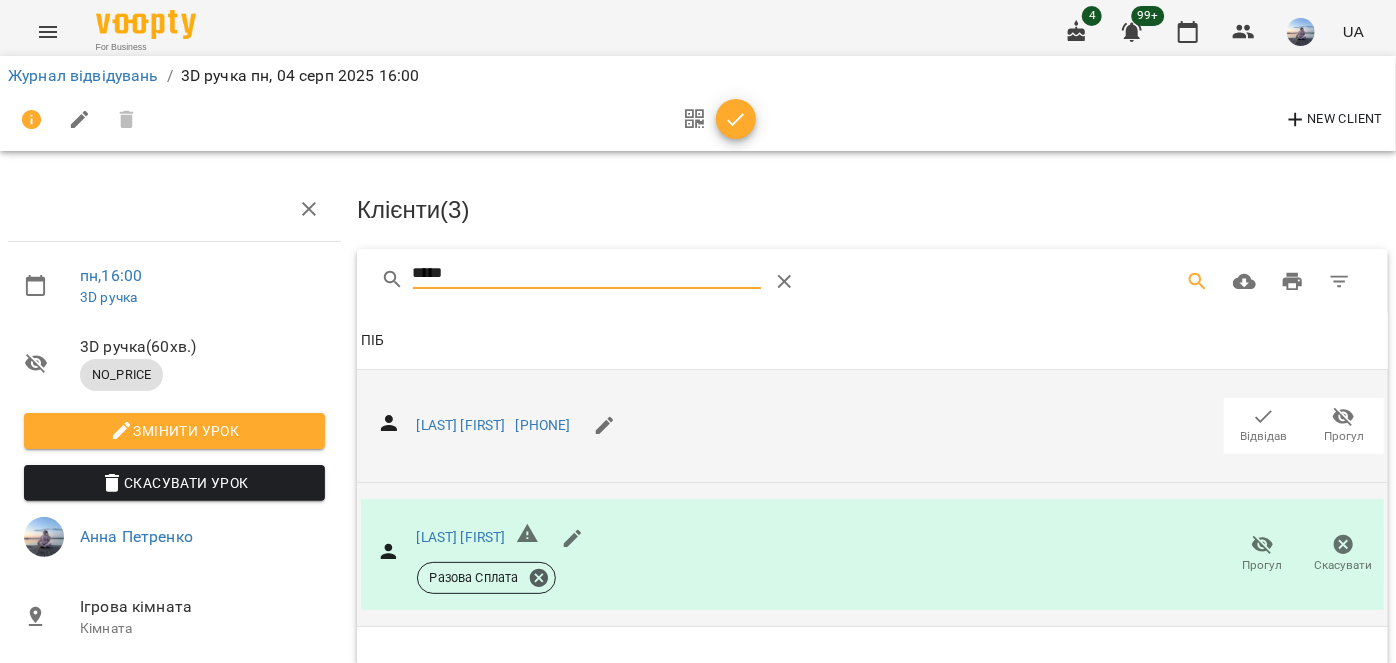drag, startPoint x: 483, startPoint y: 286, endPoint x: 366, endPoint y: 261, distance: 119.64113 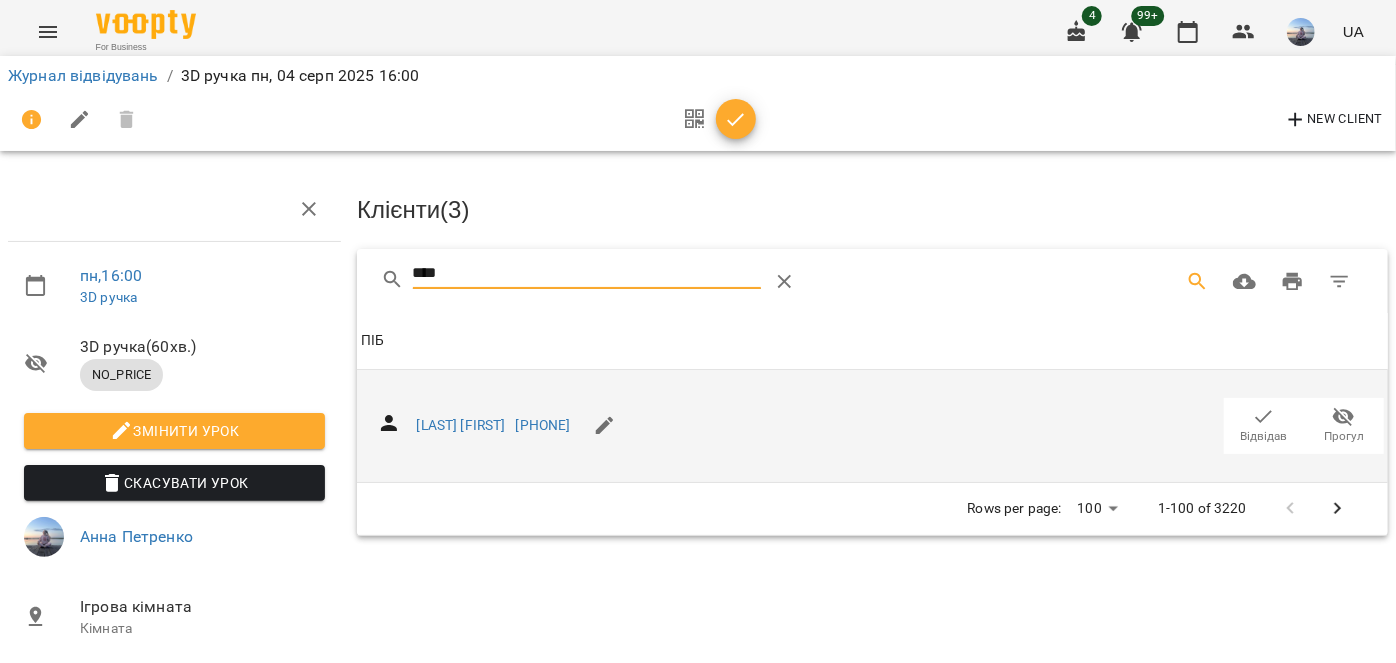type on "****" 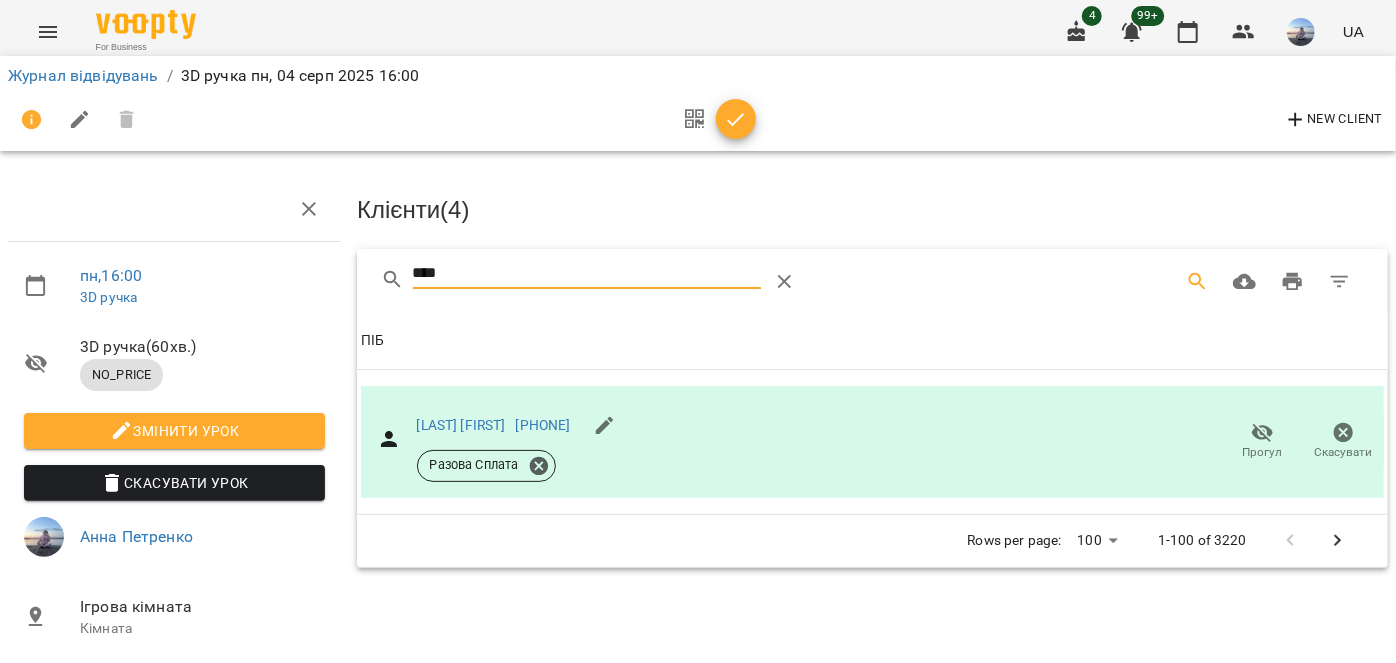drag, startPoint x: 500, startPoint y: 260, endPoint x: 335, endPoint y: 288, distance: 167.3589 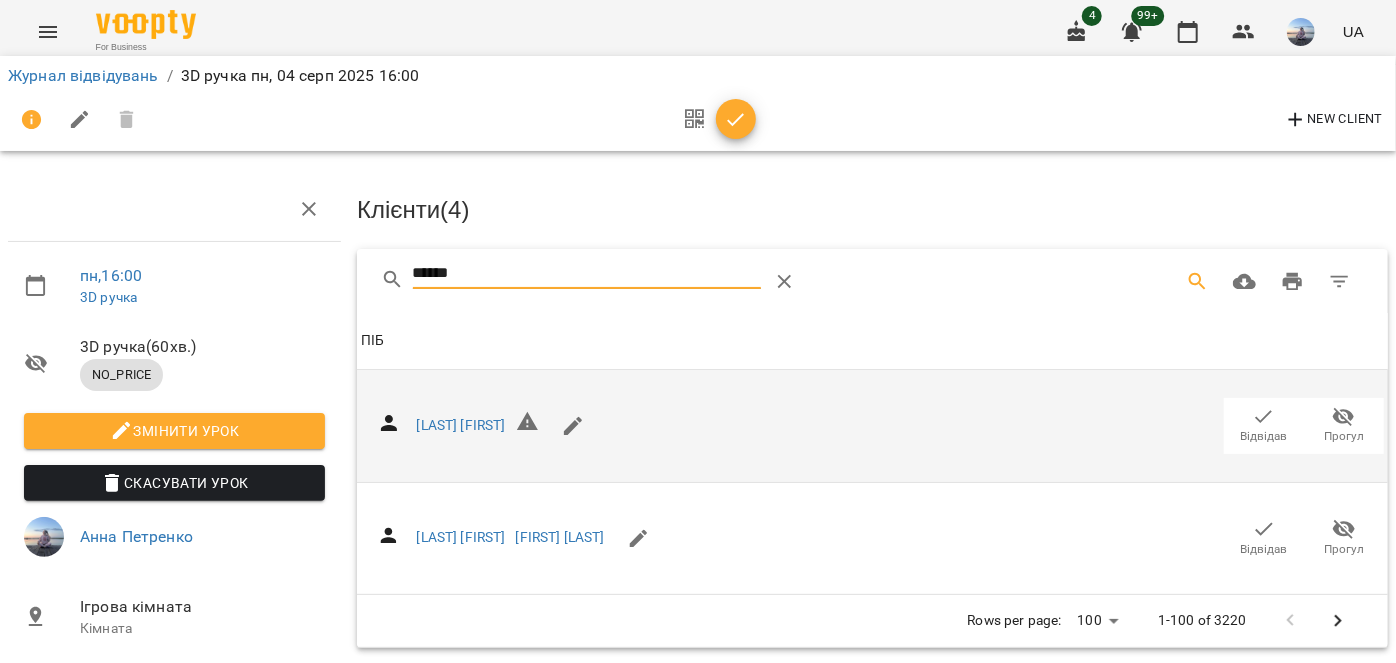 type on "******" 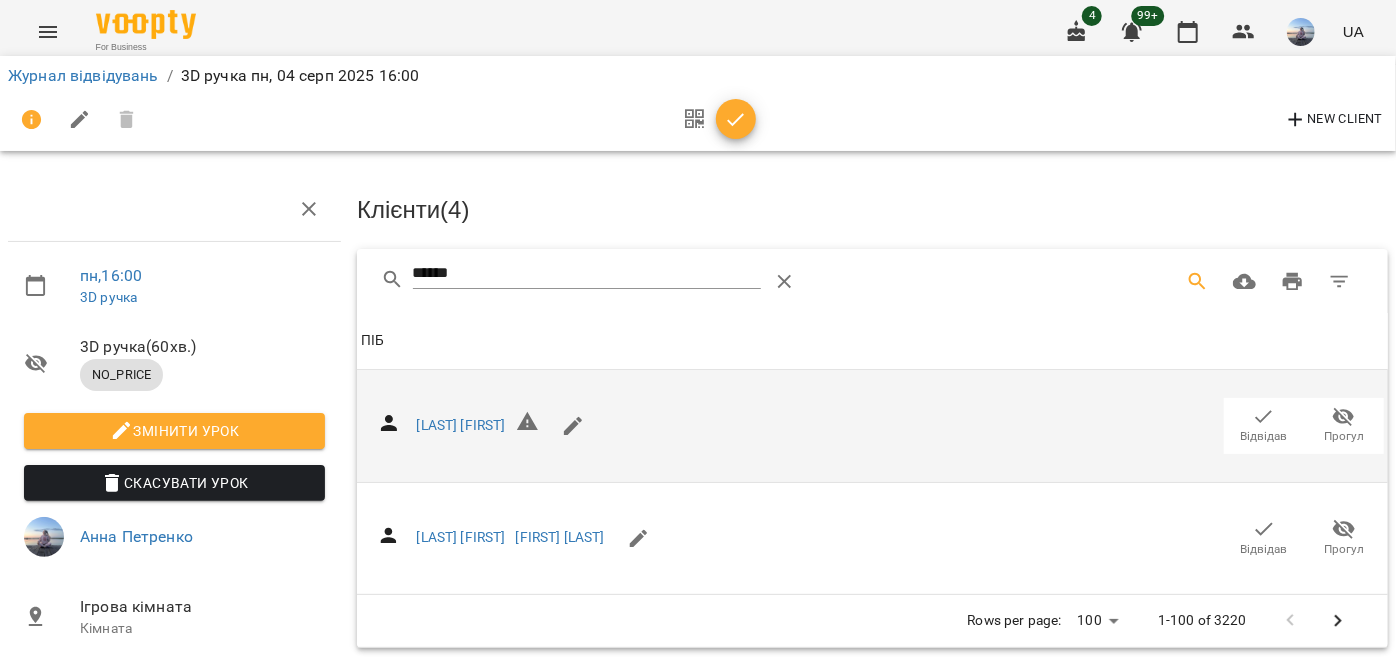 click on "[LAST] [FIRST]" at bounding box center [872, 426] 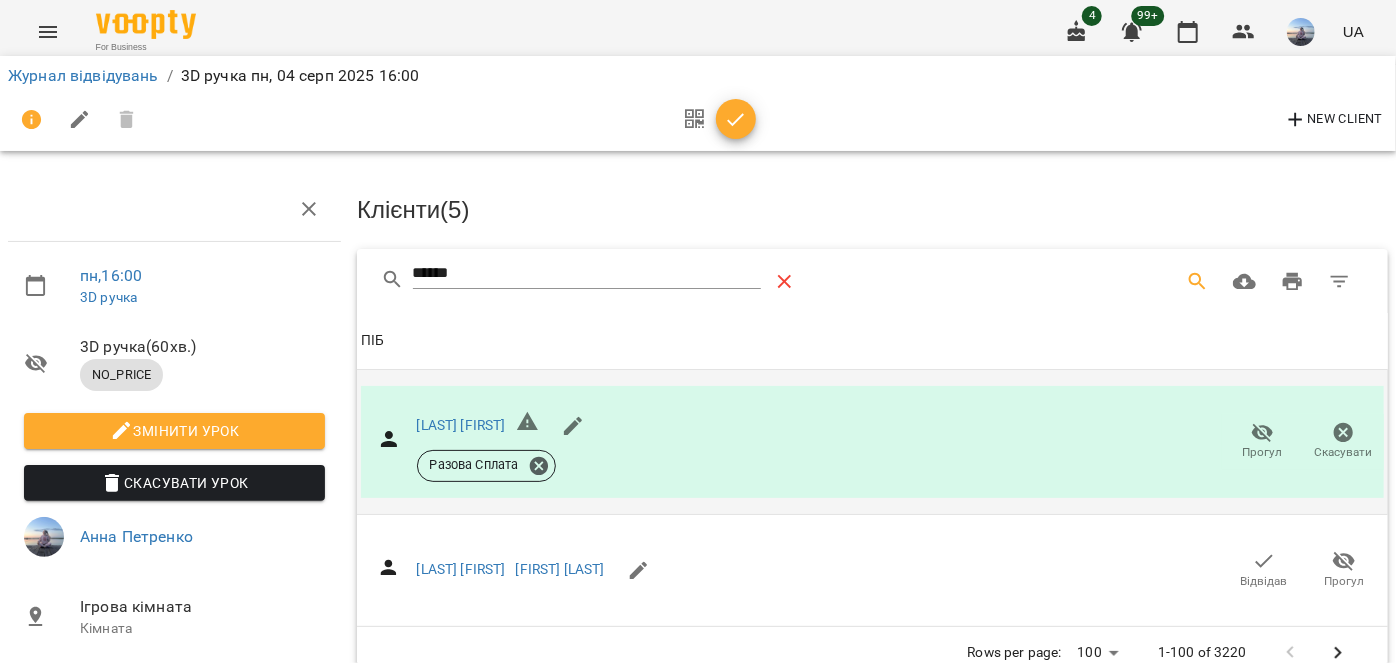 click 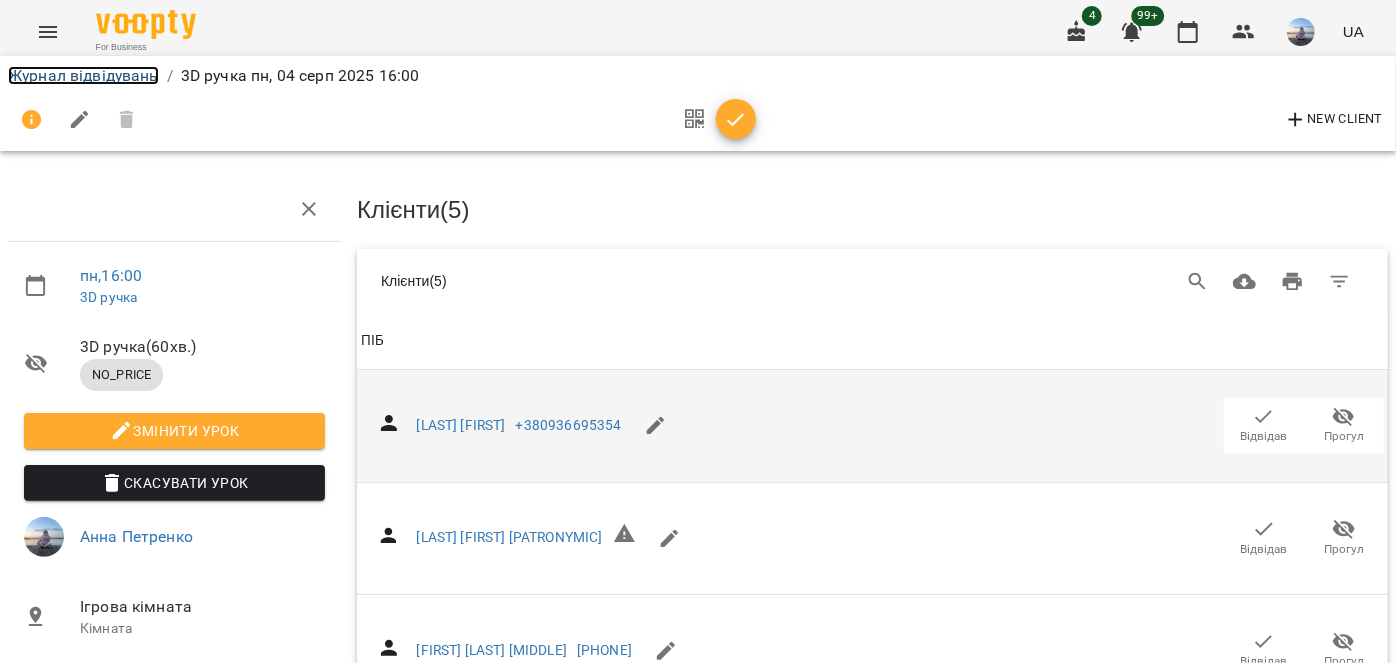 click on "Журнал відвідувань" at bounding box center [83, 75] 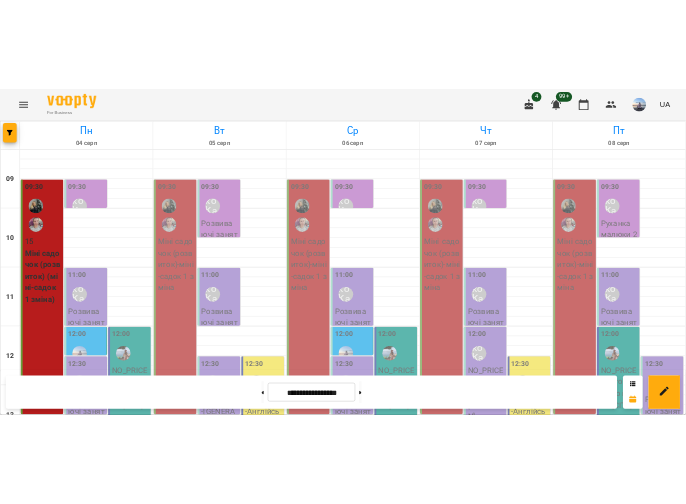 scroll, scrollTop: 447, scrollLeft: 0, axis: vertical 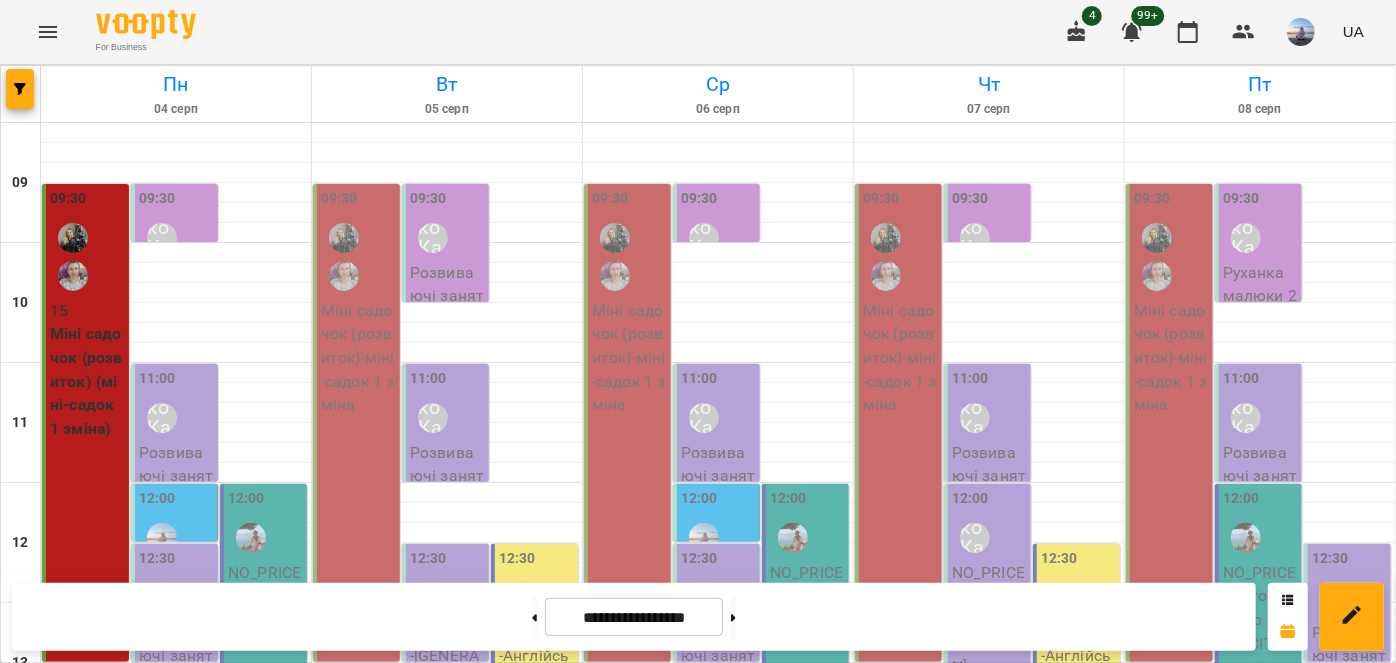 click on "12:00 NO_PRICE - Підготовка до школи [CITY]" at bounding box center [263, 723] 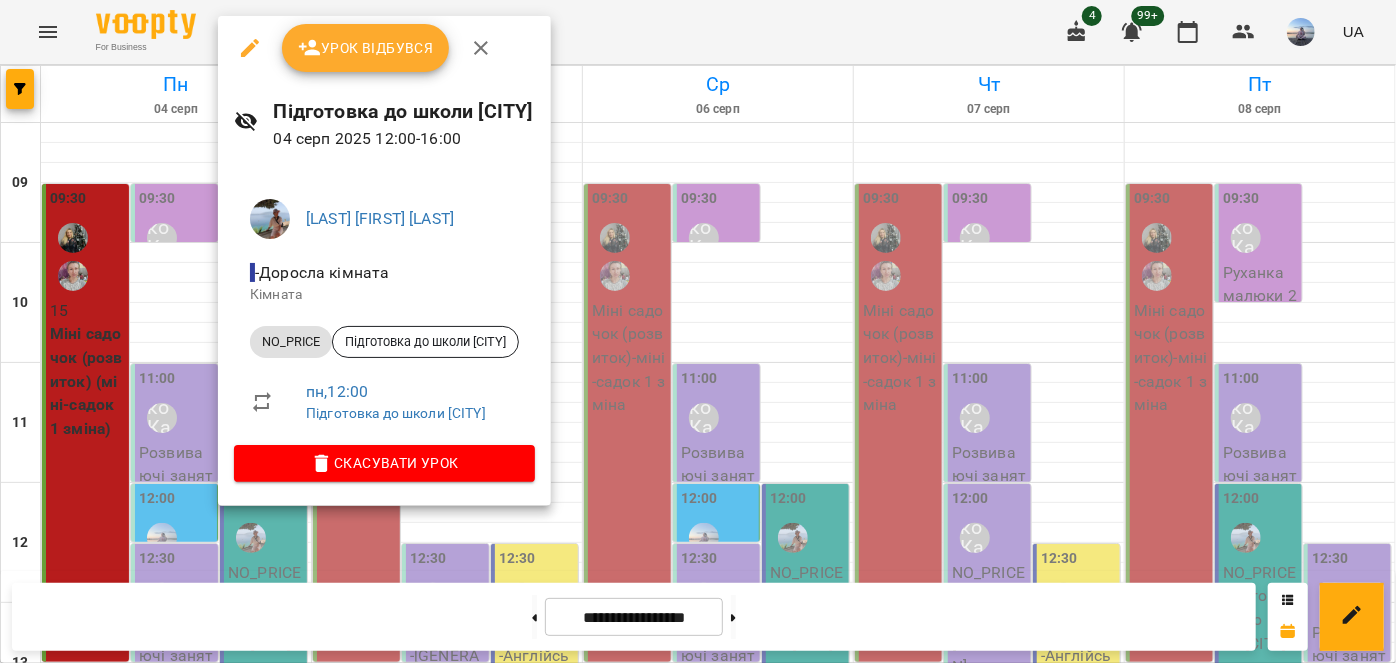 click at bounding box center (481, 48) 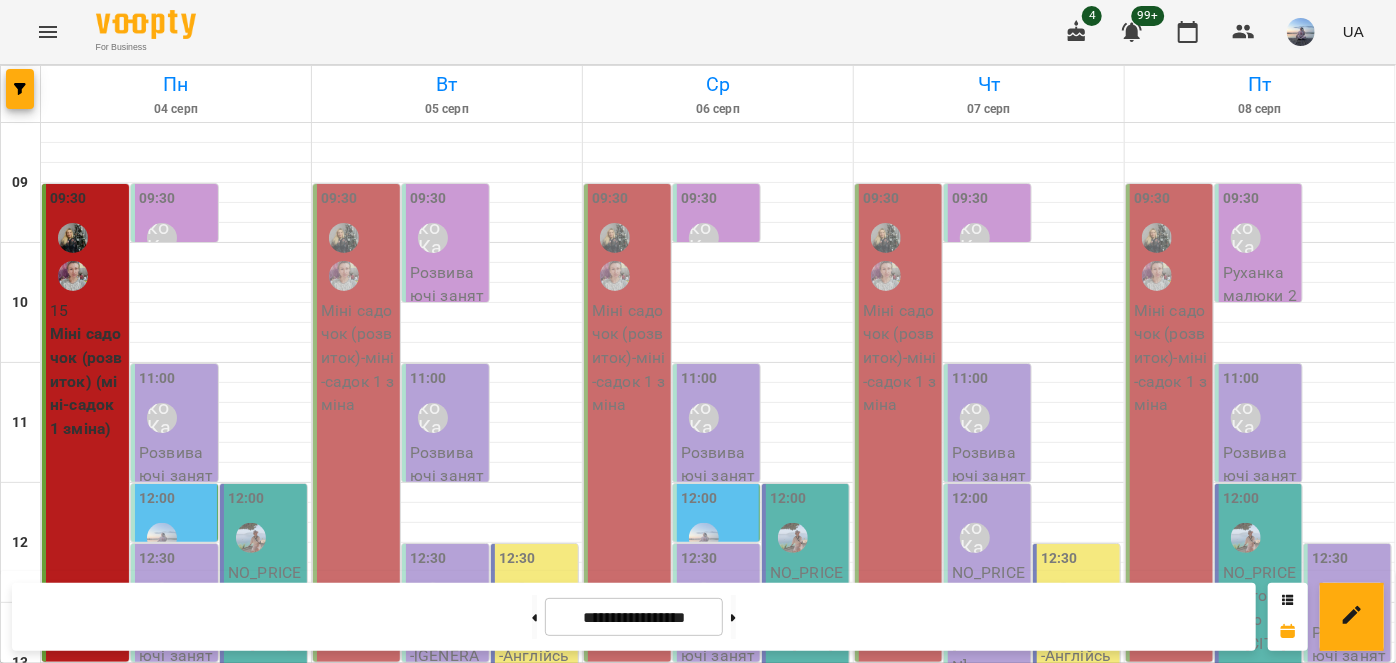 scroll, scrollTop: 447, scrollLeft: 0, axis: vertical 